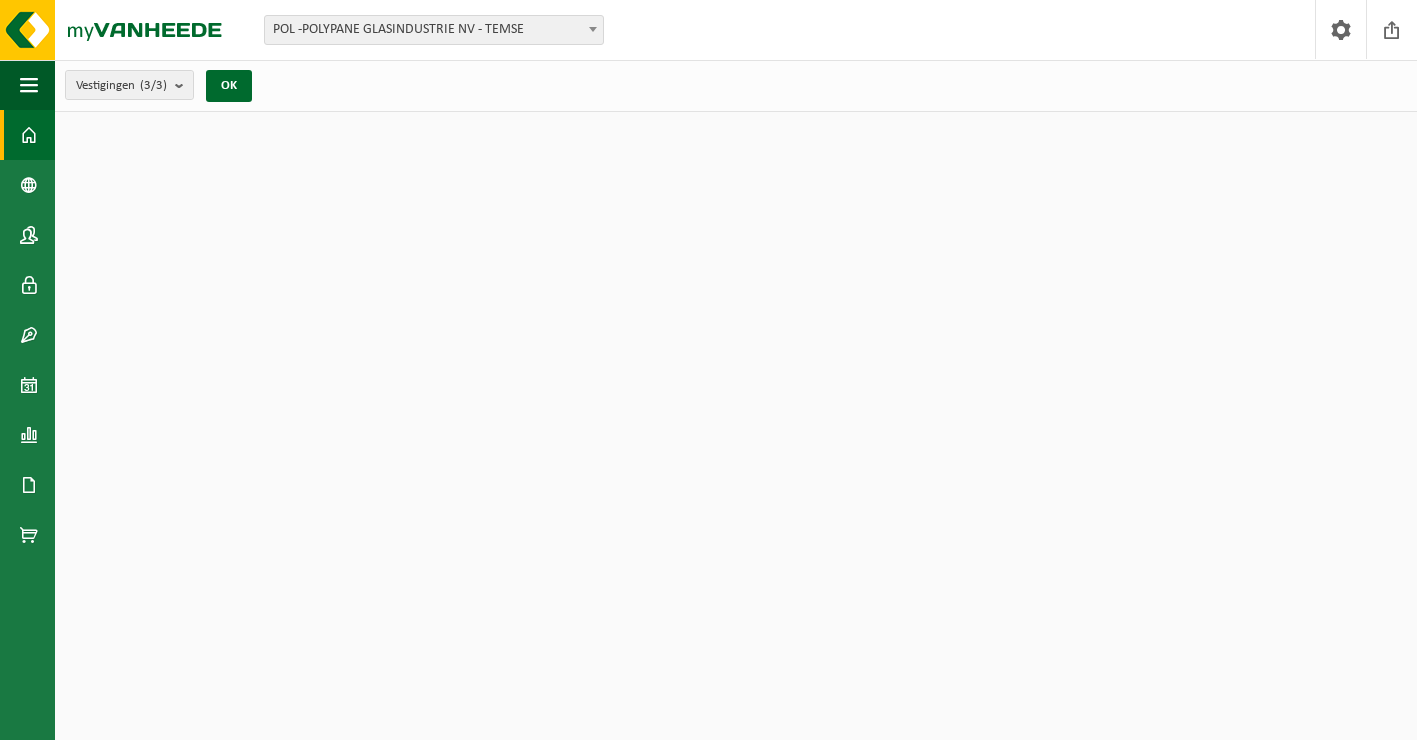 scroll, scrollTop: 0, scrollLeft: 0, axis: both 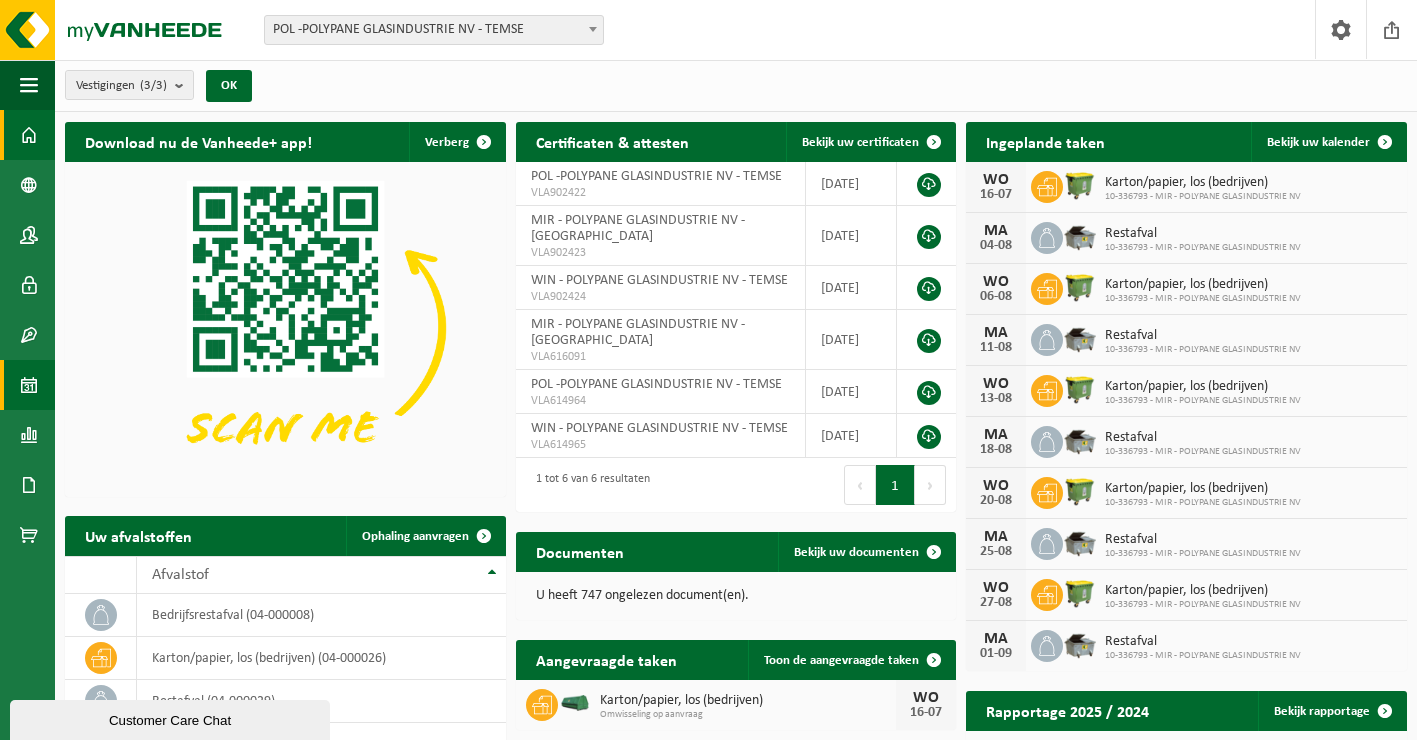 click at bounding box center (29, 385) 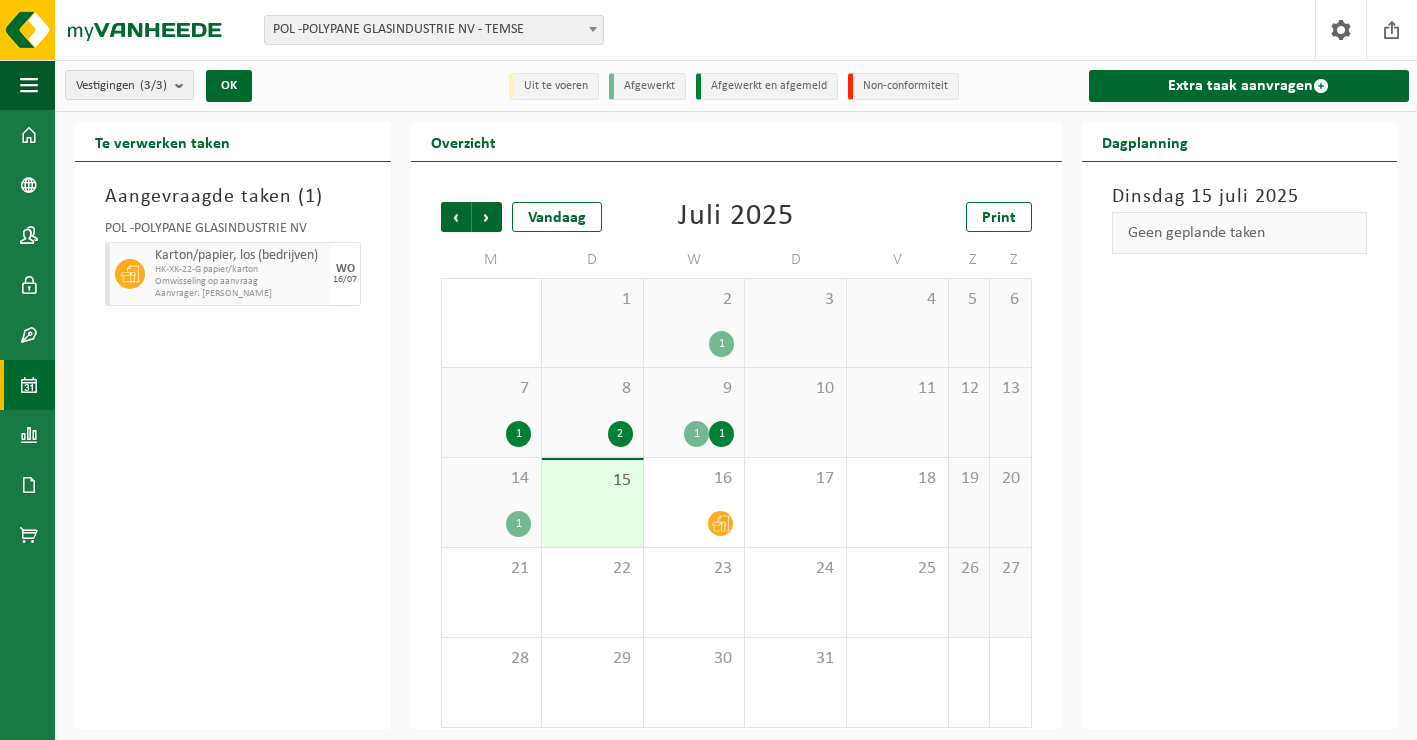 scroll, scrollTop: 0, scrollLeft: 0, axis: both 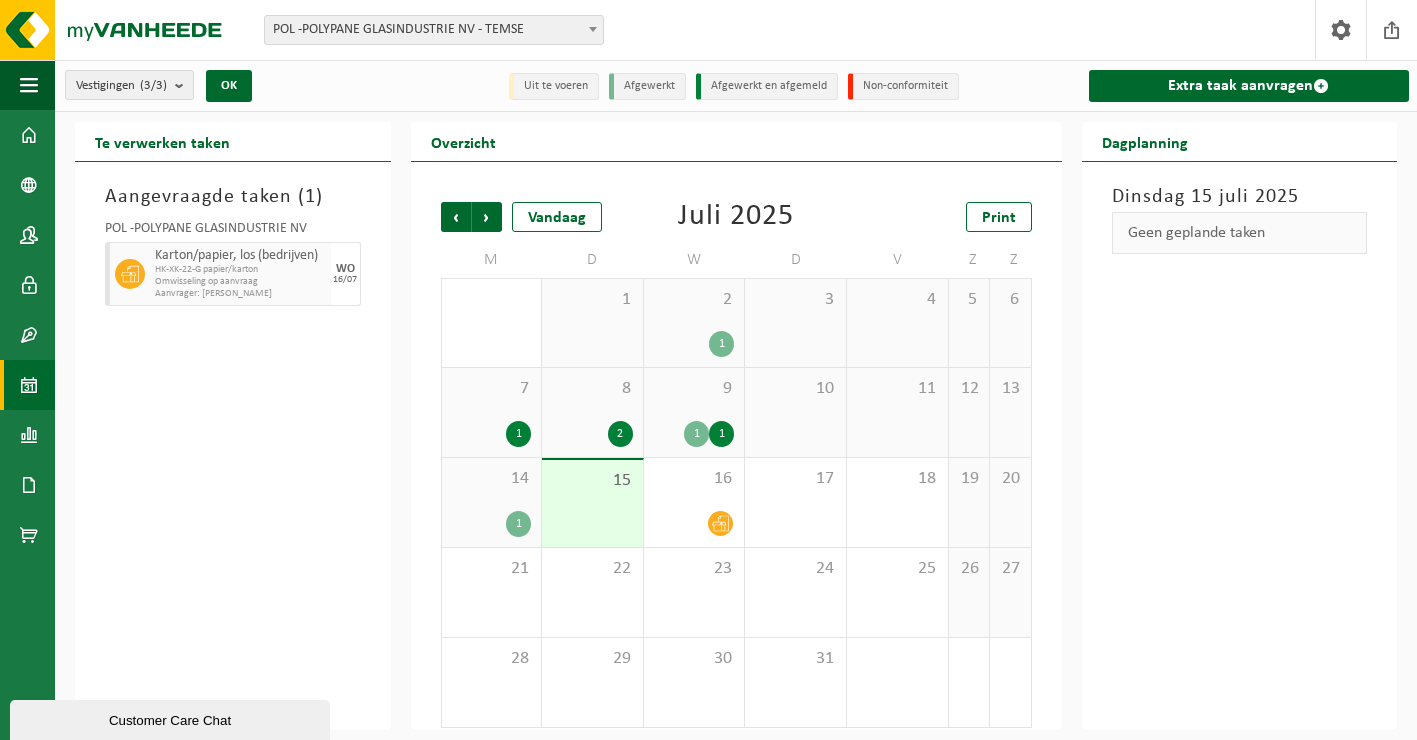 click on "1" at bounding box center (518, 524) 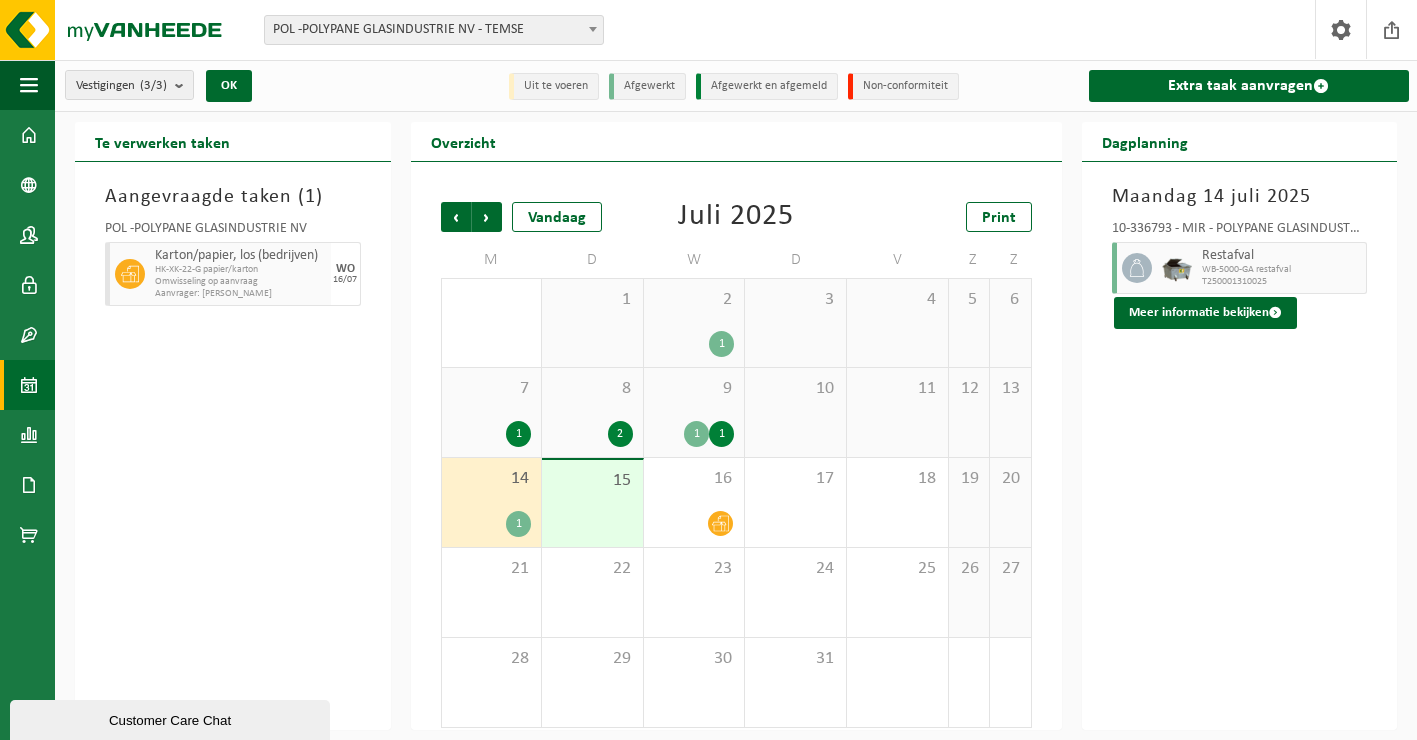 click on "WB-5000-GA restafval" at bounding box center [1282, 270] 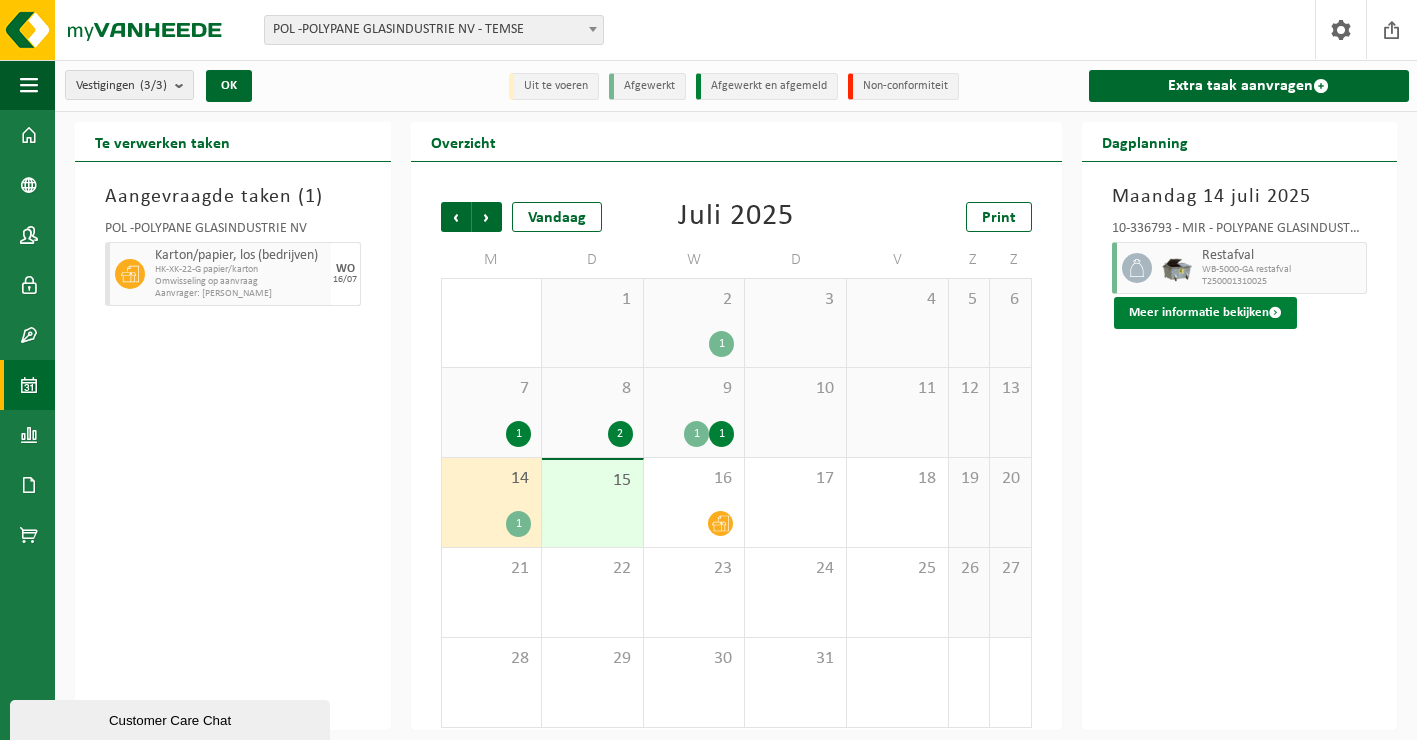 click at bounding box center [1275, 312] 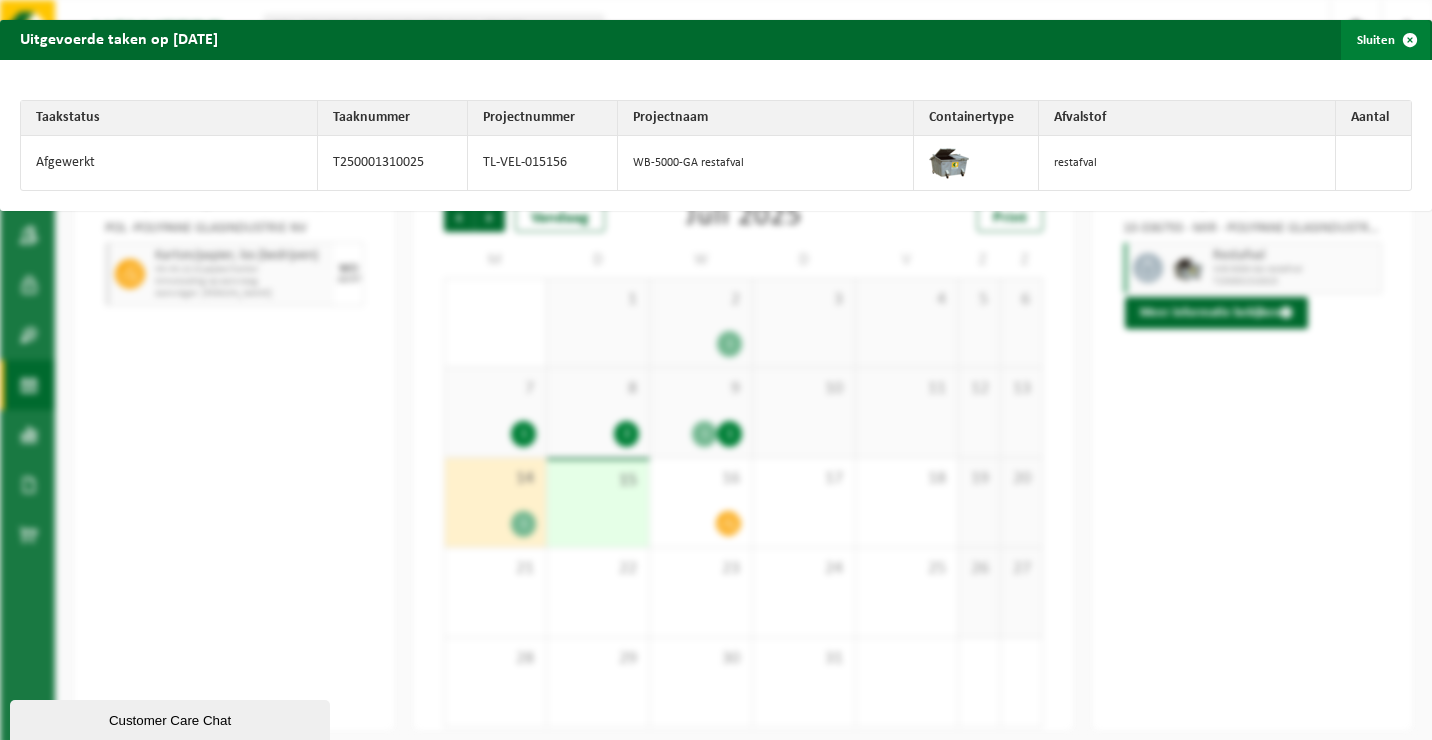 click at bounding box center (1410, 40) 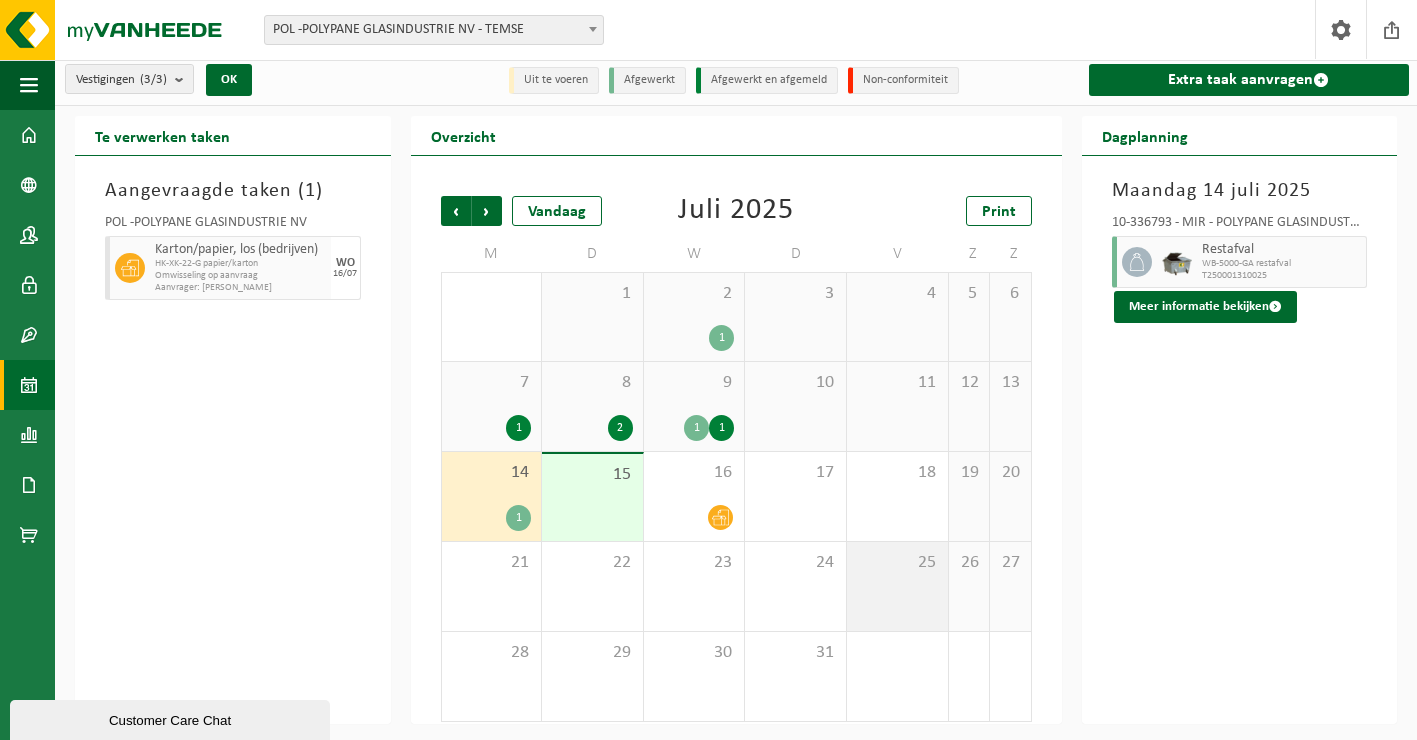 scroll, scrollTop: 7, scrollLeft: 0, axis: vertical 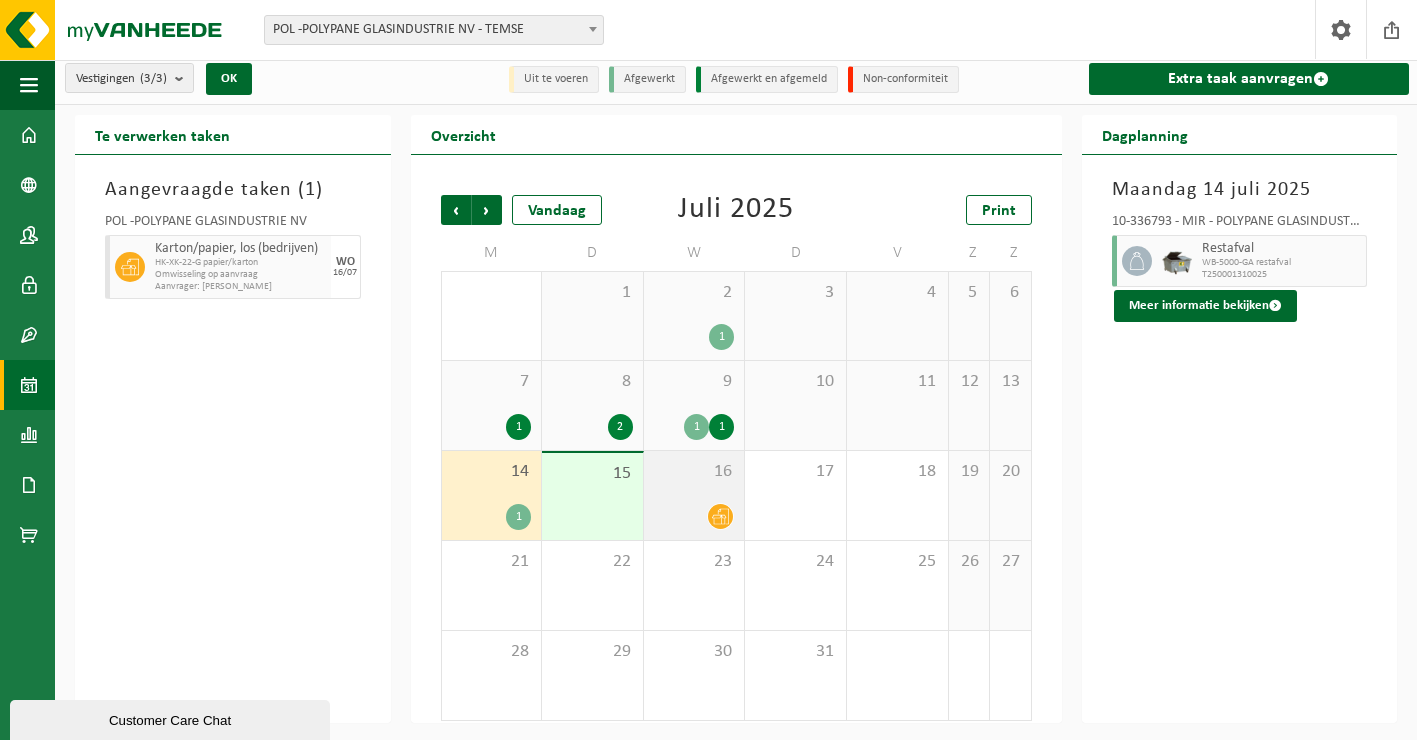 click 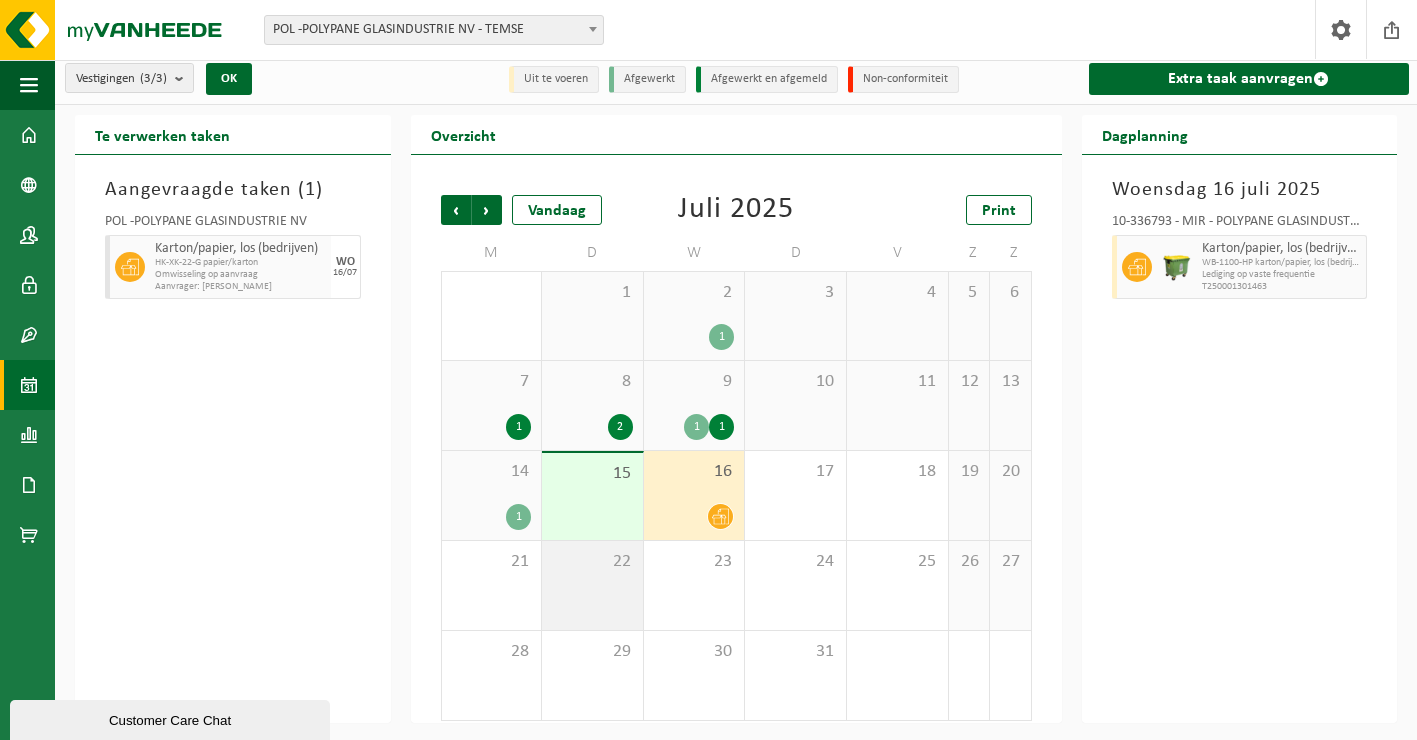 click on "22" at bounding box center [592, 585] 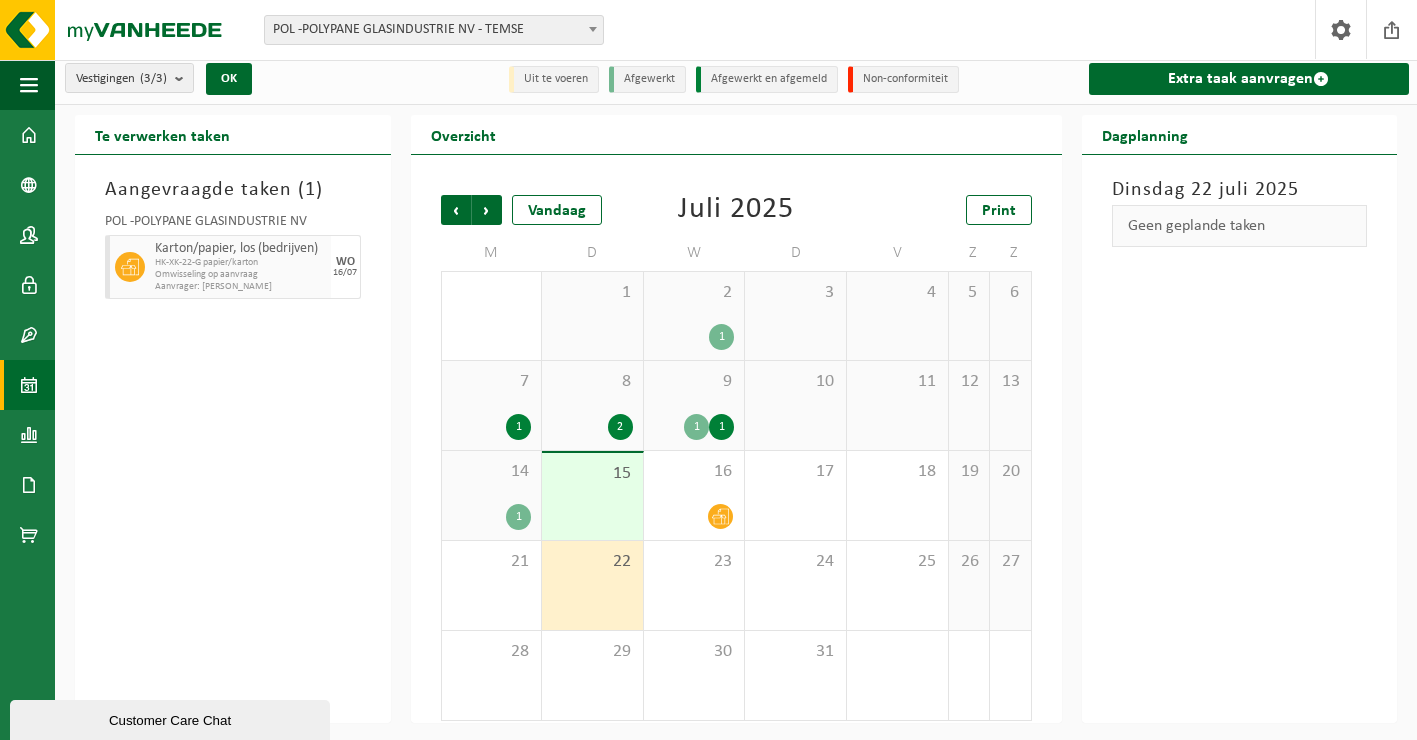 click on "1" at bounding box center [518, 517] 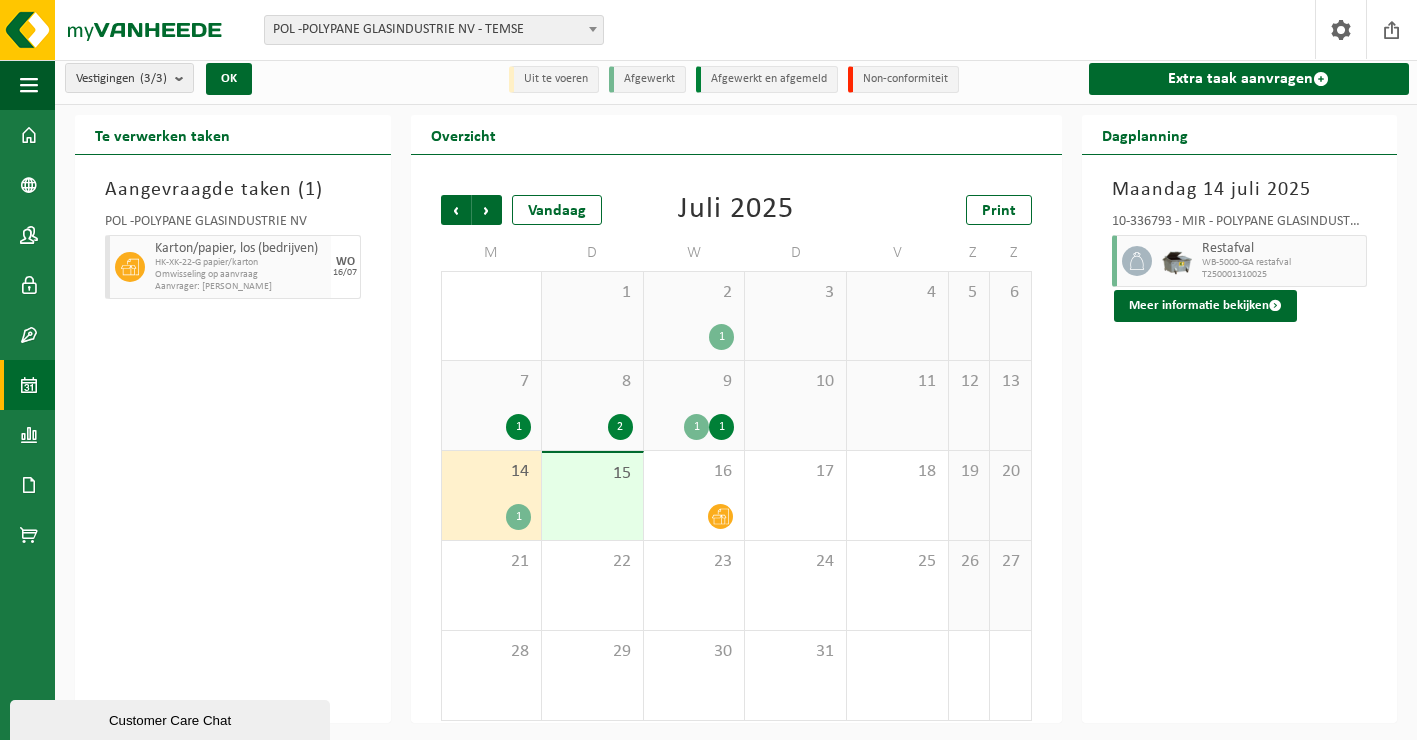 click on "1" at bounding box center (518, 427) 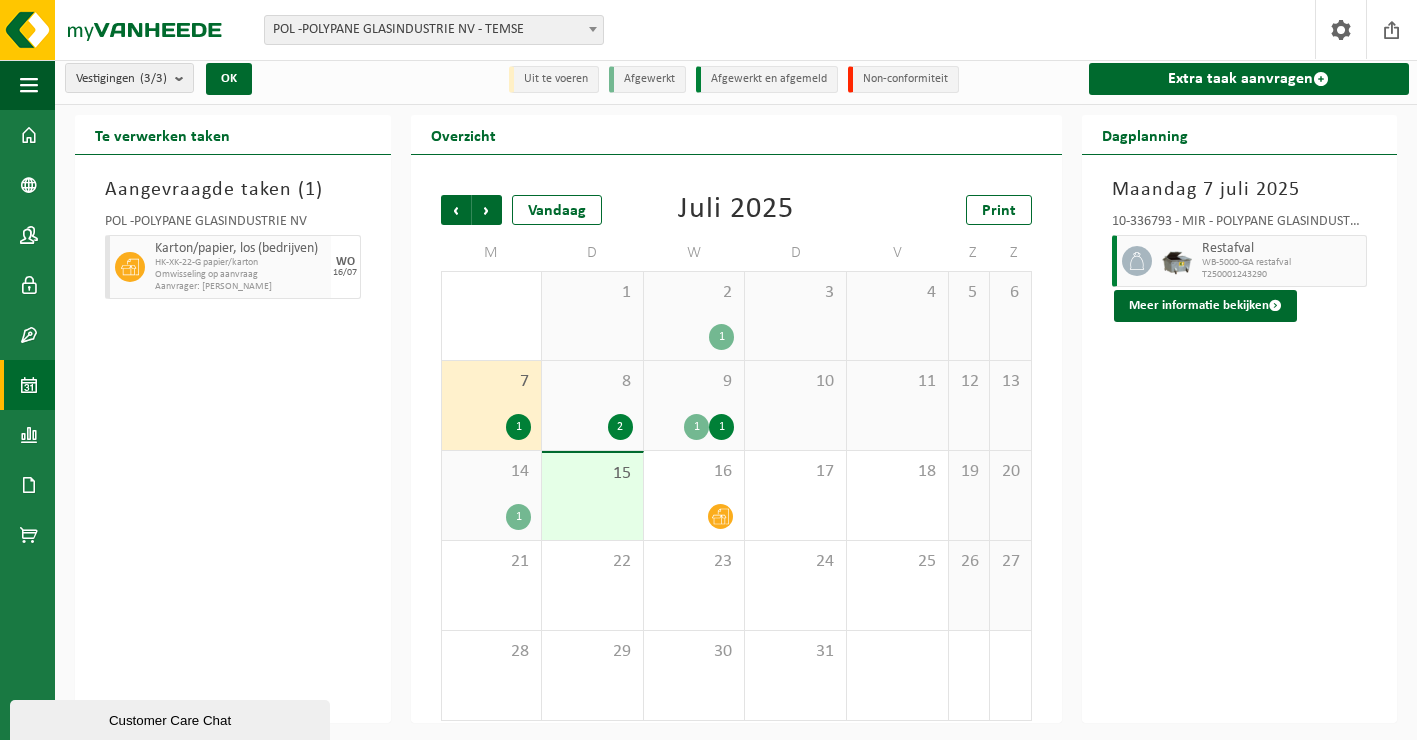 click on "2" at bounding box center (620, 427) 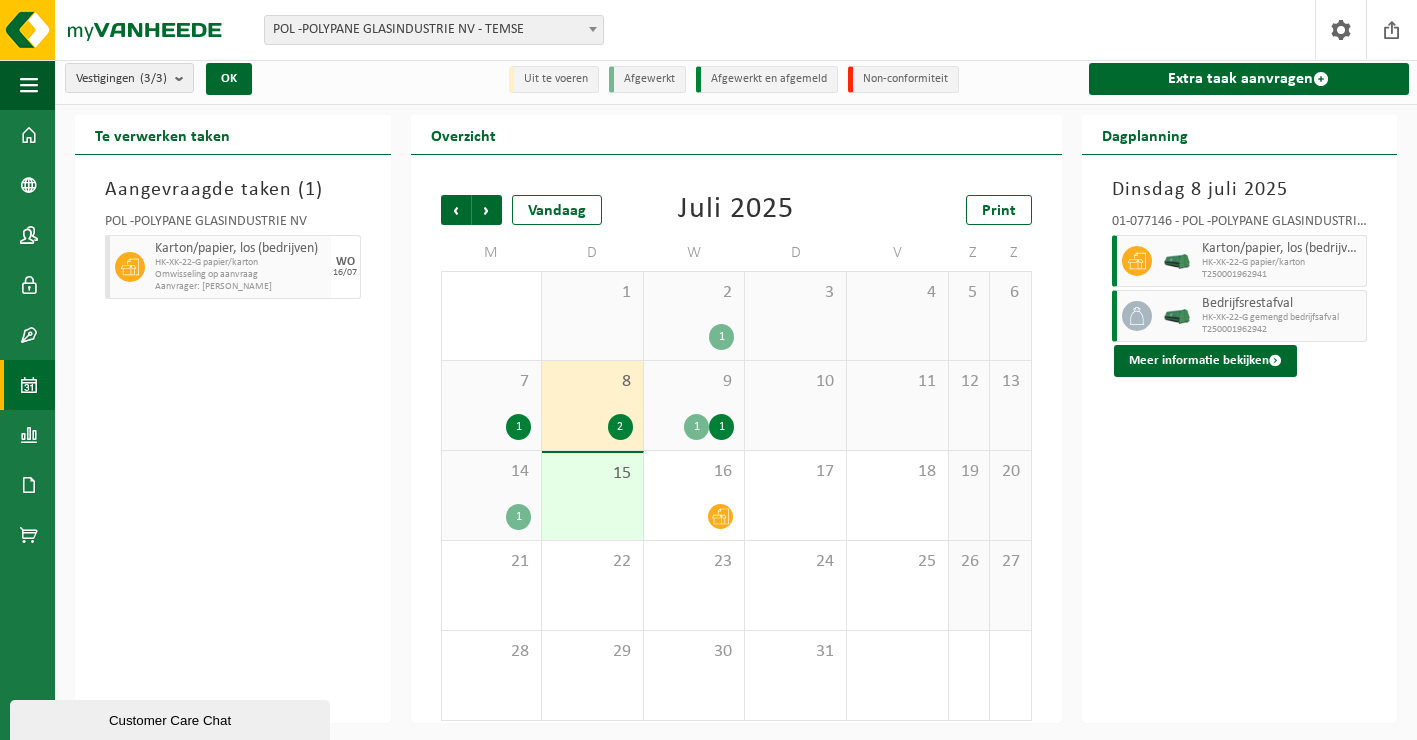 click on "1" at bounding box center [721, 427] 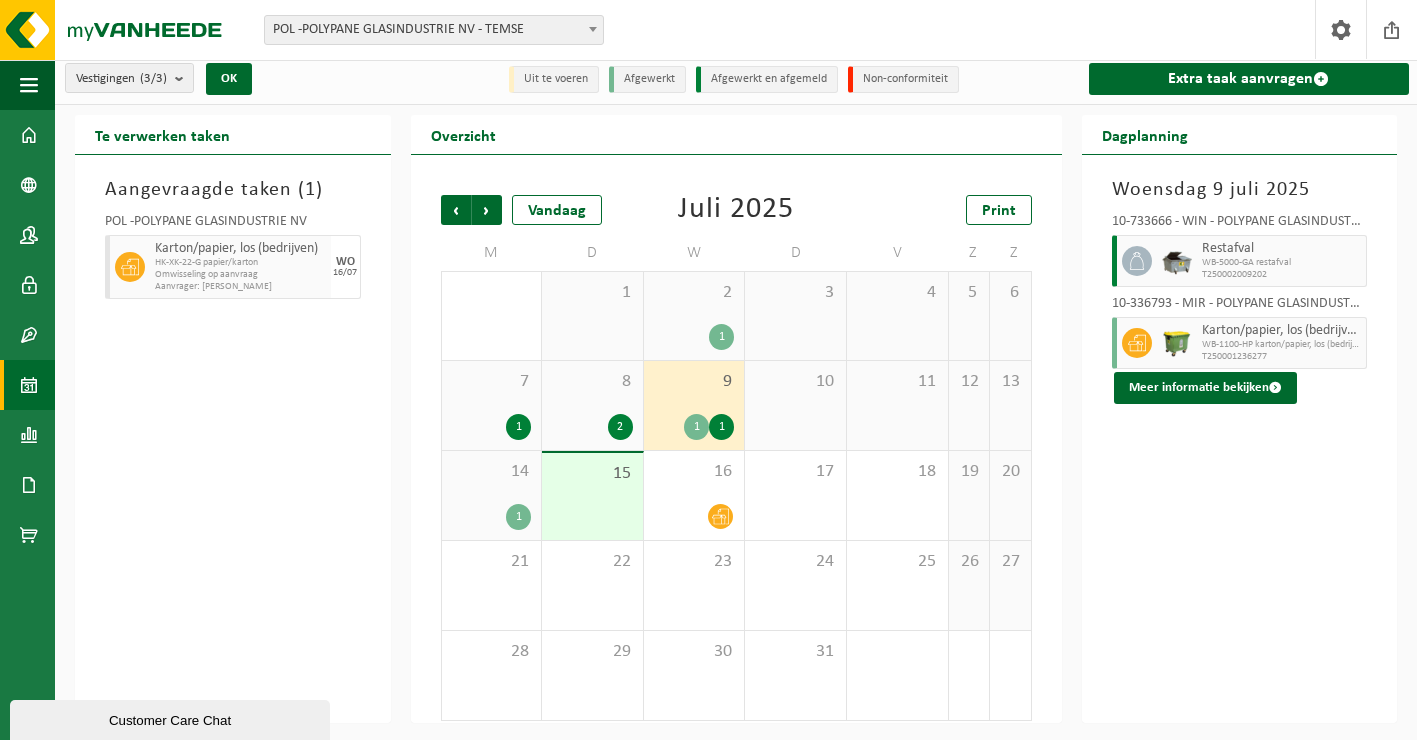 click on "1" at bounding box center (696, 427) 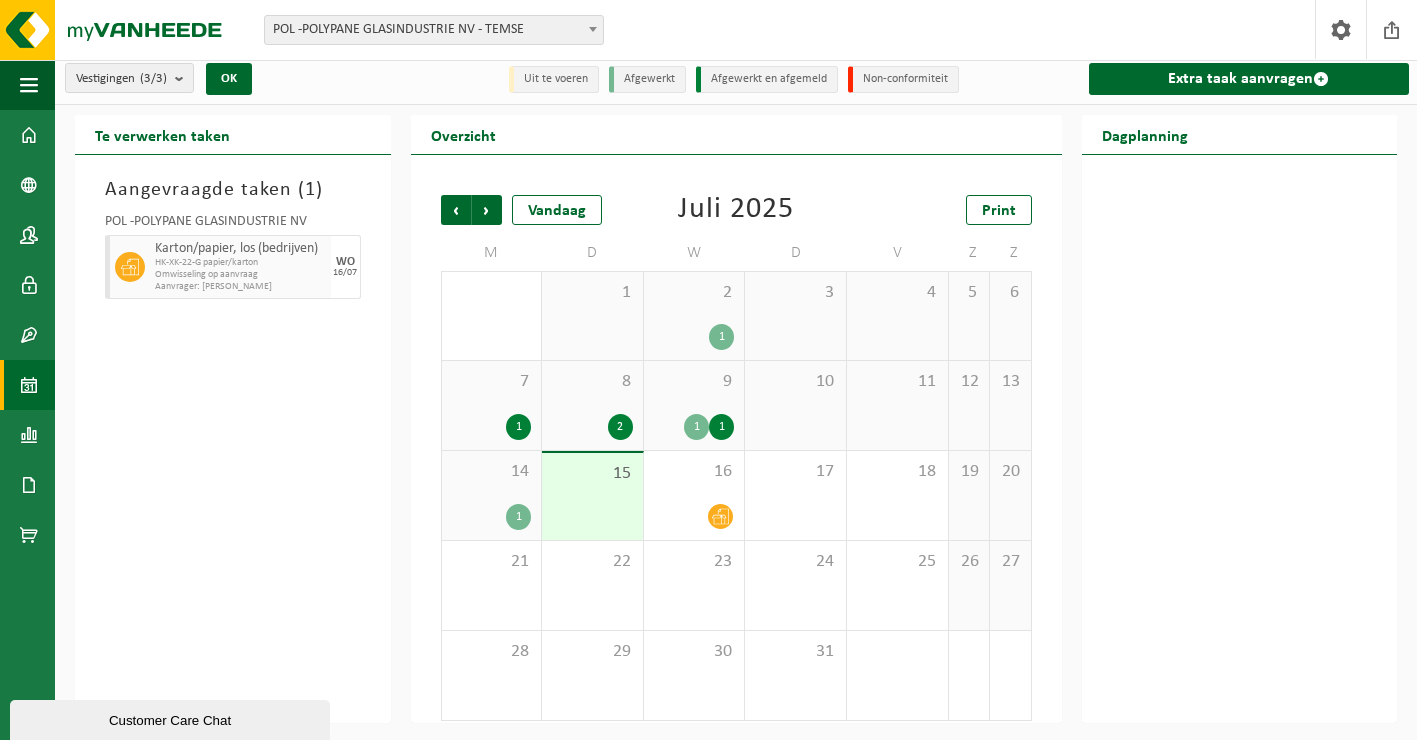 click on "1" at bounding box center [721, 427] 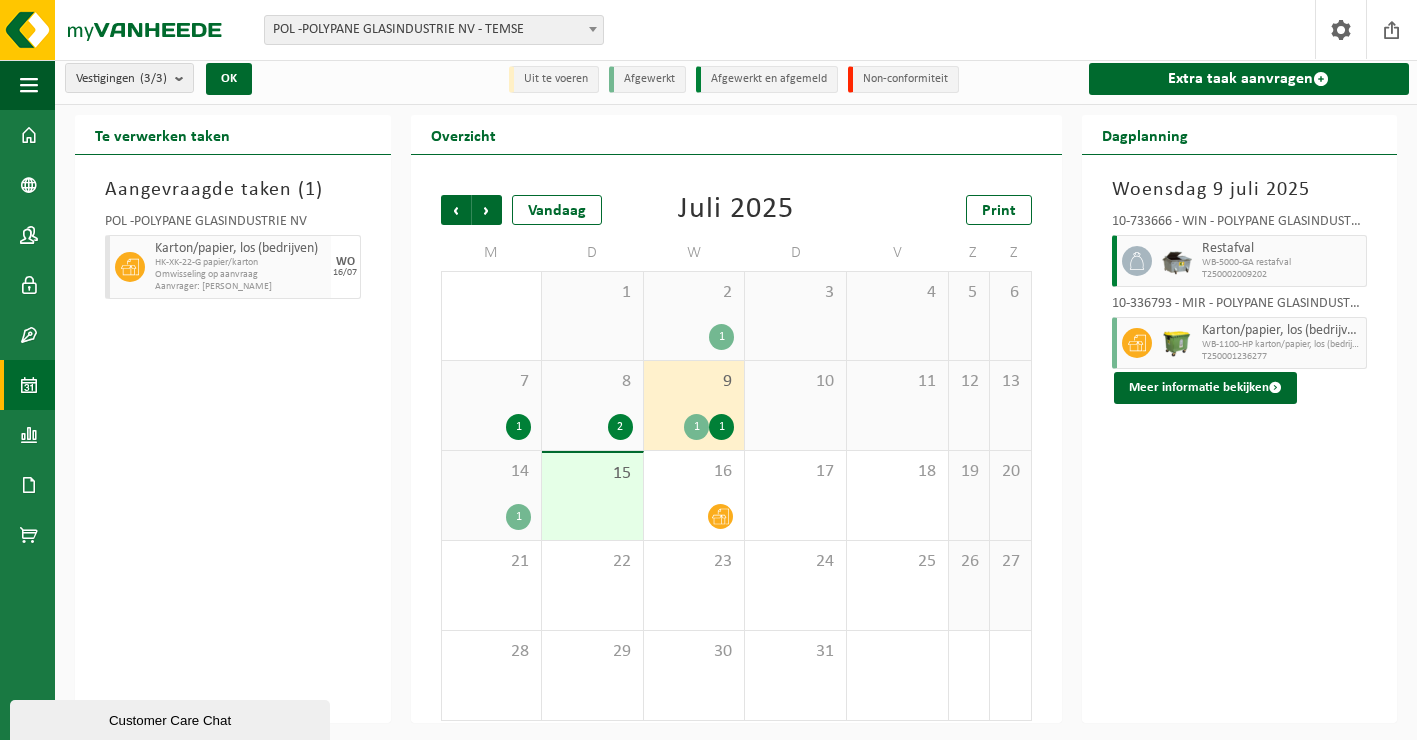 click on "1" at bounding box center [696, 427] 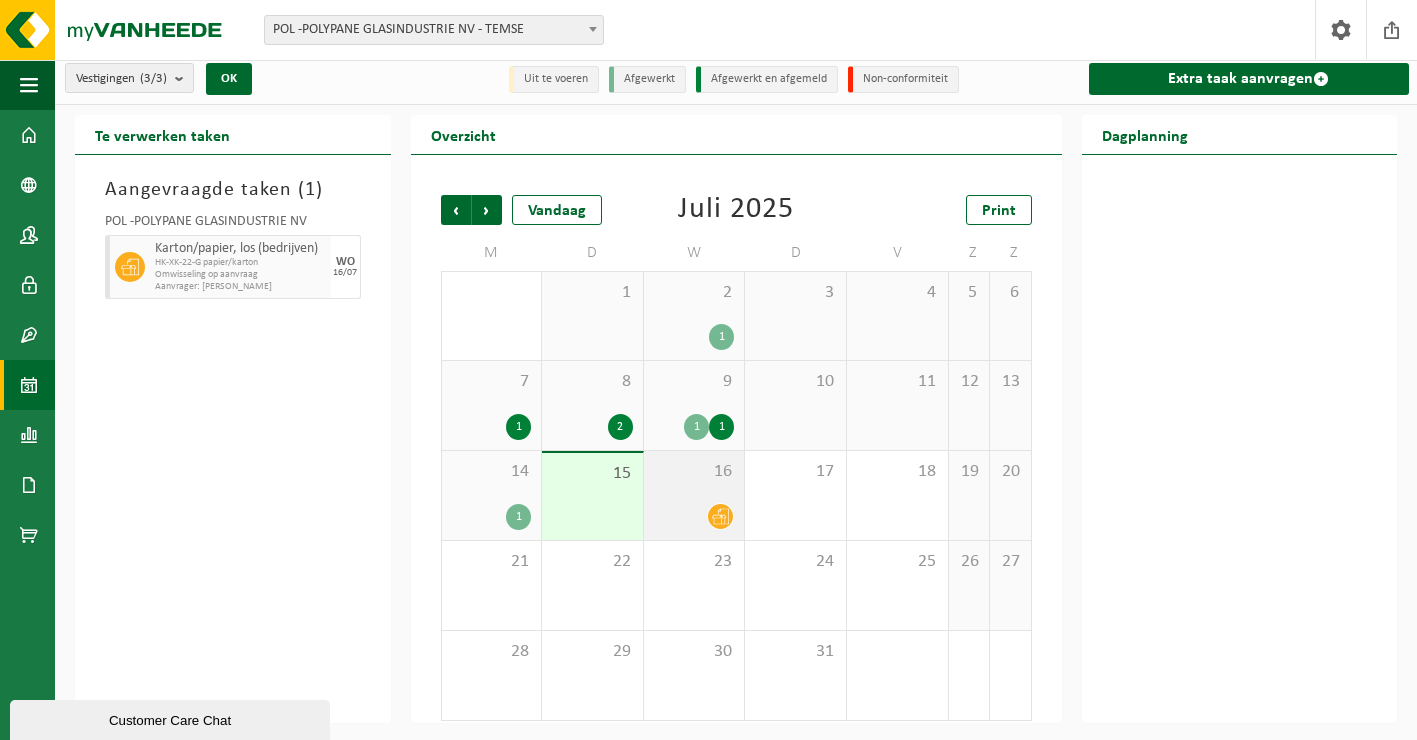 click 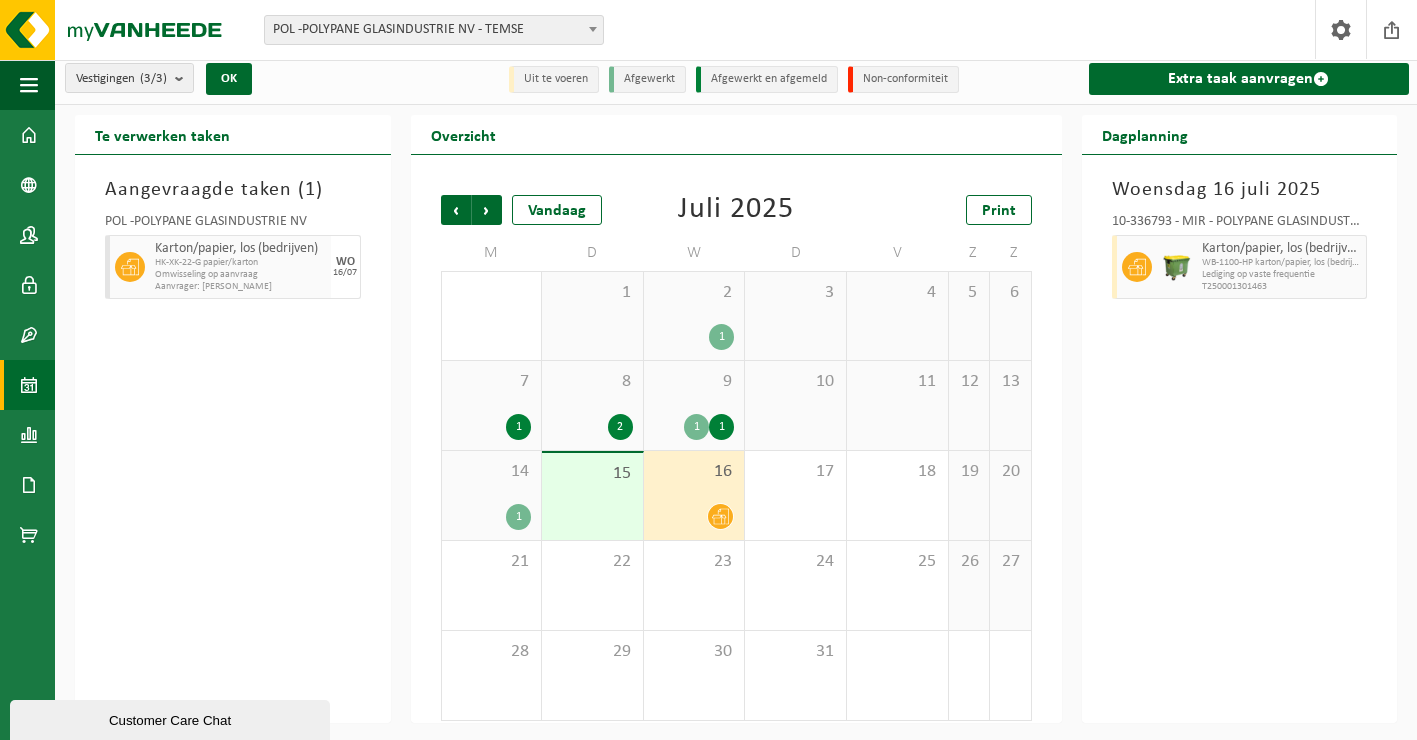 click on "Karton/papier, los (bedrijven)" at bounding box center (1282, 249) 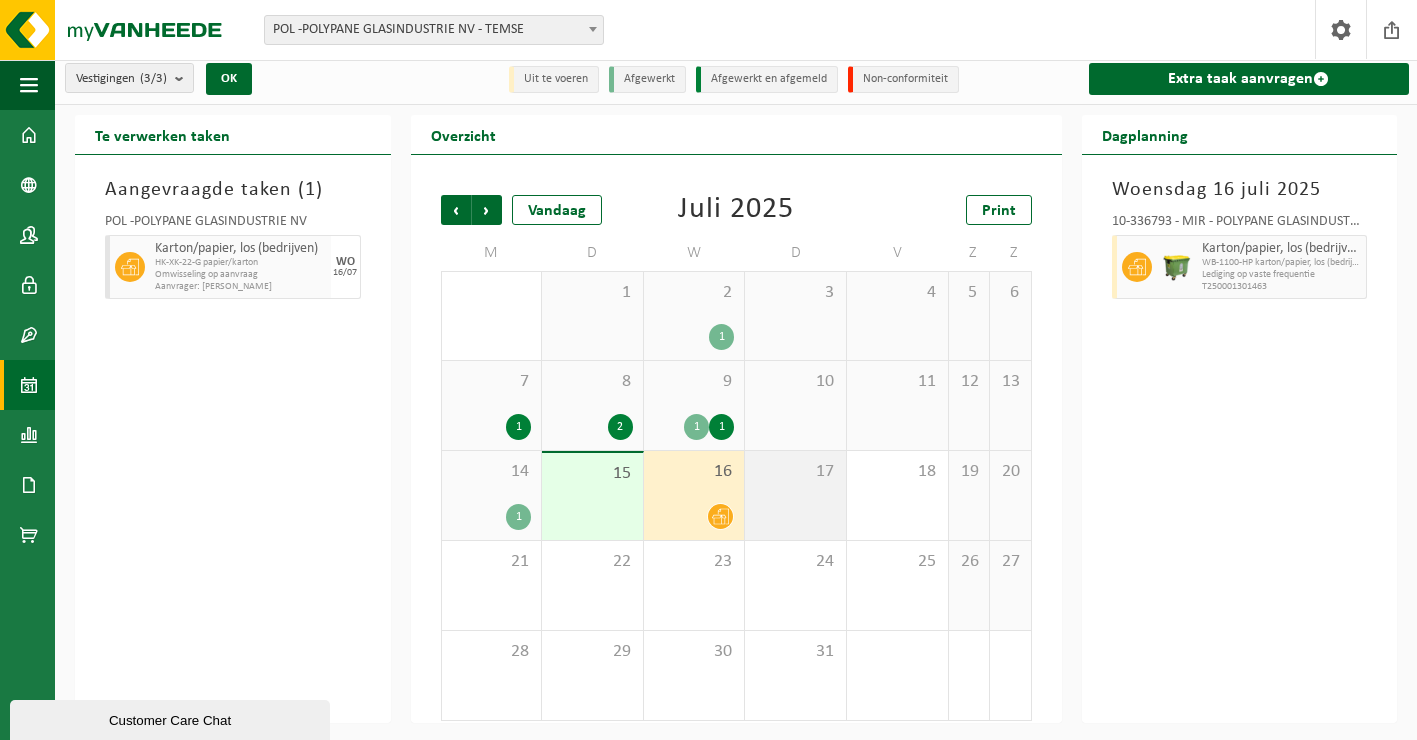 click on "17" at bounding box center (795, 495) 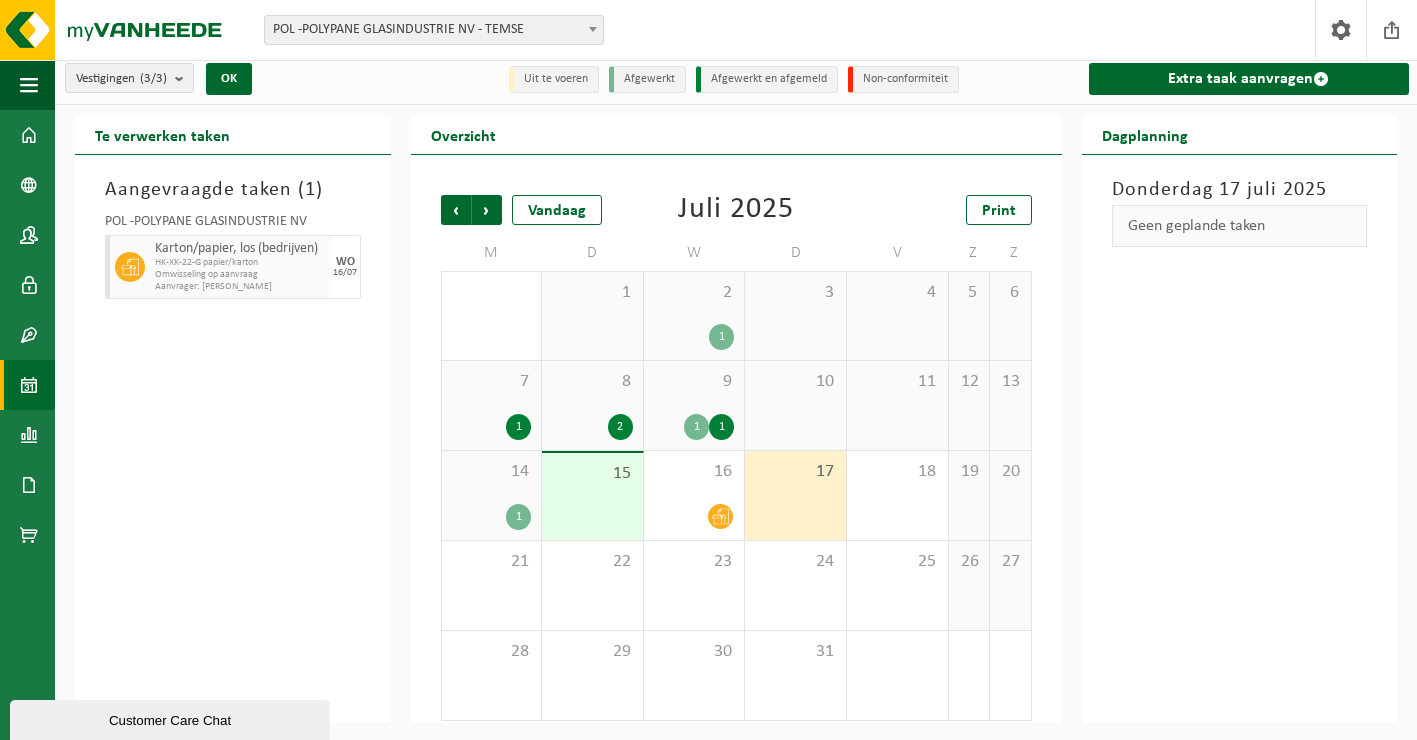 drag, startPoint x: 710, startPoint y: 512, endPoint x: 493, endPoint y: 517, distance: 217.0576 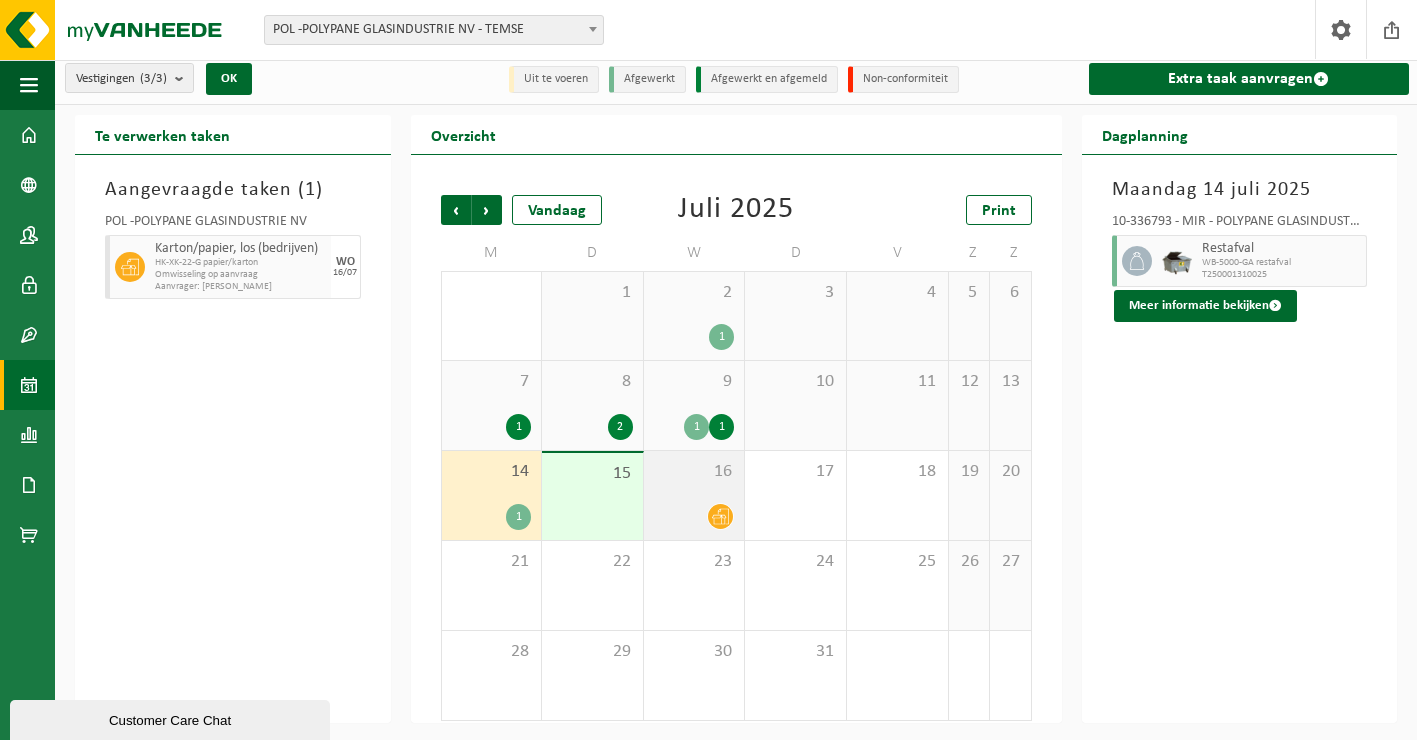 click at bounding box center (694, 516) 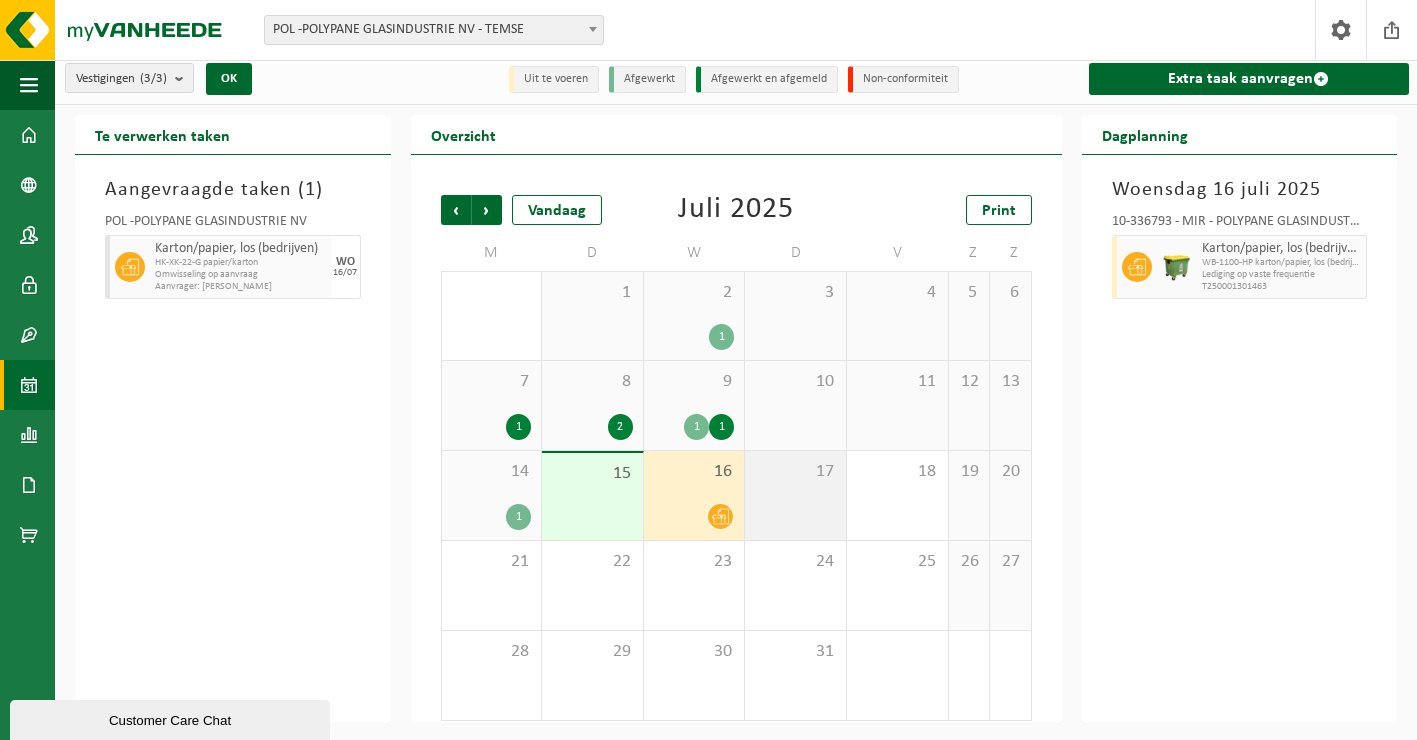 click on "17" at bounding box center (795, 472) 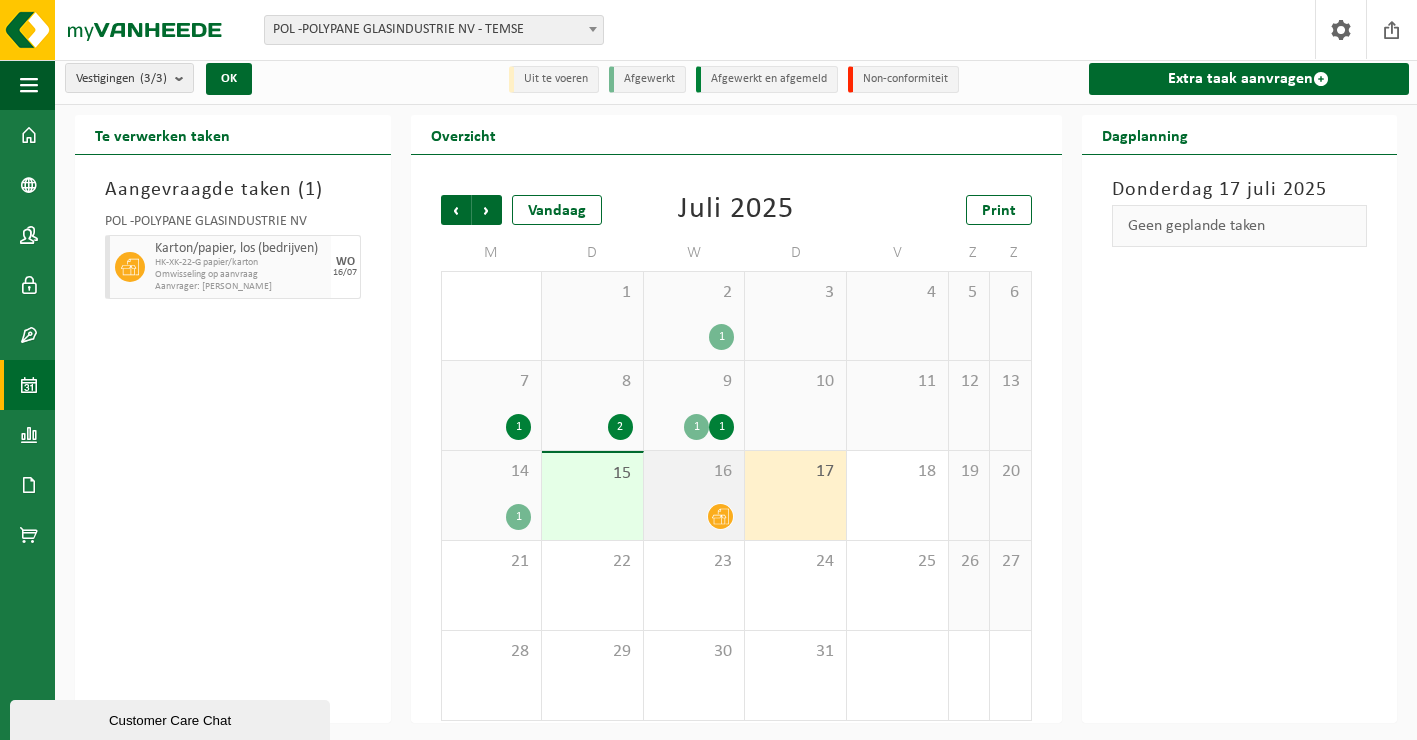 click at bounding box center (694, 516) 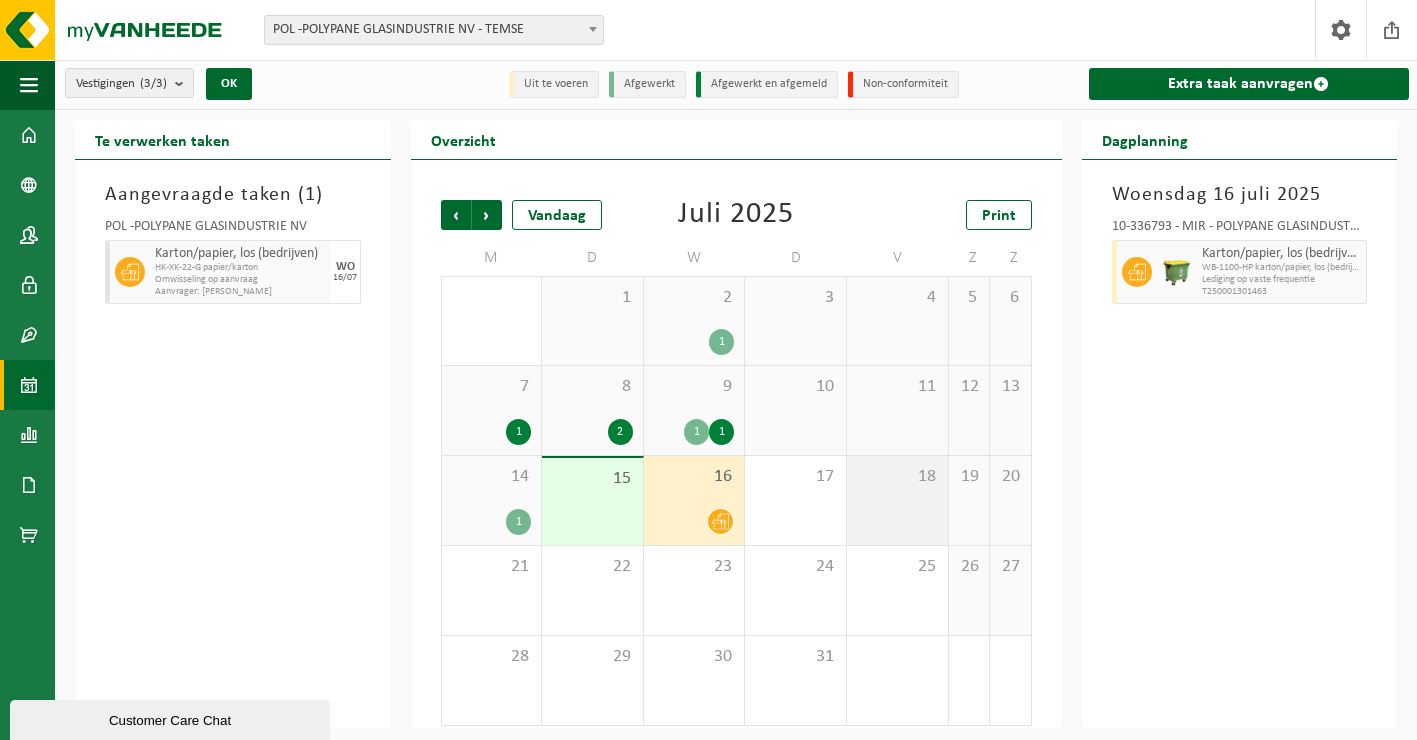 scroll, scrollTop: 0, scrollLeft: 0, axis: both 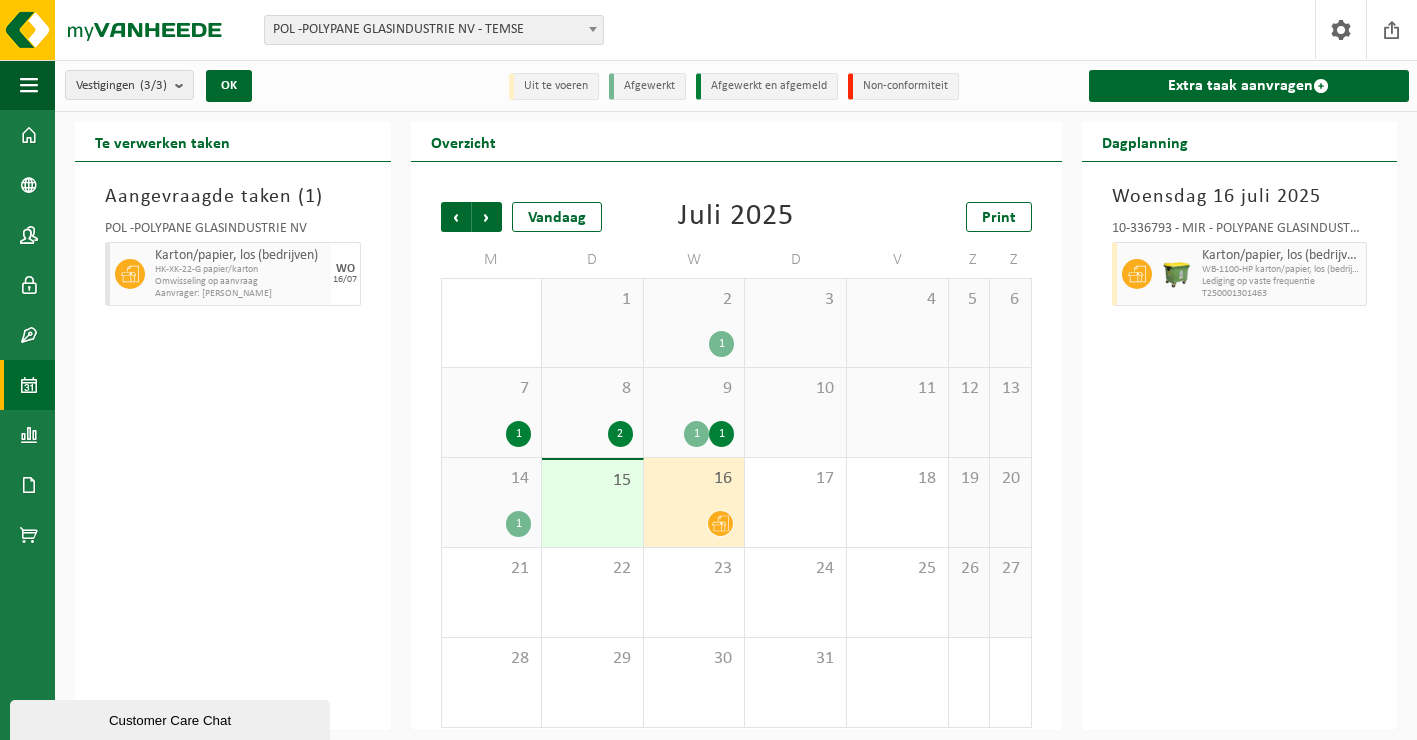 click on "Uit te voeren" at bounding box center (554, 86) 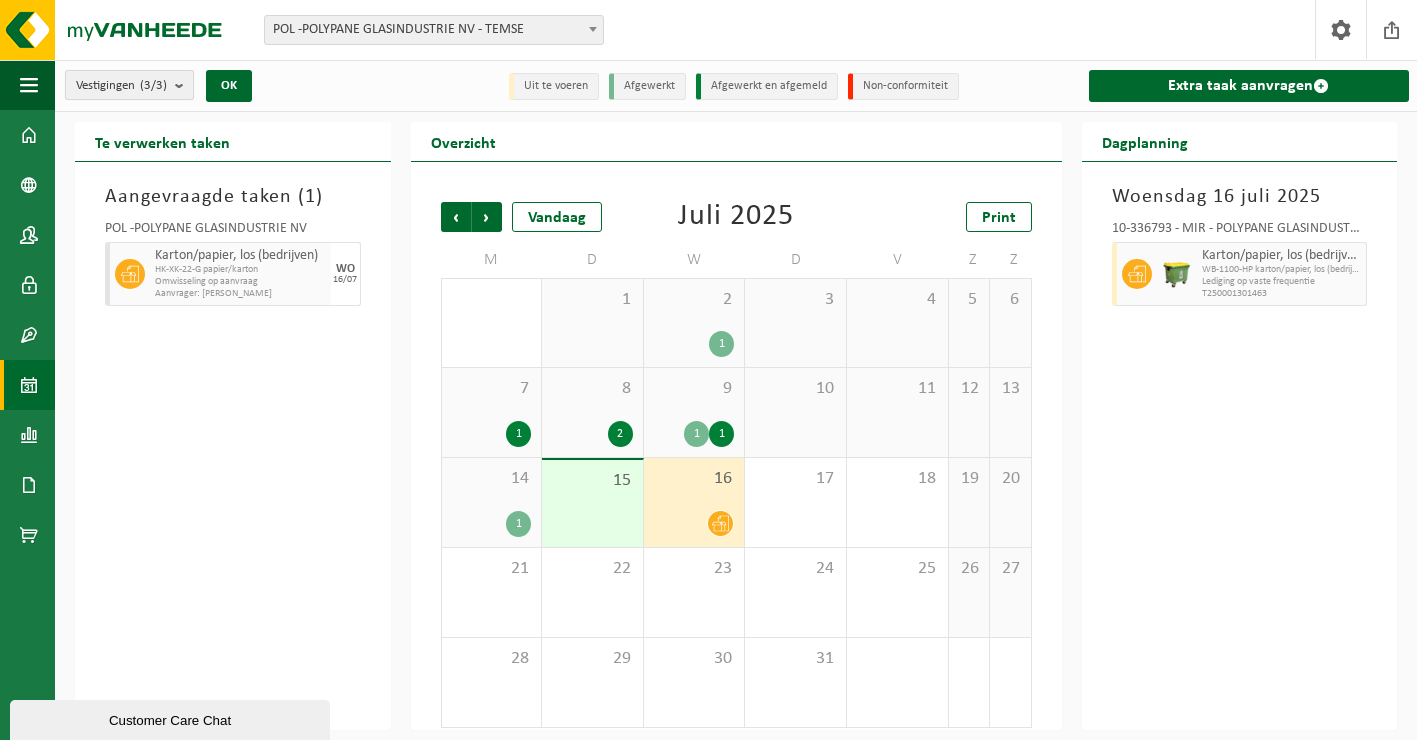 click at bounding box center (184, 85) 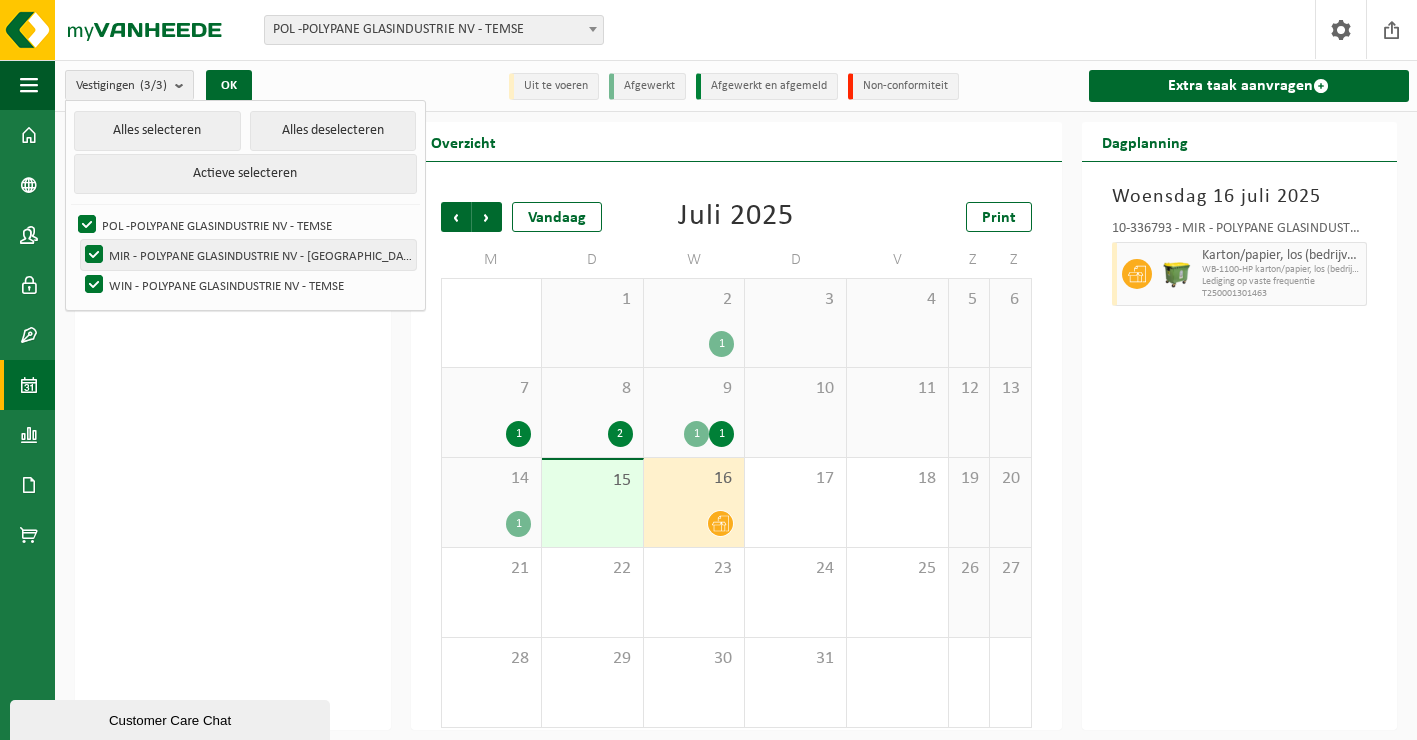 click on "MIR - POLYPANE GLASINDUSTRIE NV - [GEOGRAPHIC_DATA]" at bounding box center (248, 255) 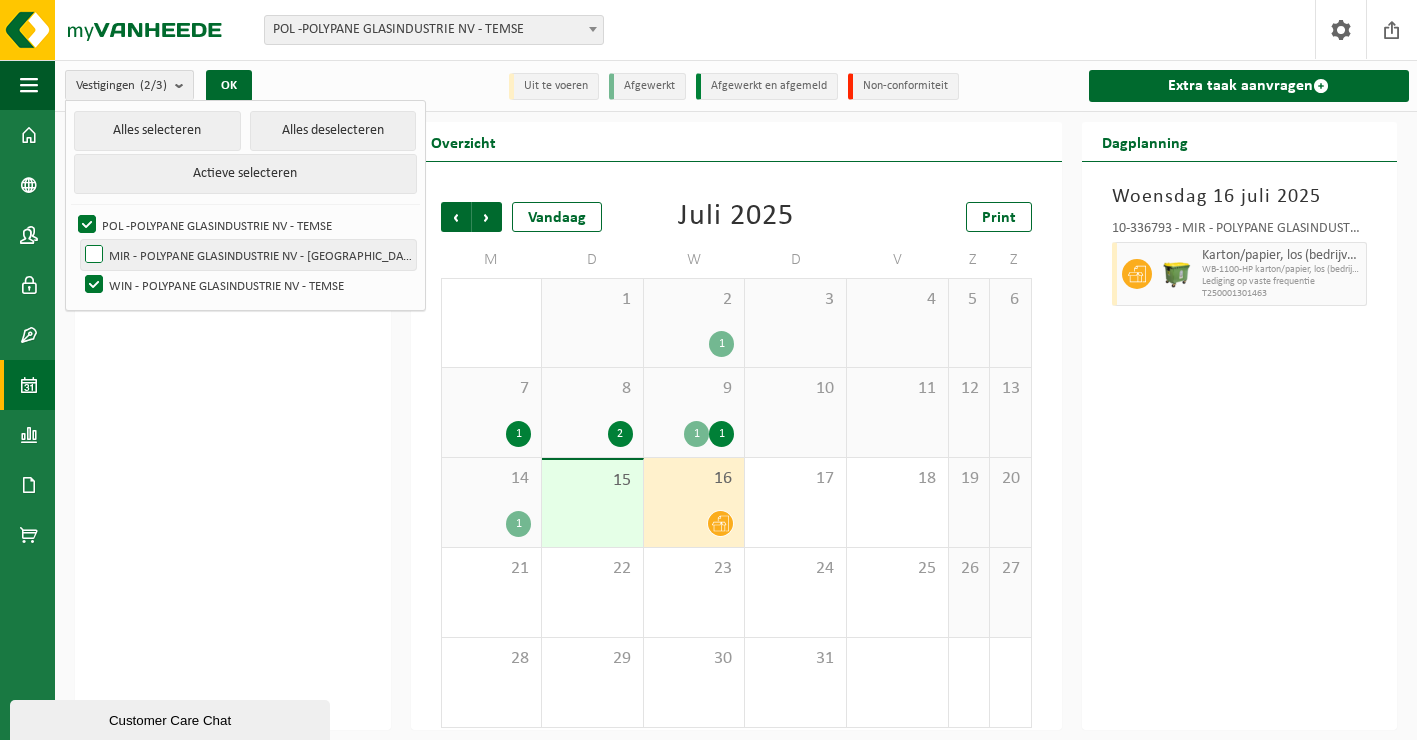click on "MIR - POLYPANE GLASINDUSTRIE NV - [GEOGRAPHIC_DATA]" at bounding box center [248, 255] 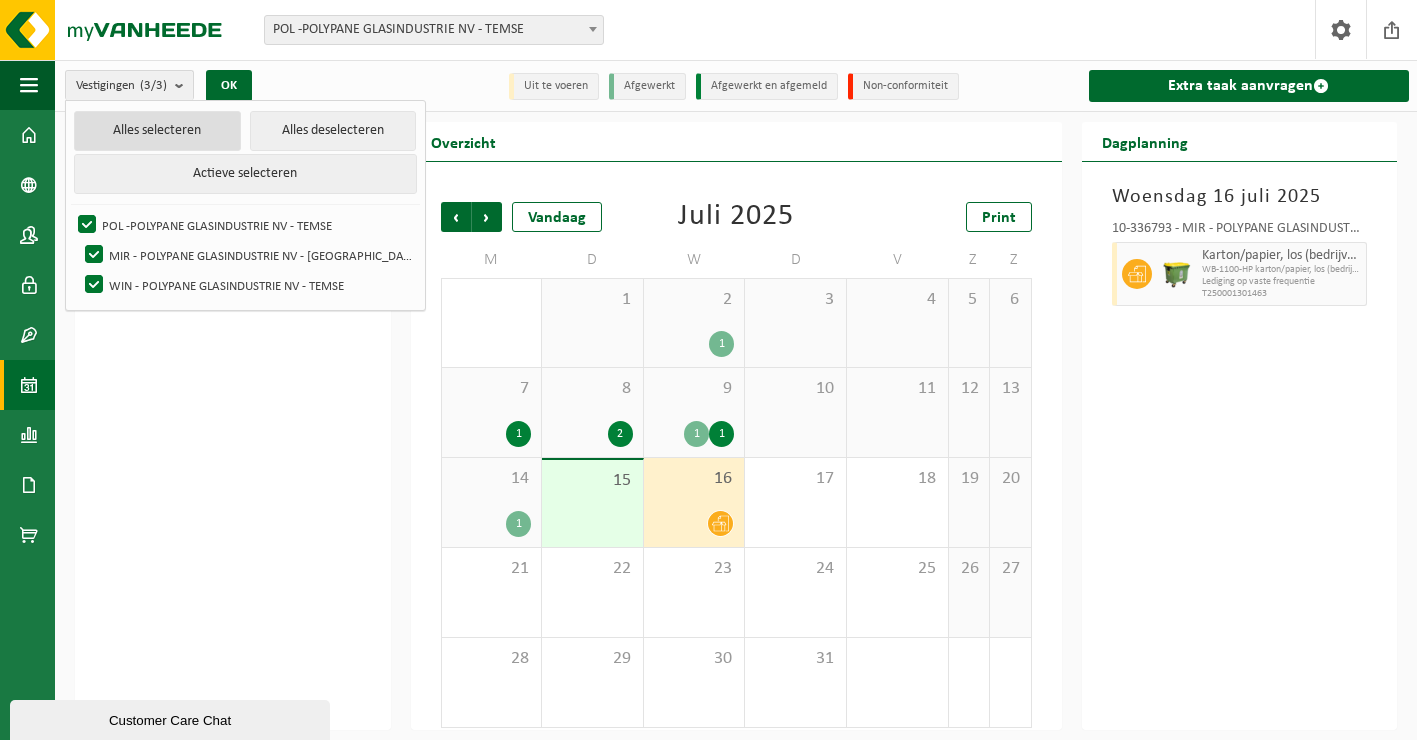 click on "Alles selecteren" at bounding box center [157, 131] 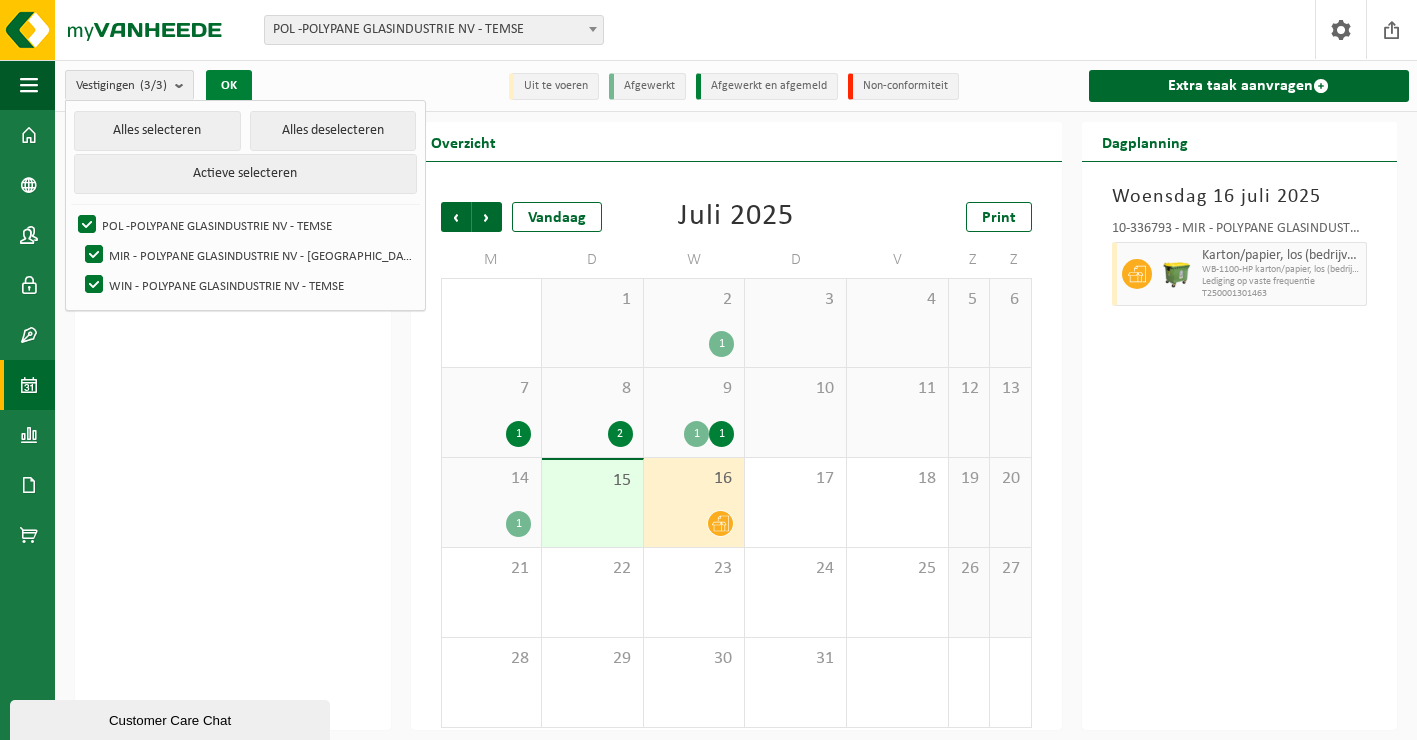 click on "OK" at bounding box center [229, 86] 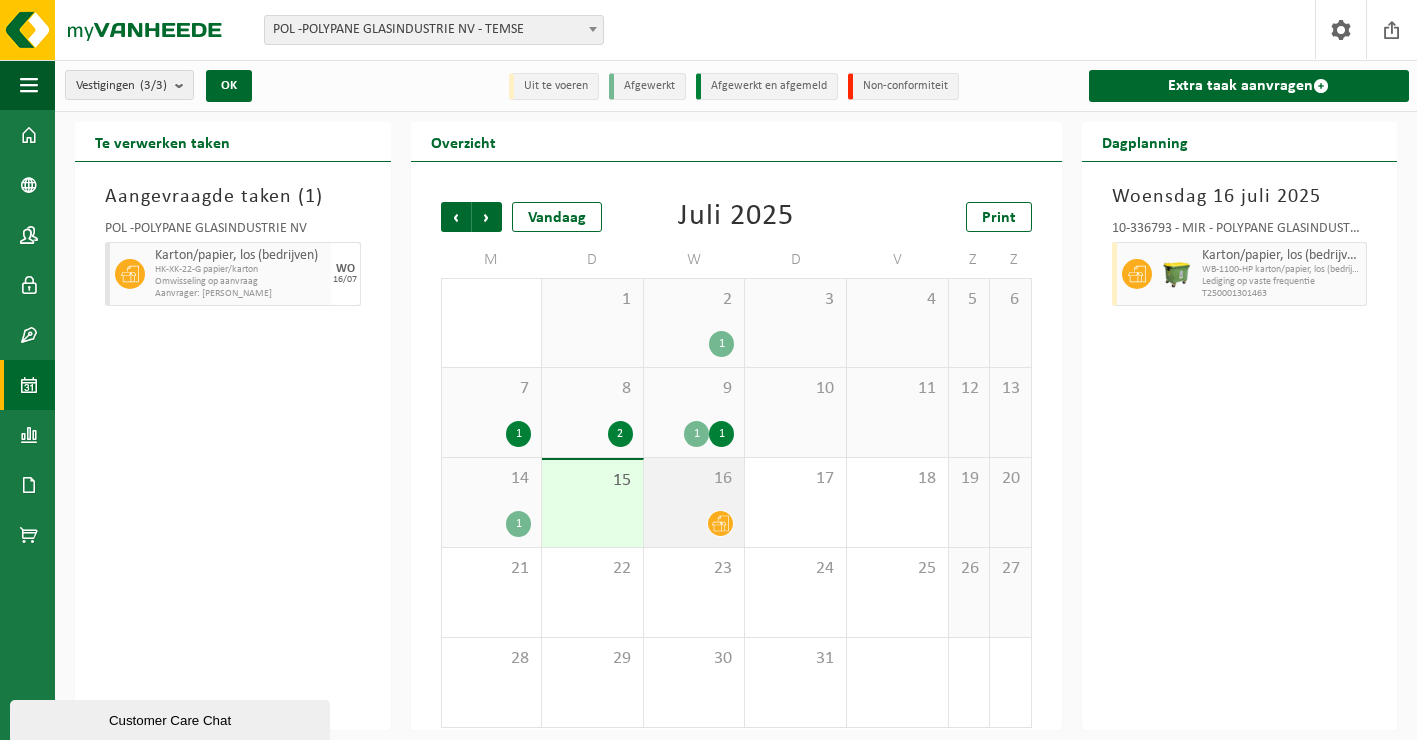 click 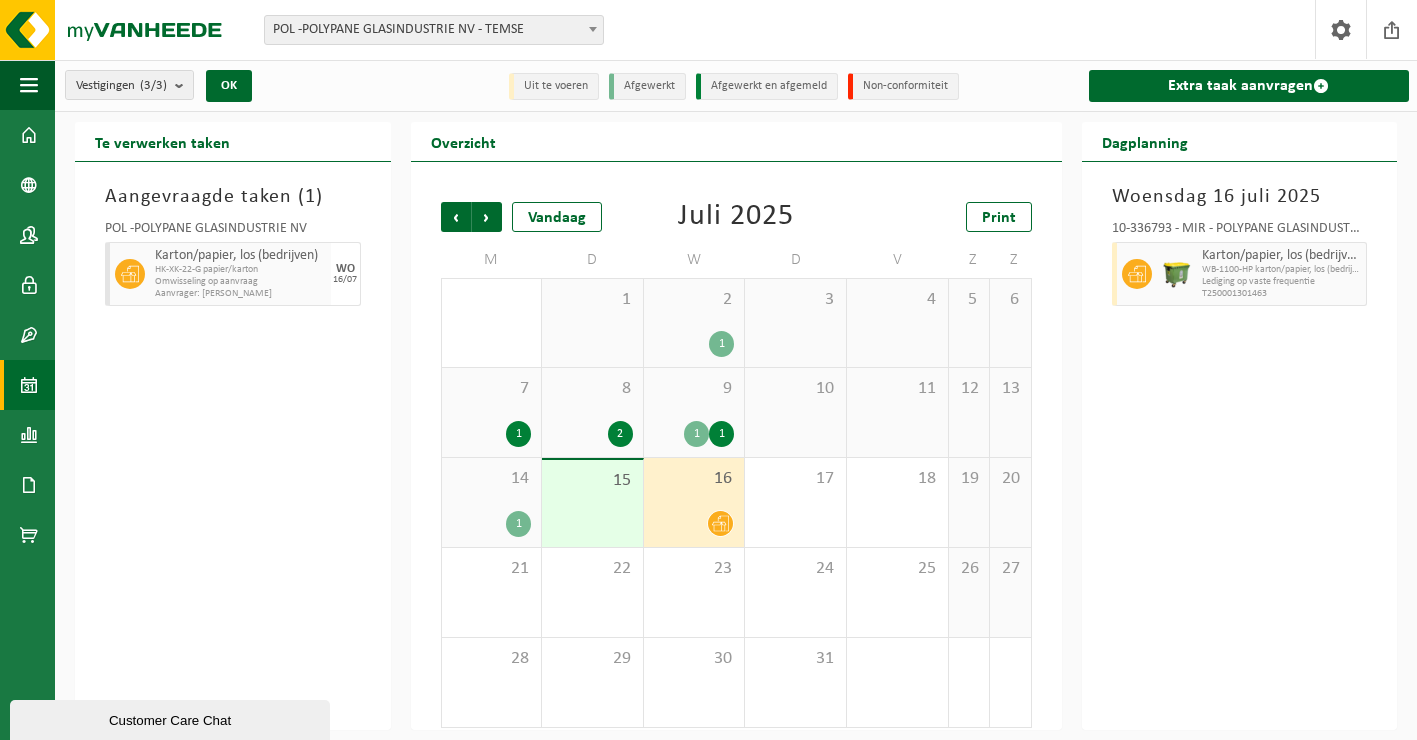 click 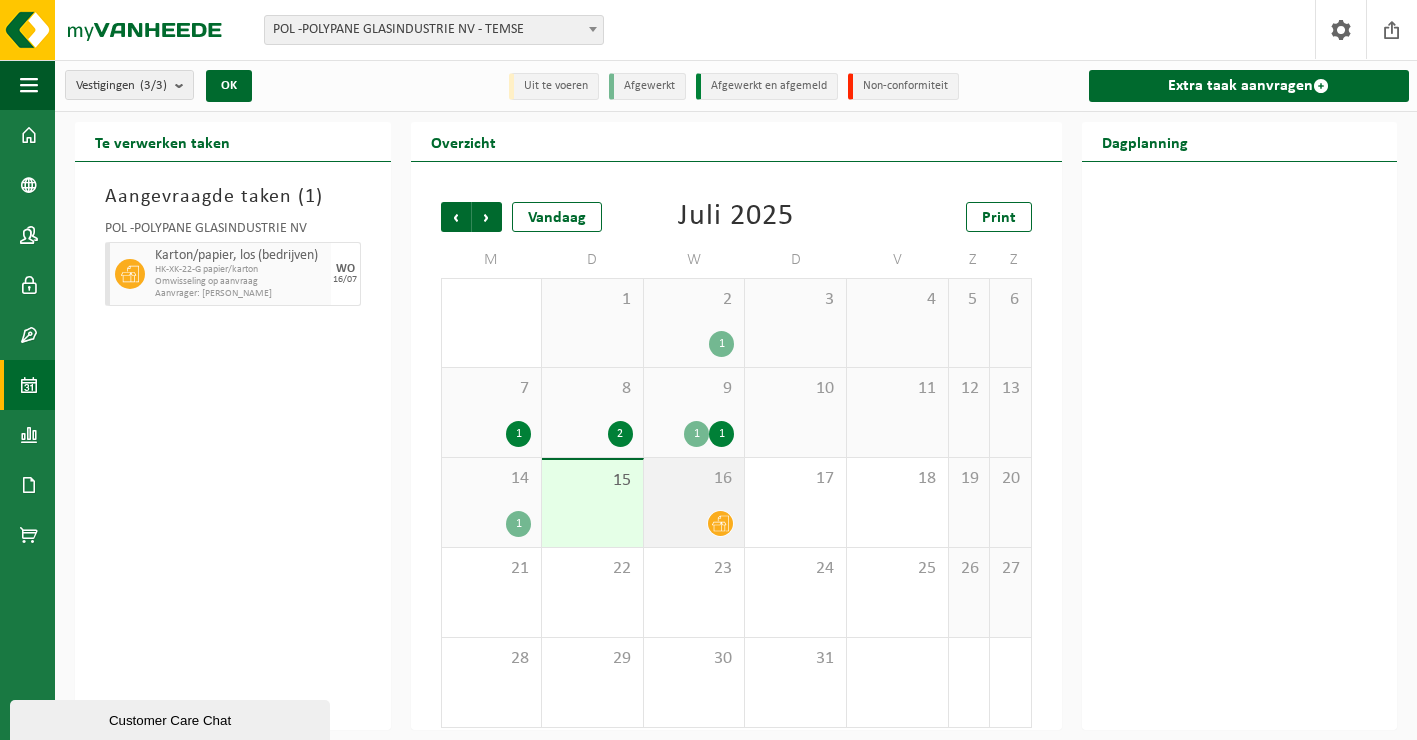 click 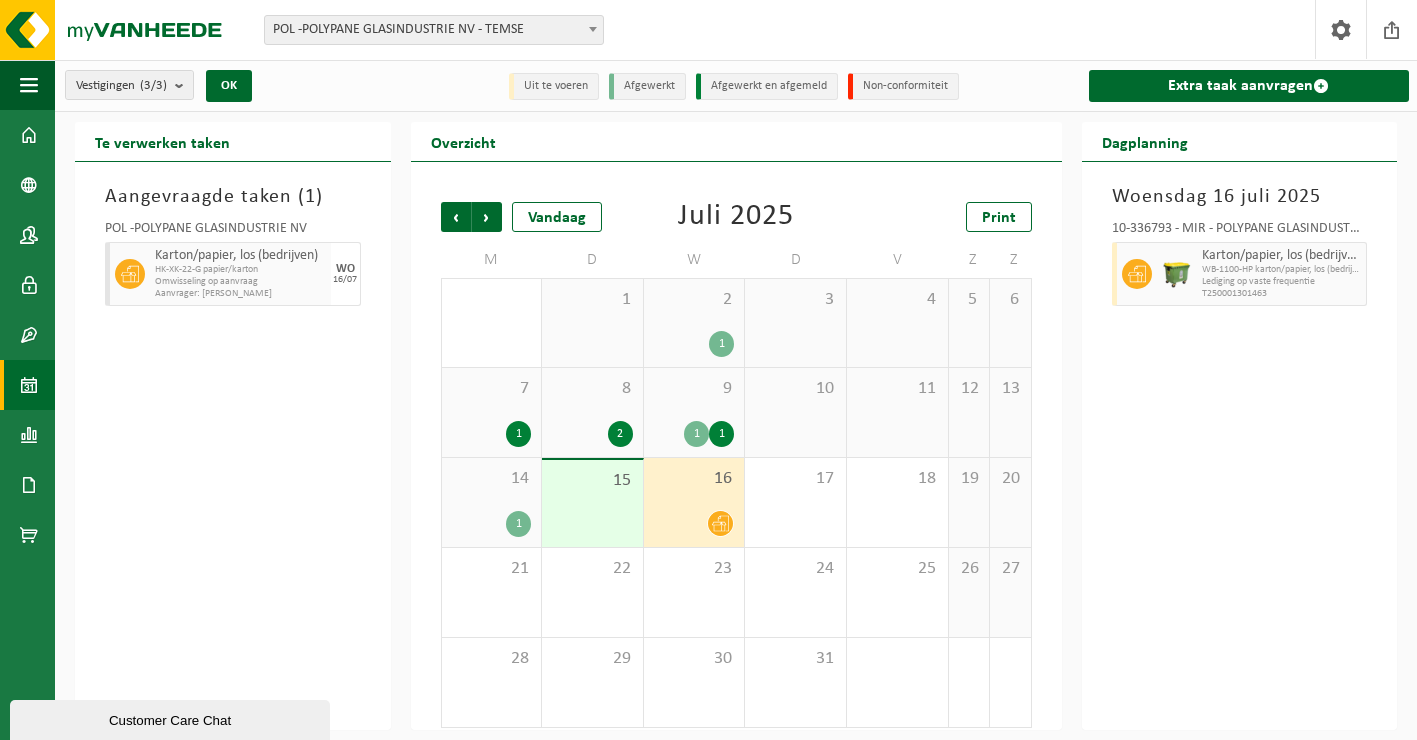 click 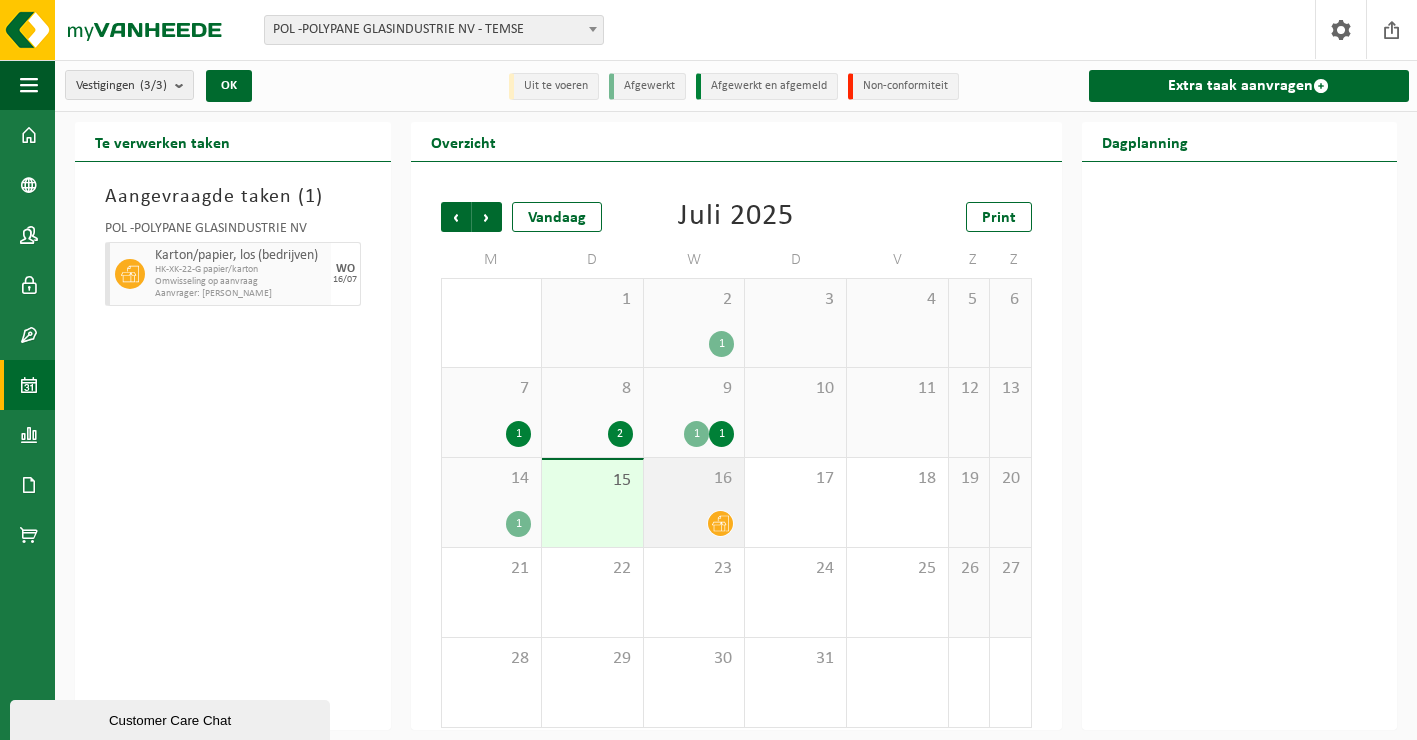 click 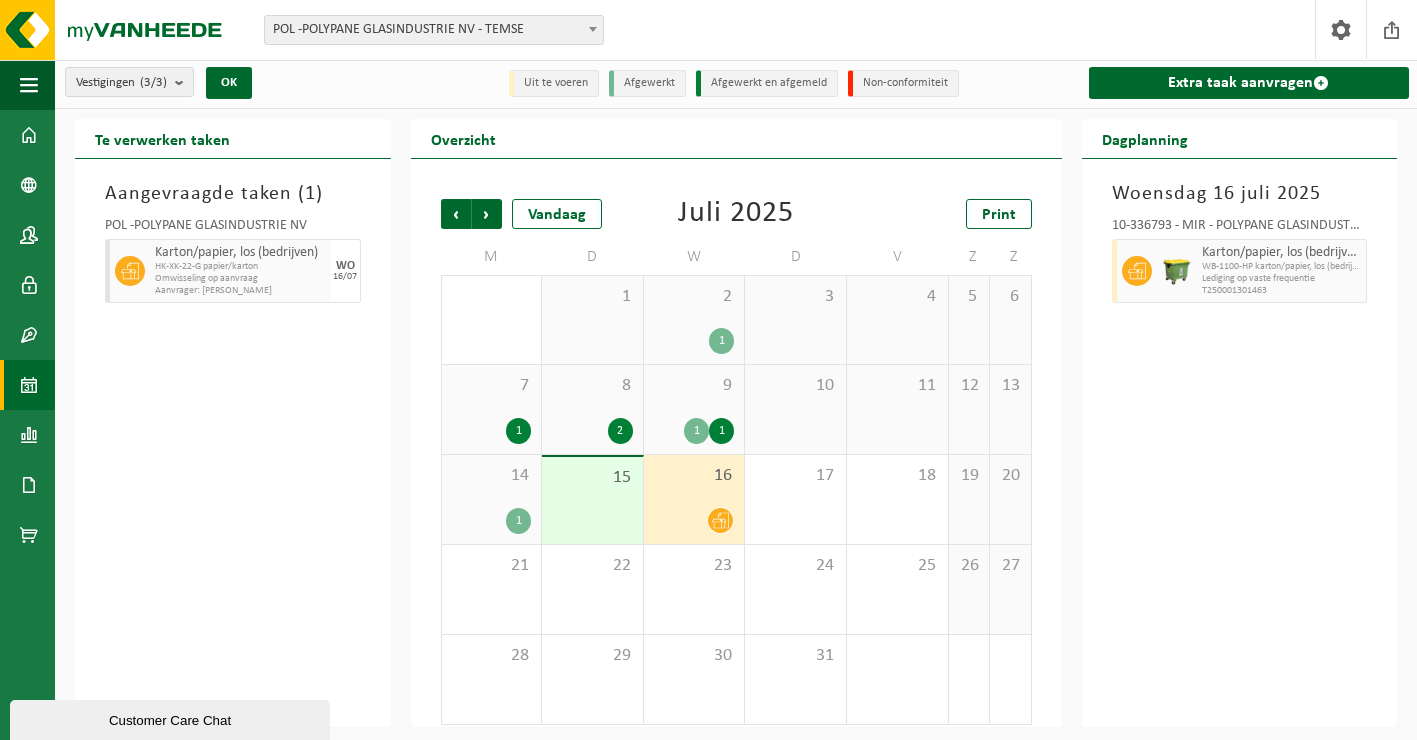 scroll, scrollTop: 7, scrollLeft: 0, axis: vertical 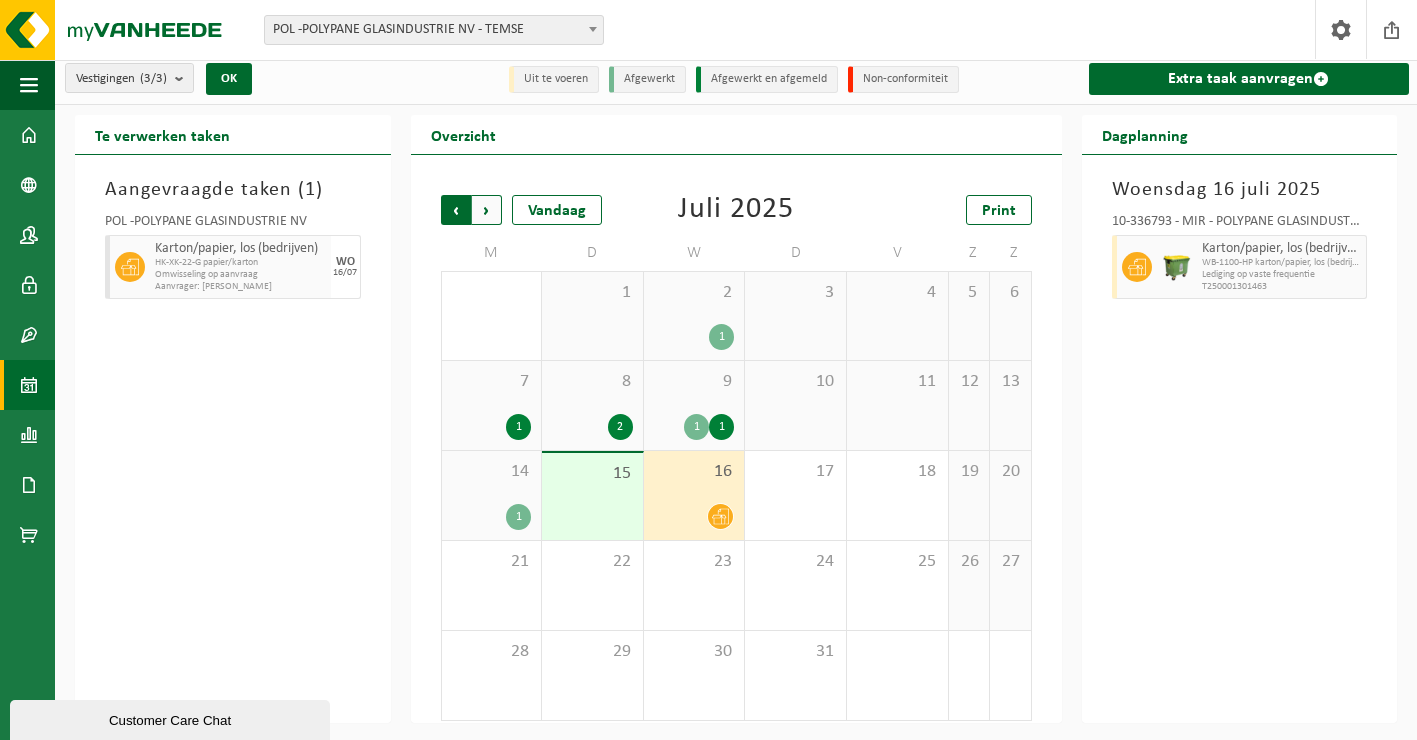 click on "Volgende" at bounding box center [487, 210] 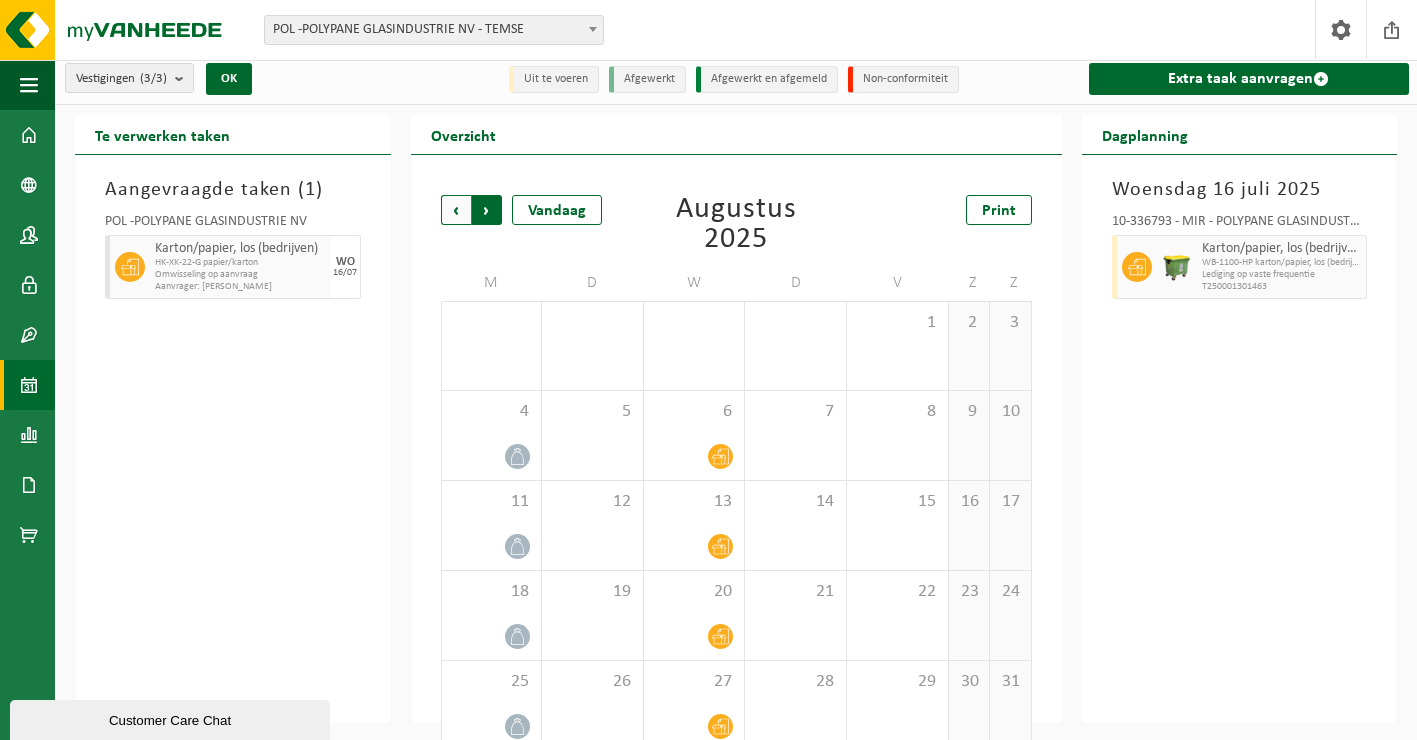 click on "Vorige" at bounding box center (456, 210) 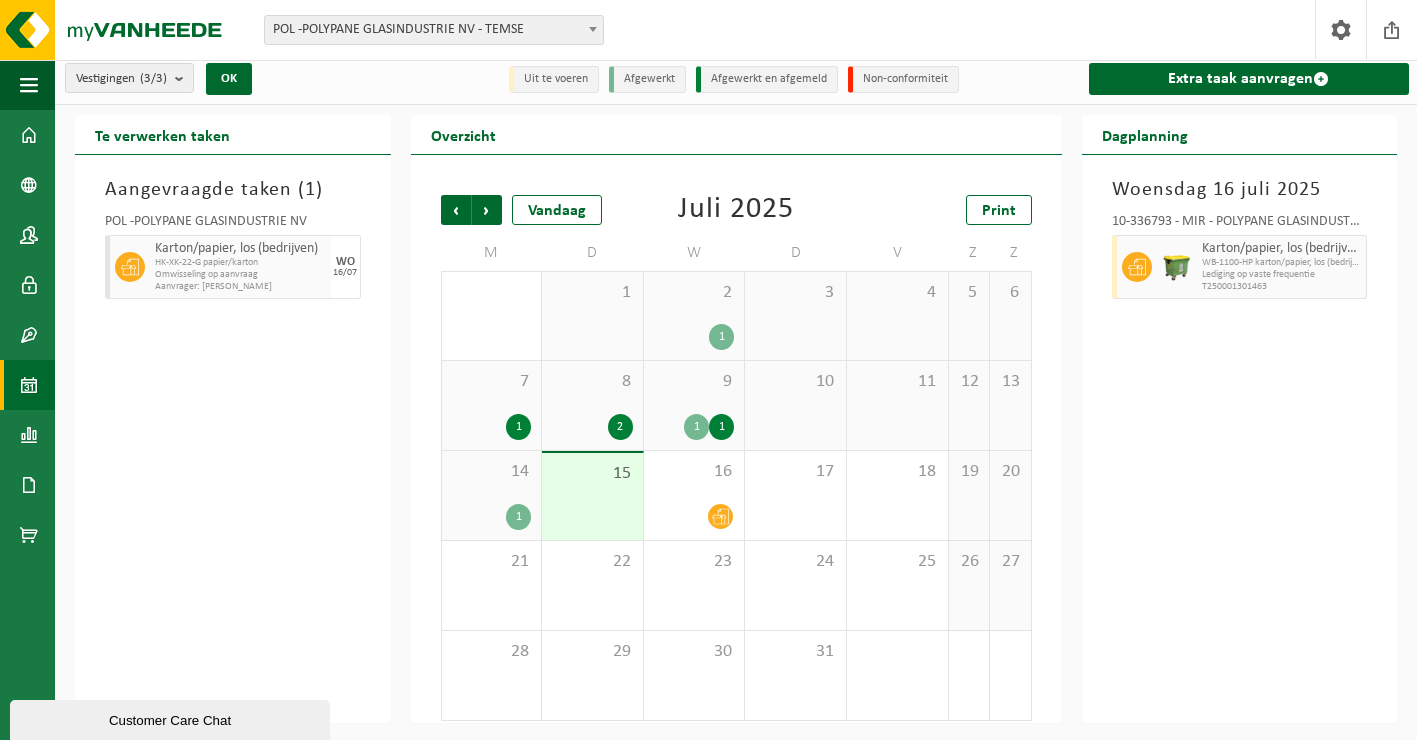 click on "Customer Care Chat" at bounding box center (170, 720) 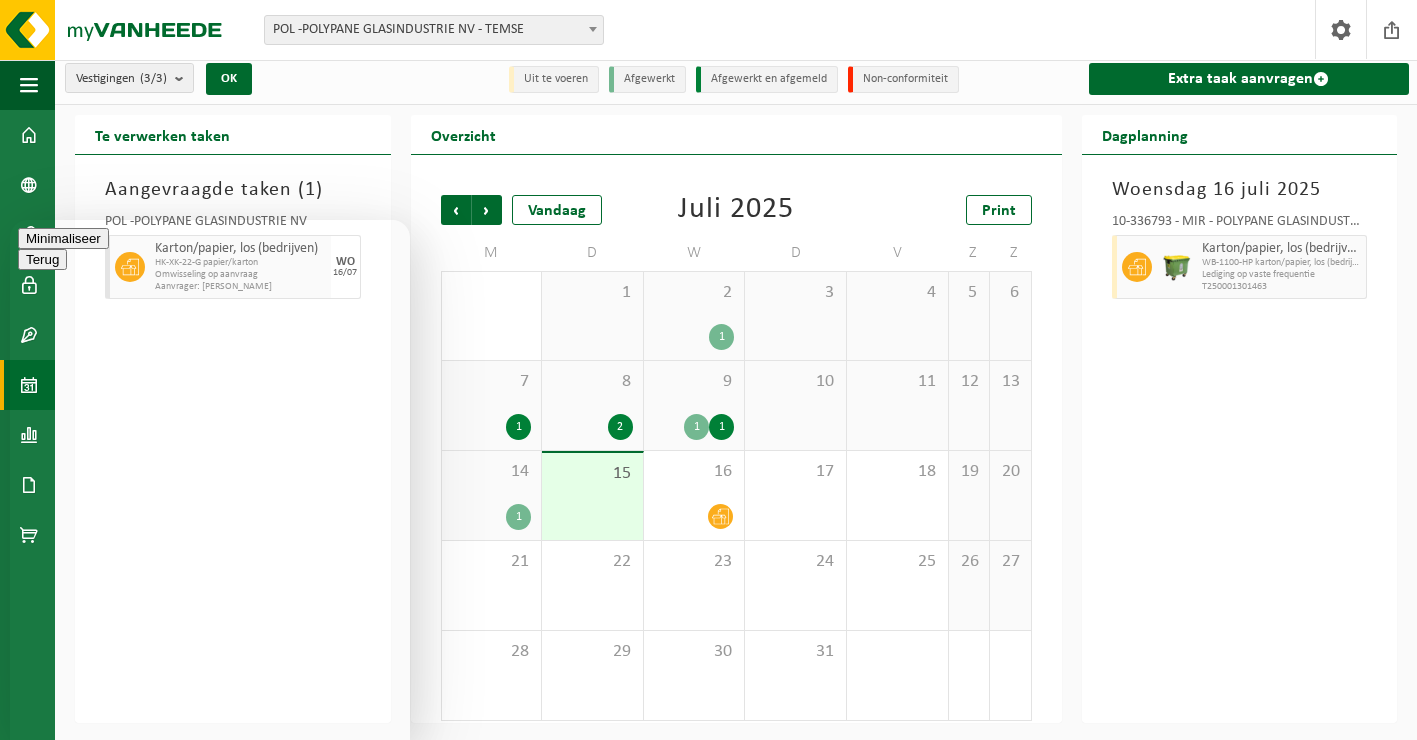 click on "We typically reply in a few minutes" at bounding box center [210, 883] 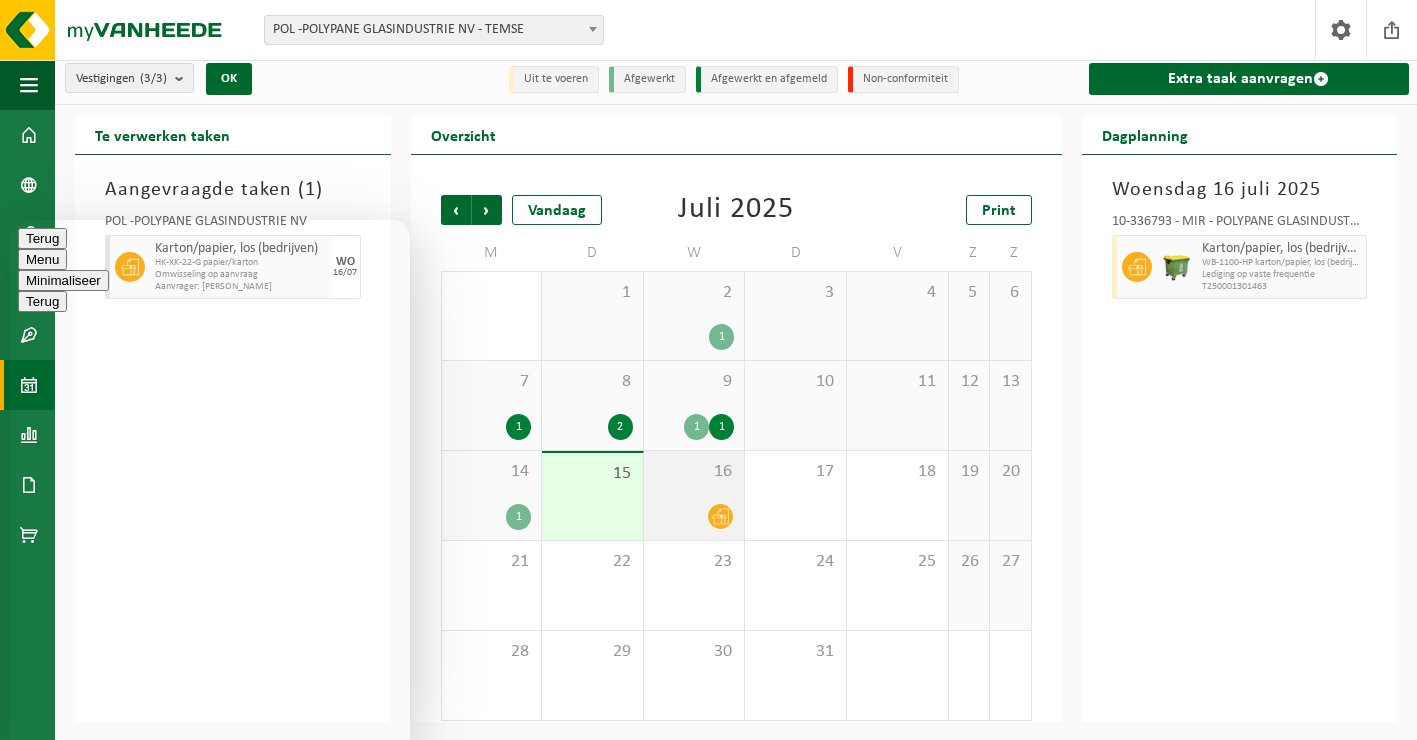 click 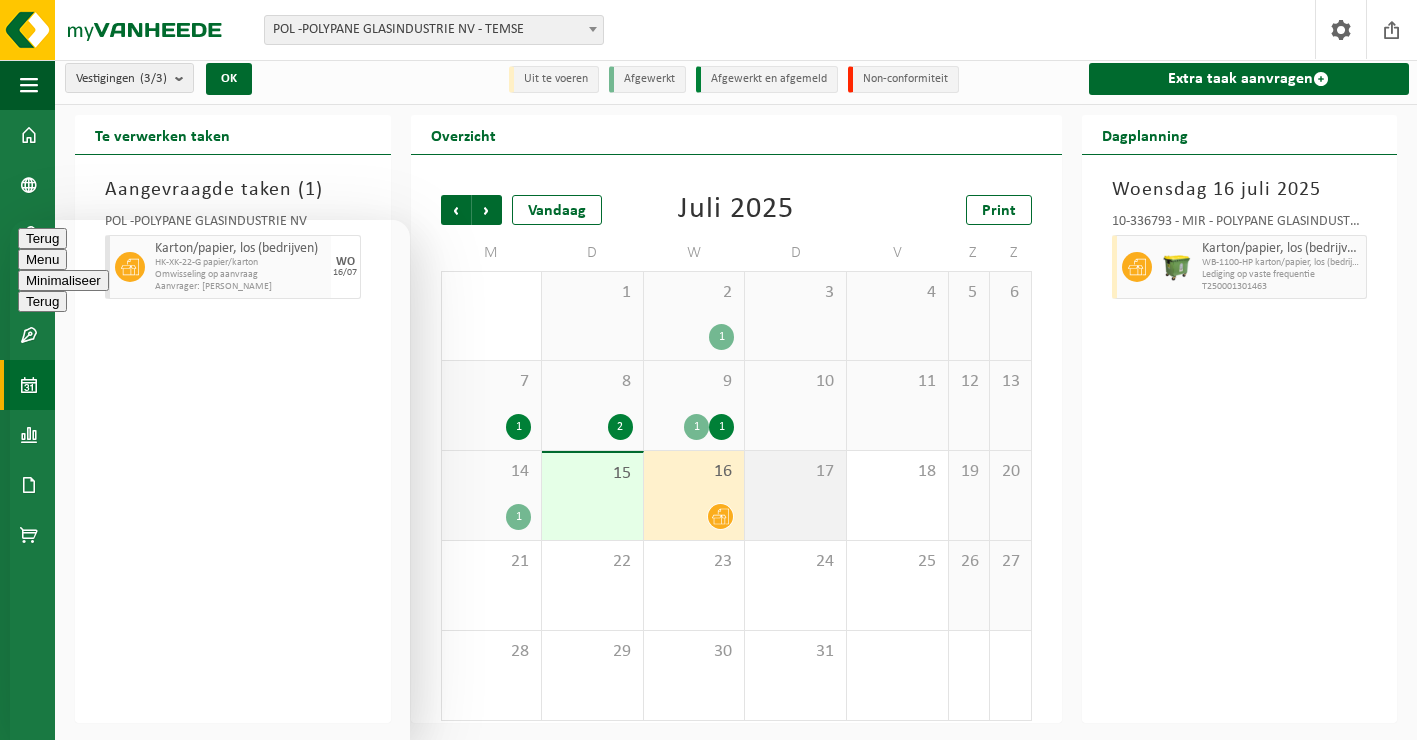 click on "17" at bounding box center (795, 495) 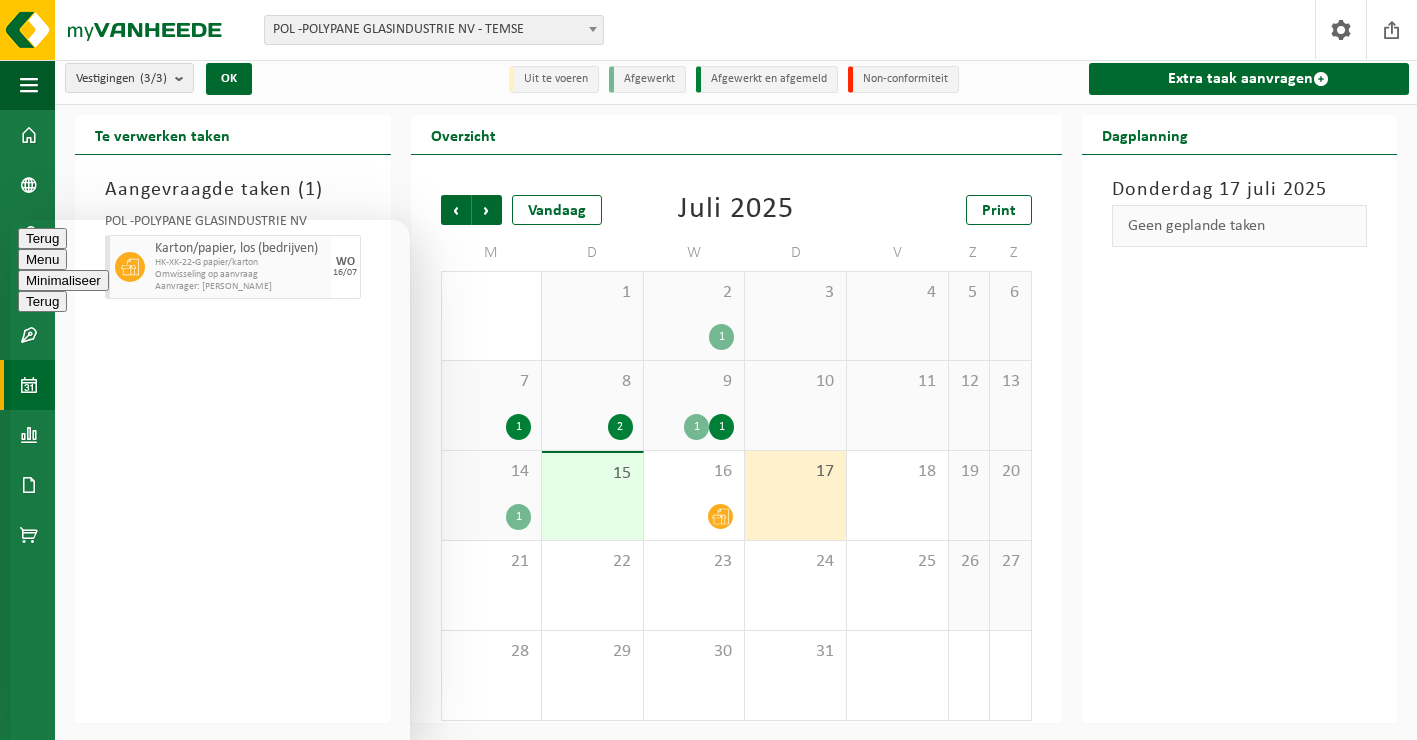 click on "15" at bounding box center [592, 496] 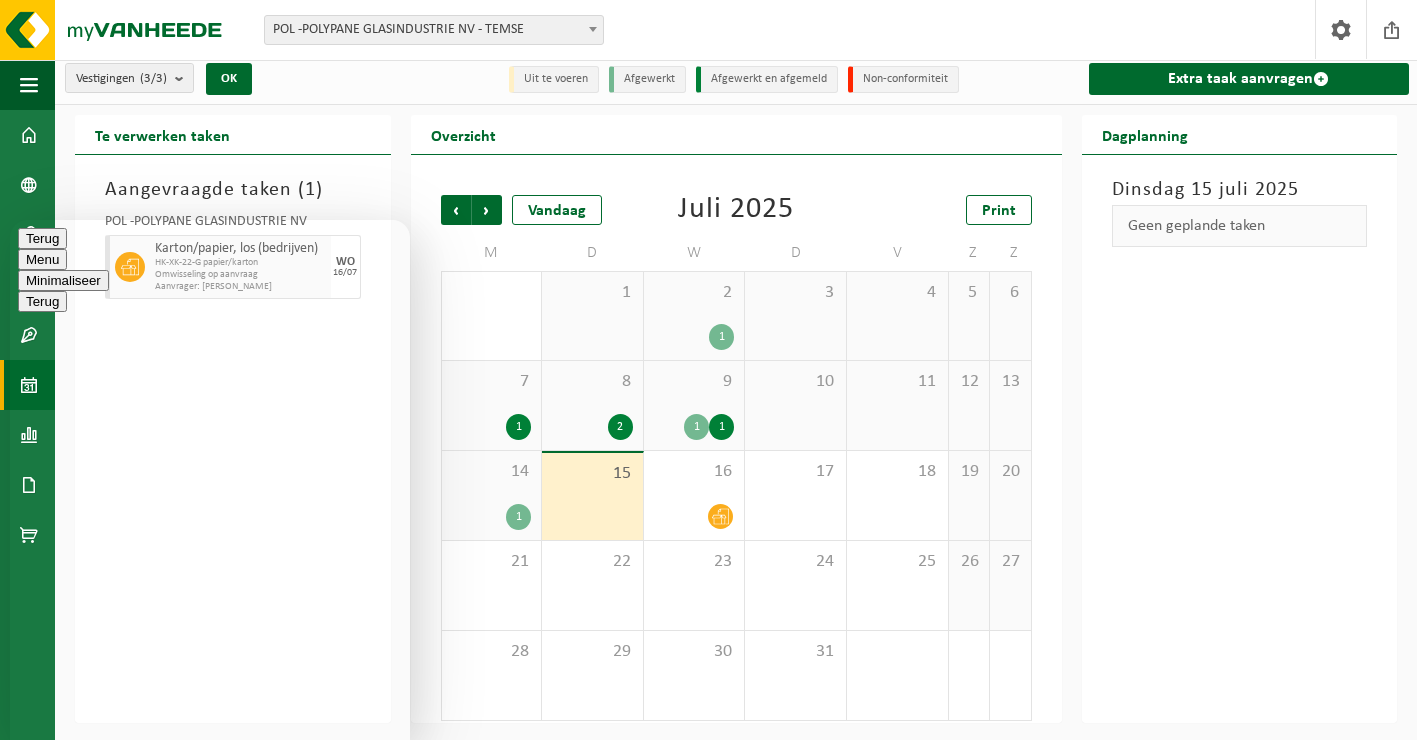 click on "14 1" at bounding box center [492, 495] 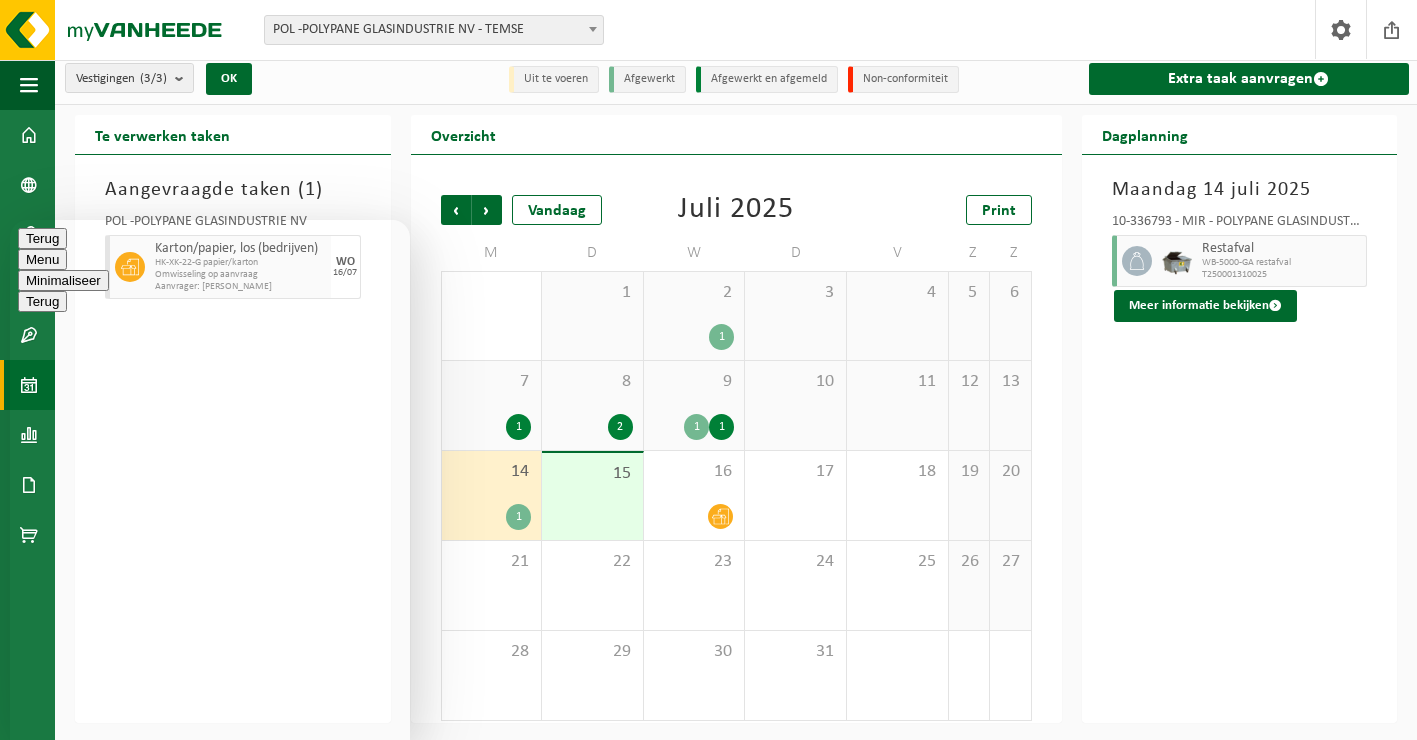 click on "15" at bounding box center (592, 496) 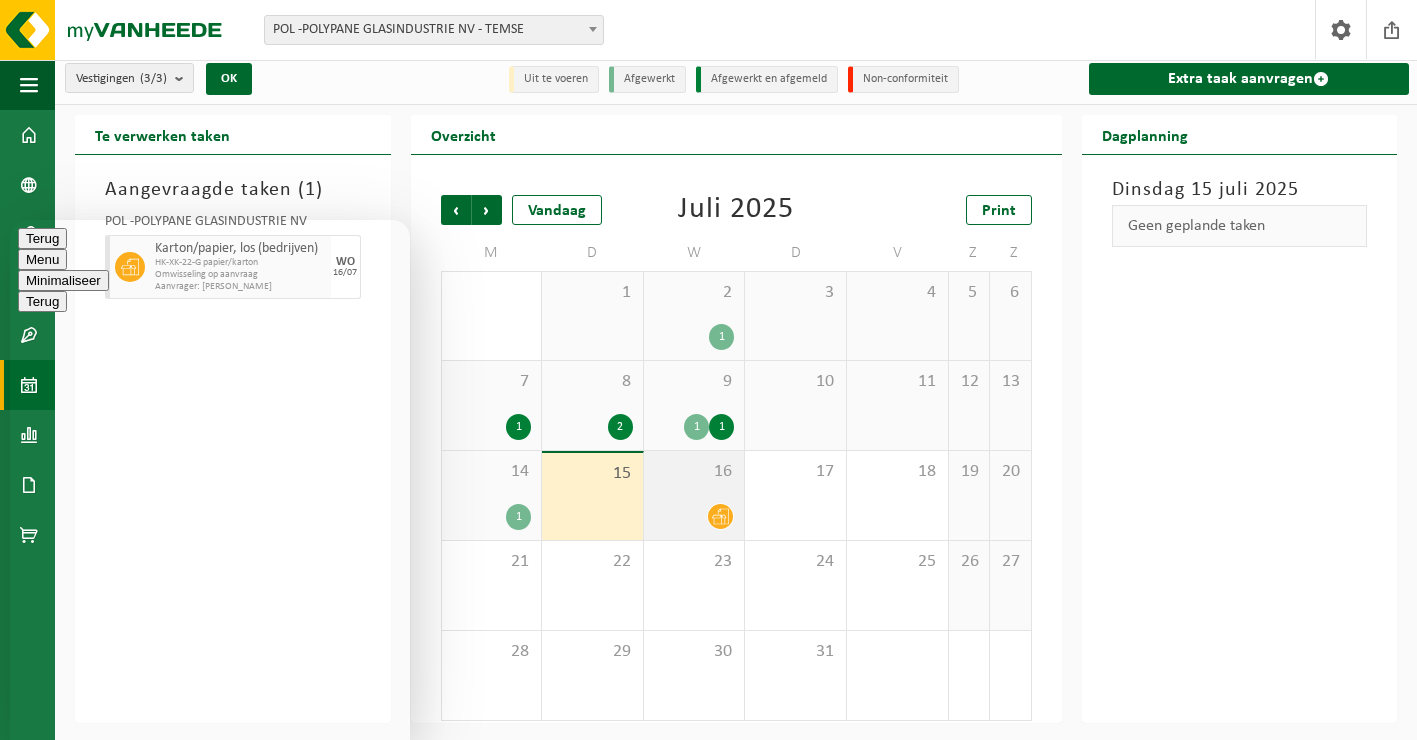 click at bounding box center [694, 516] 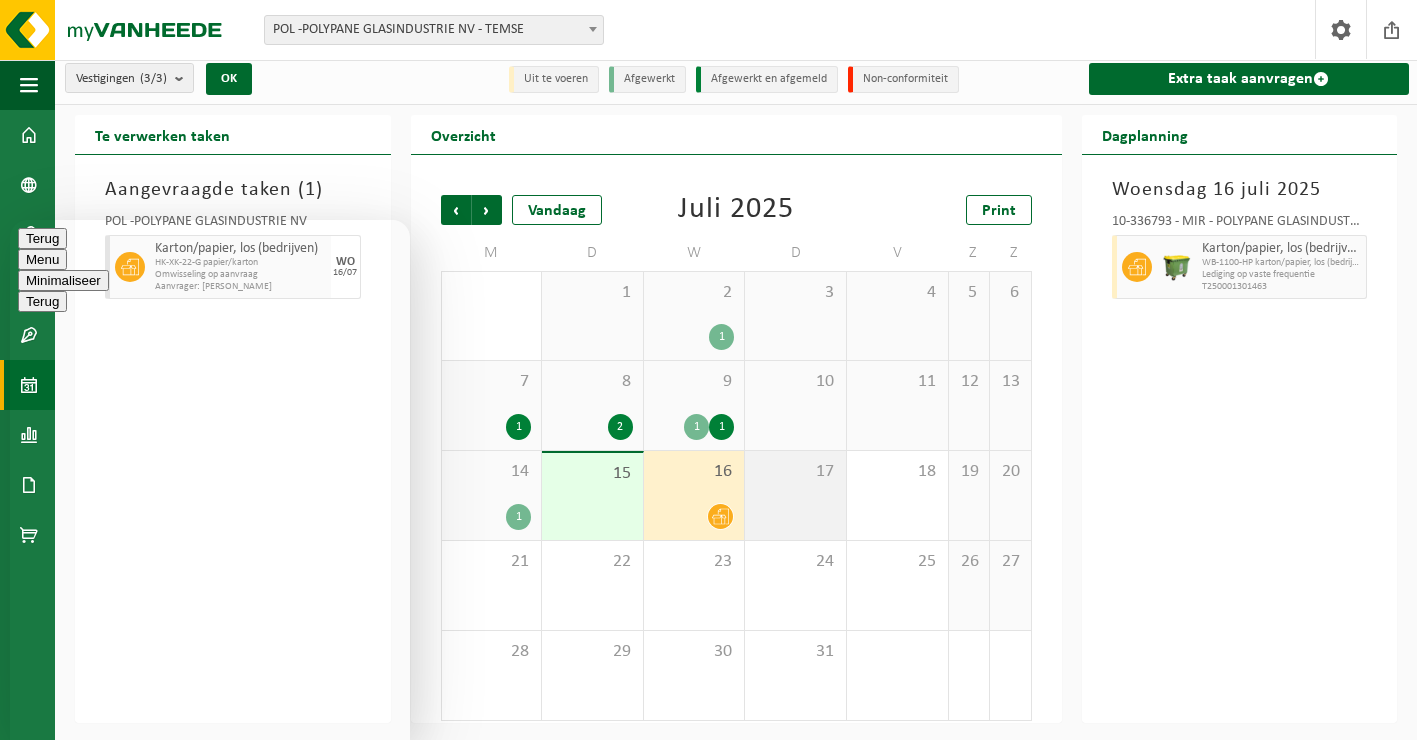 click on "17" at bounding box center [795, 495] 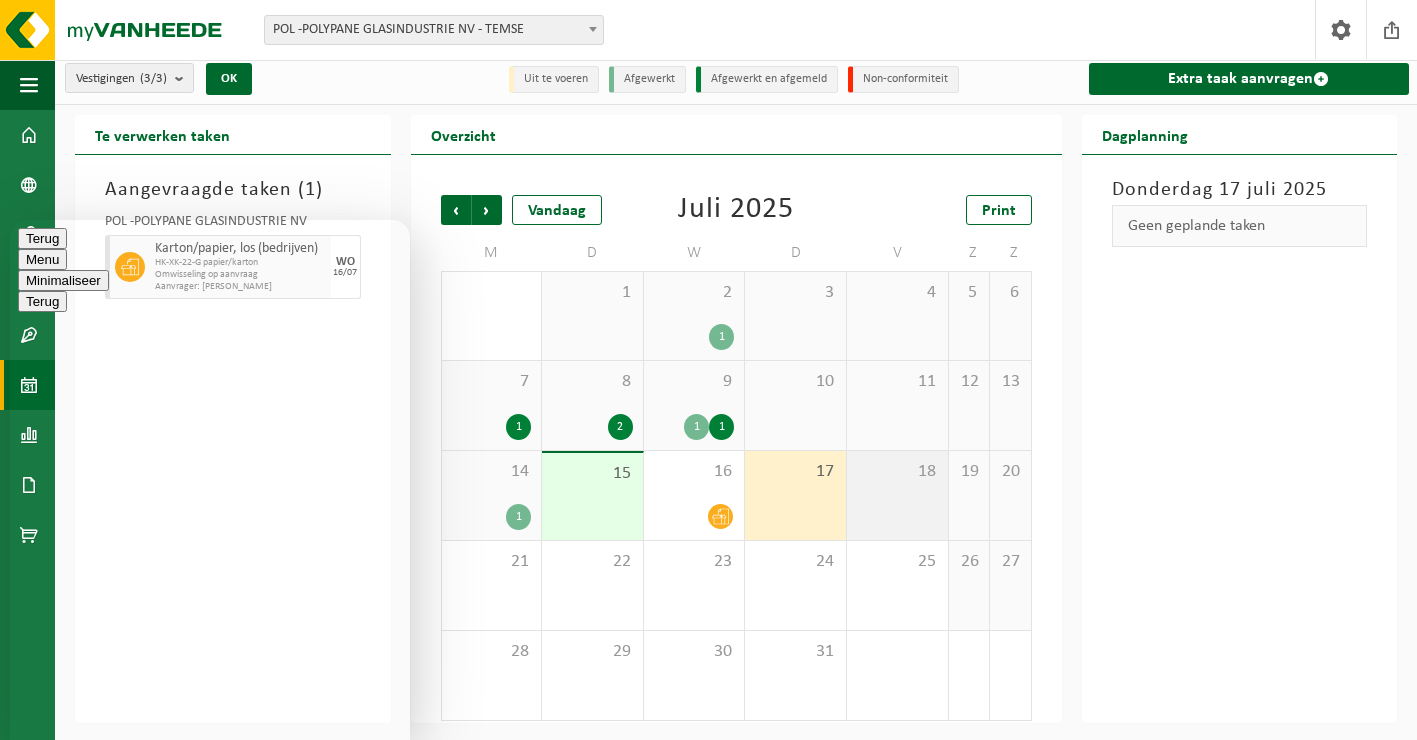 click on "18" at bounding box center [897, 495] 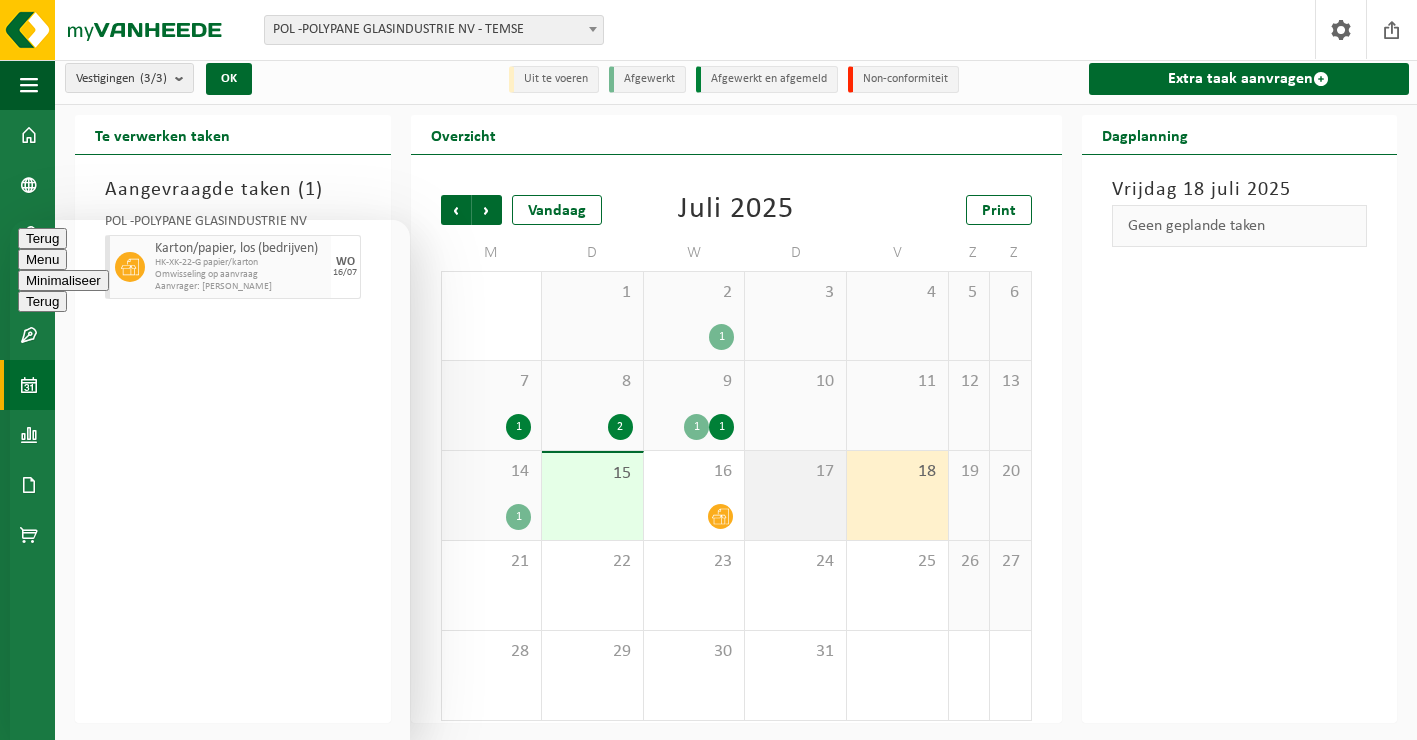 click on "17" at bounding box center [795, 495] 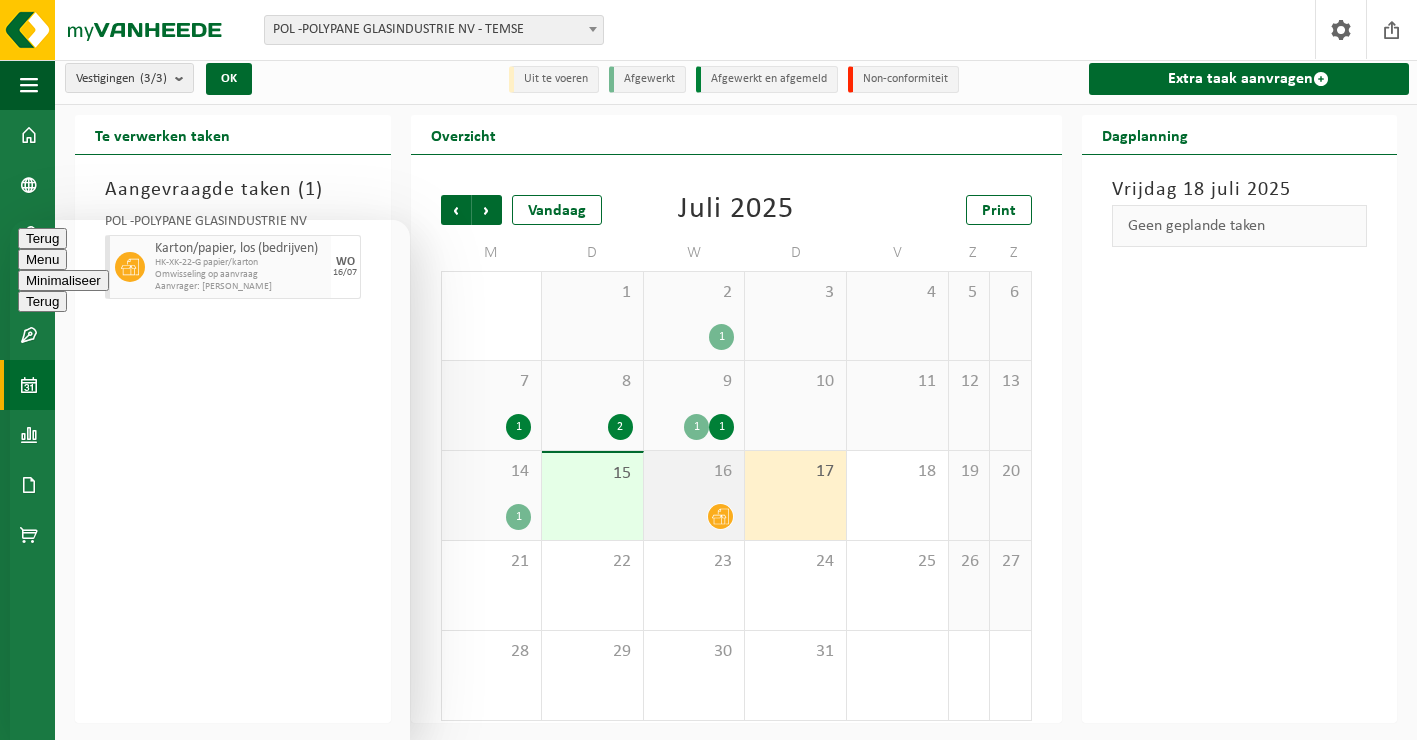 click on "16" at bounding box center (694, 495) 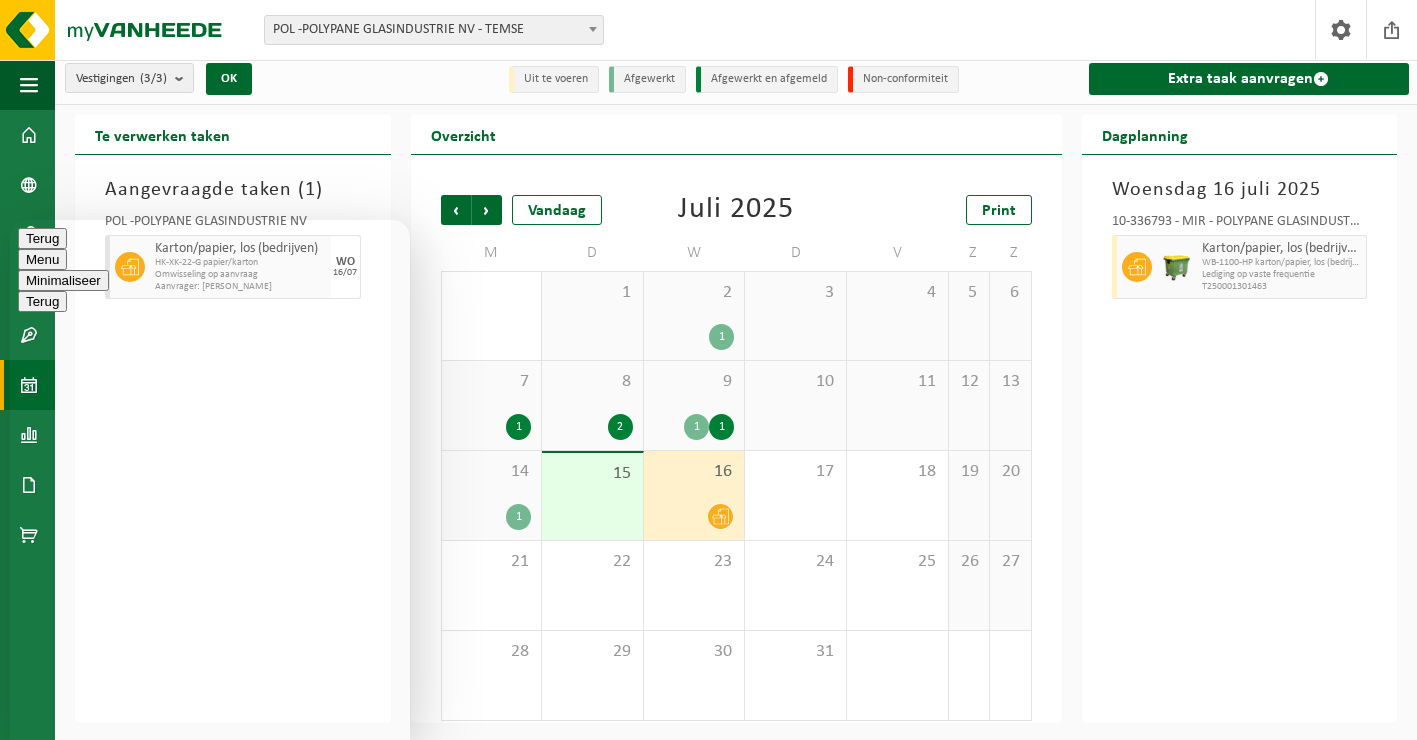 click on "15" at bounding box center [592, 496] 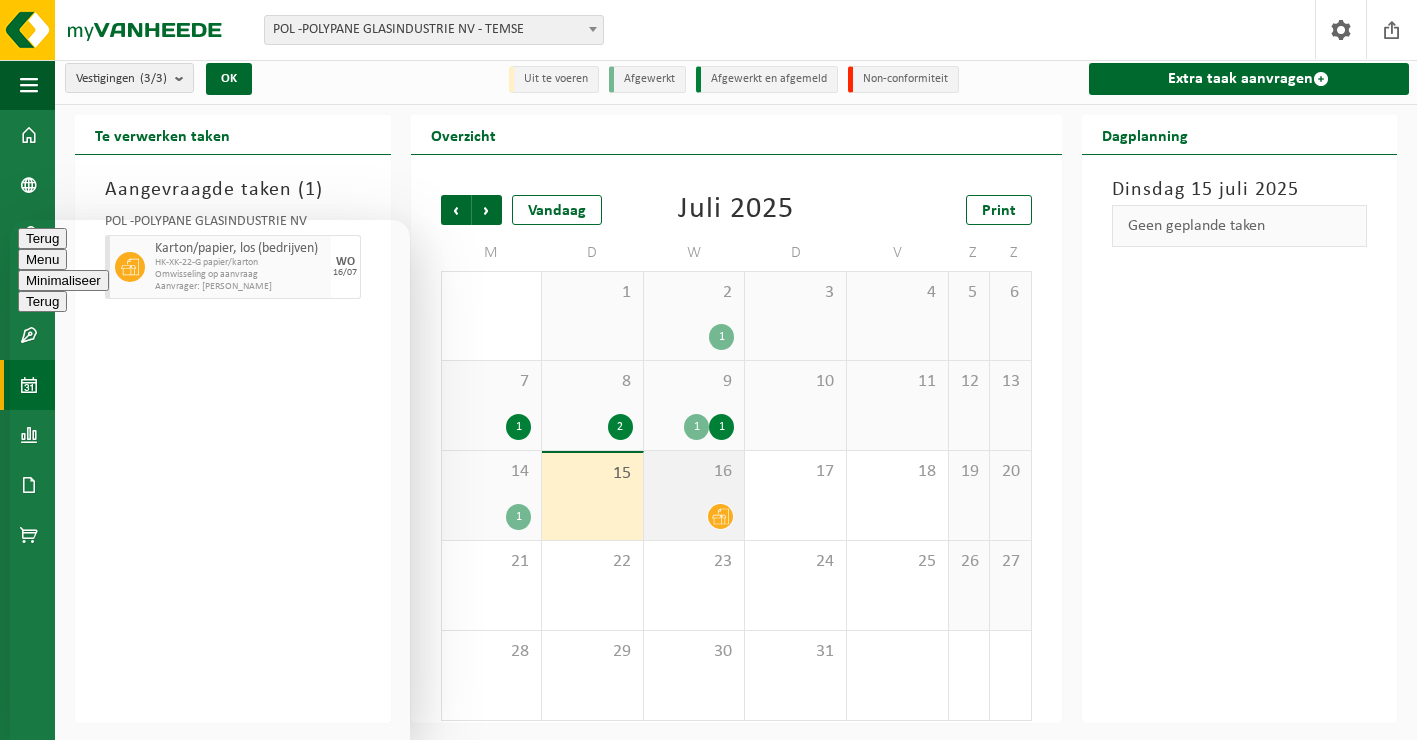 click 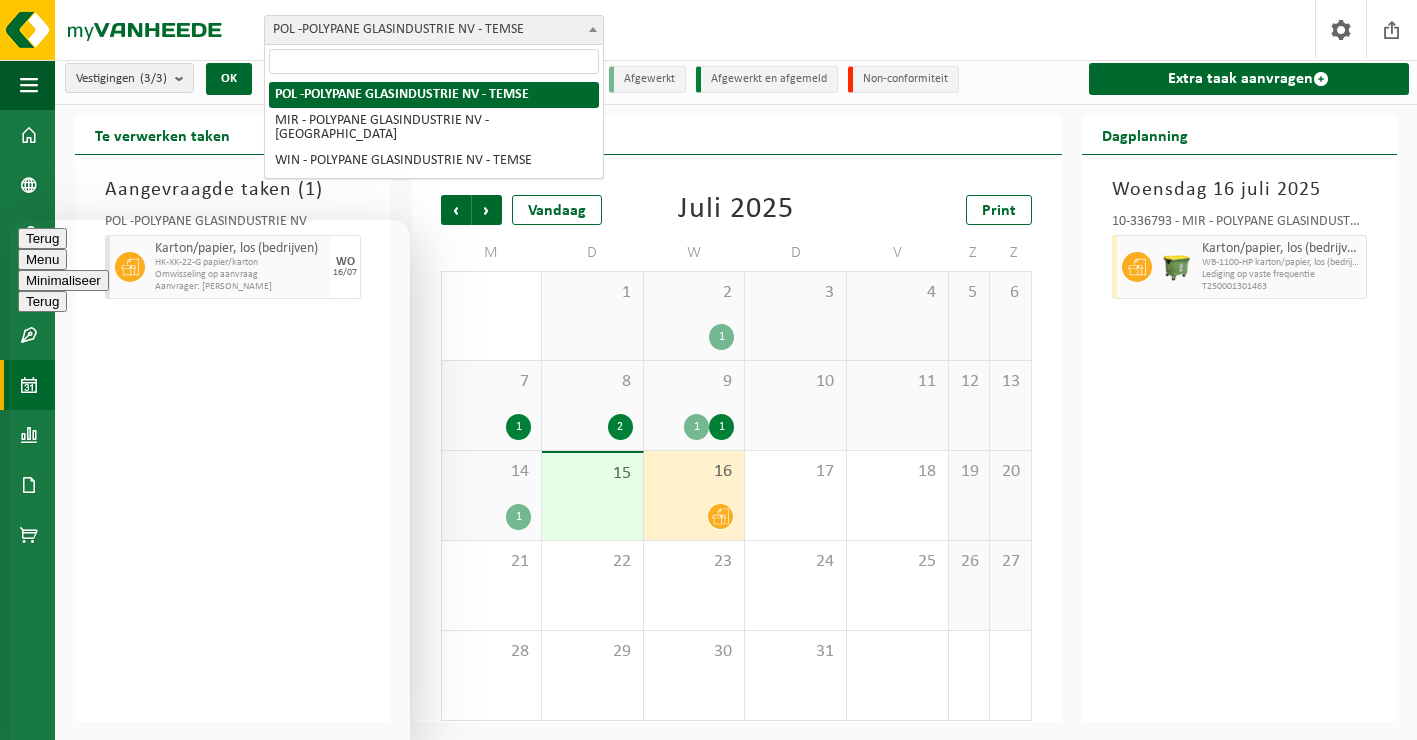 click at bounding box center (593, 29) 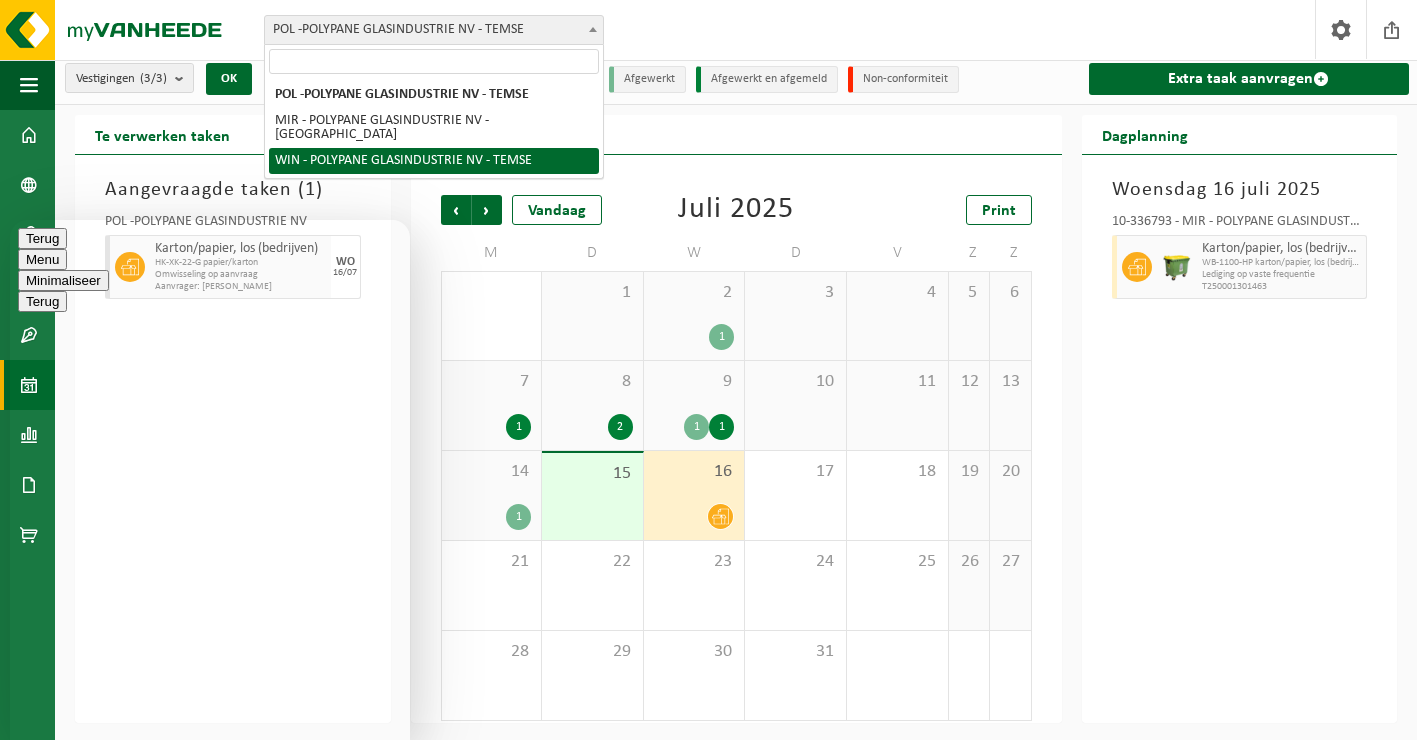 click on "Minimaliseer" at bounding box center (63, 280) 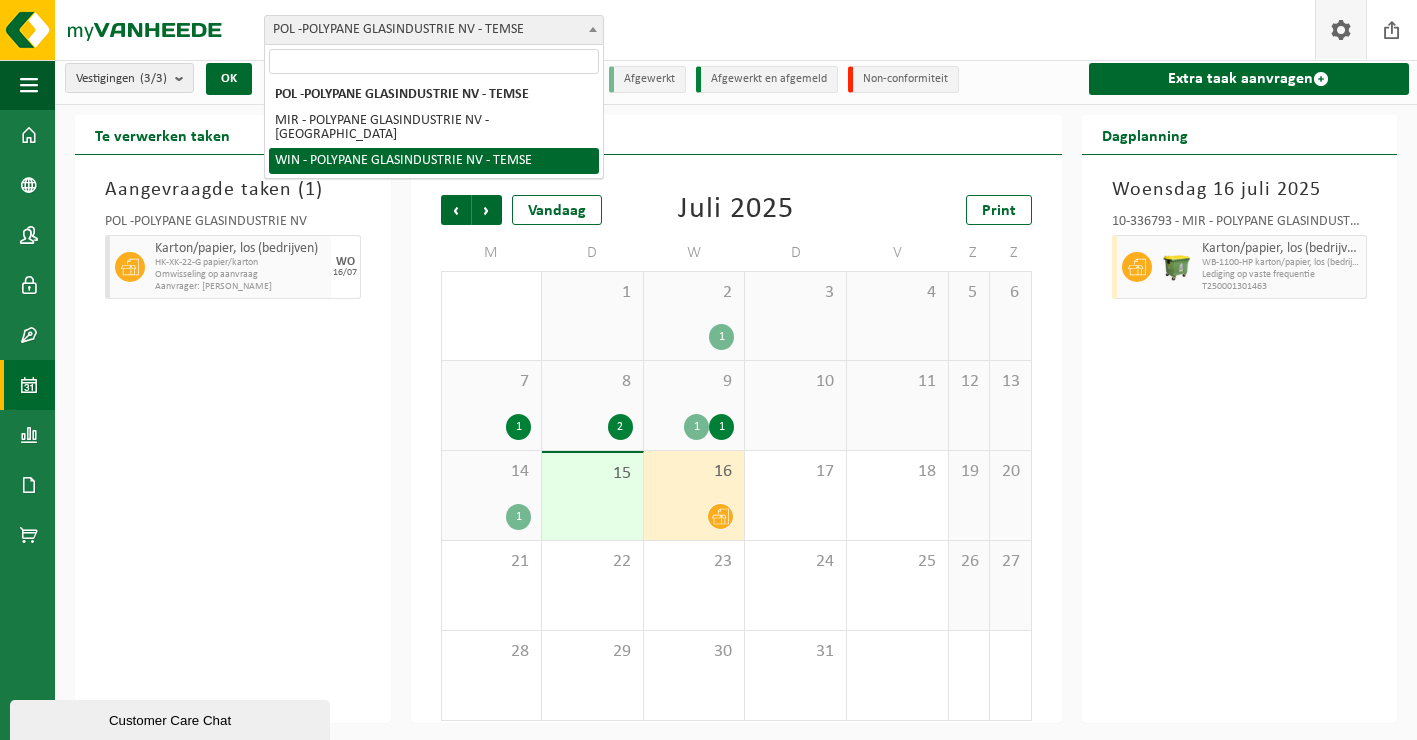 click at bounding box center [1341, 29] 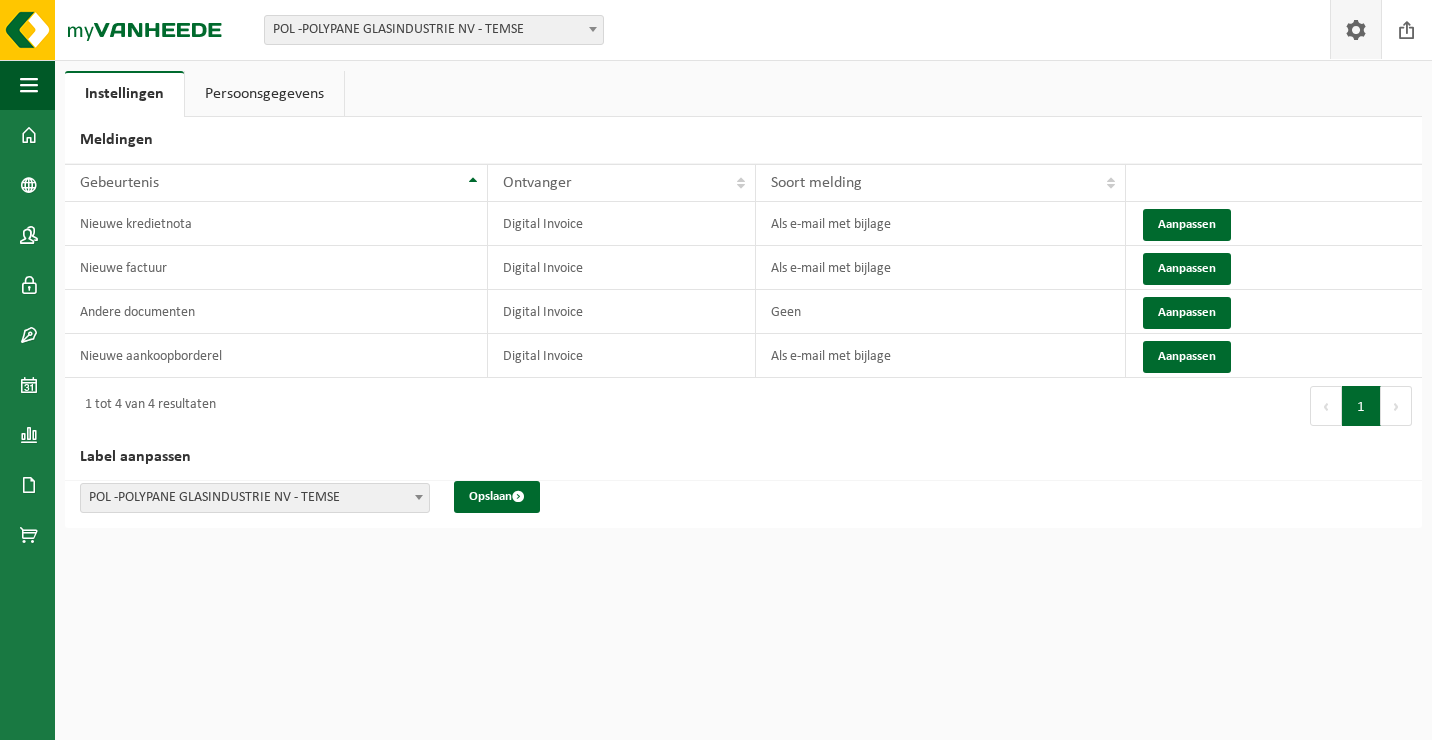 scroll, scrollTop: 0, scrollLeft: 0, axis: both 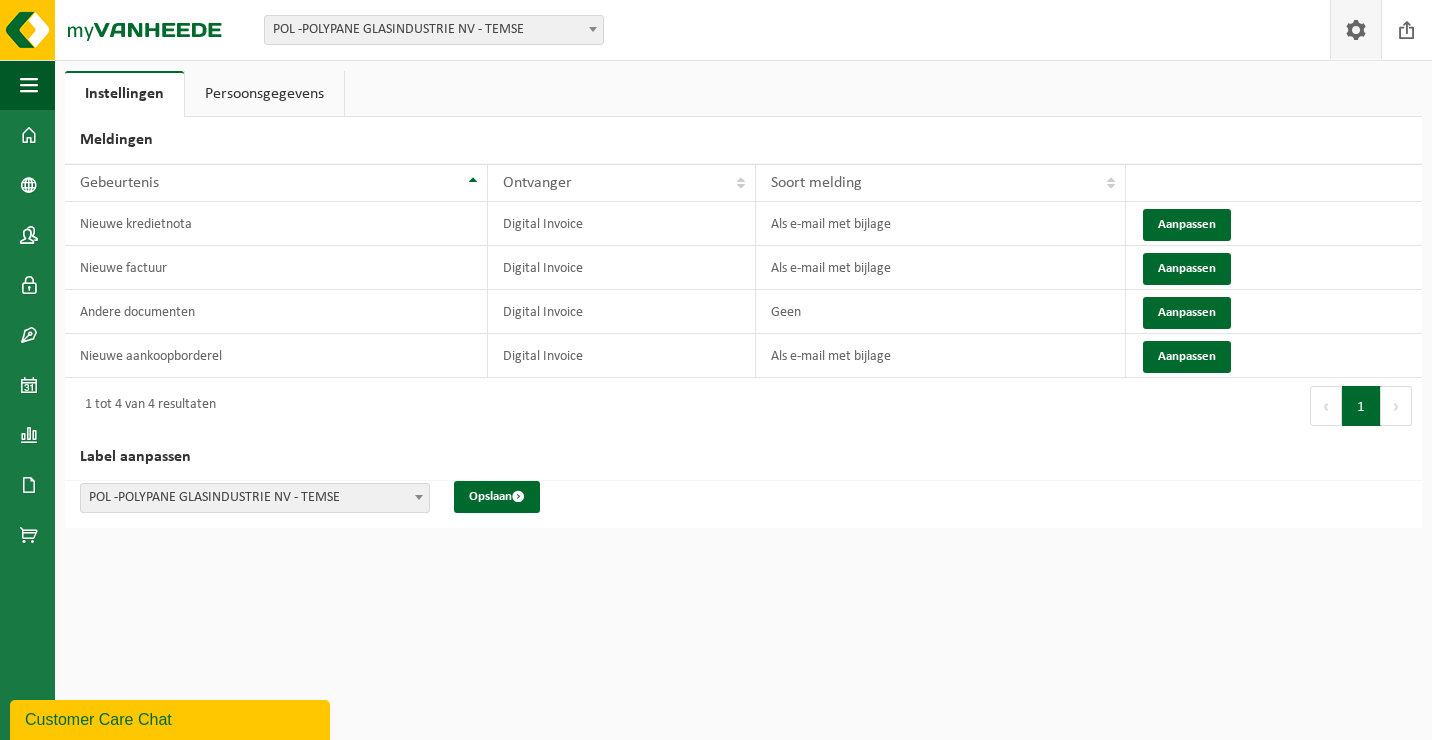 click at bounding box center [1355, 29] 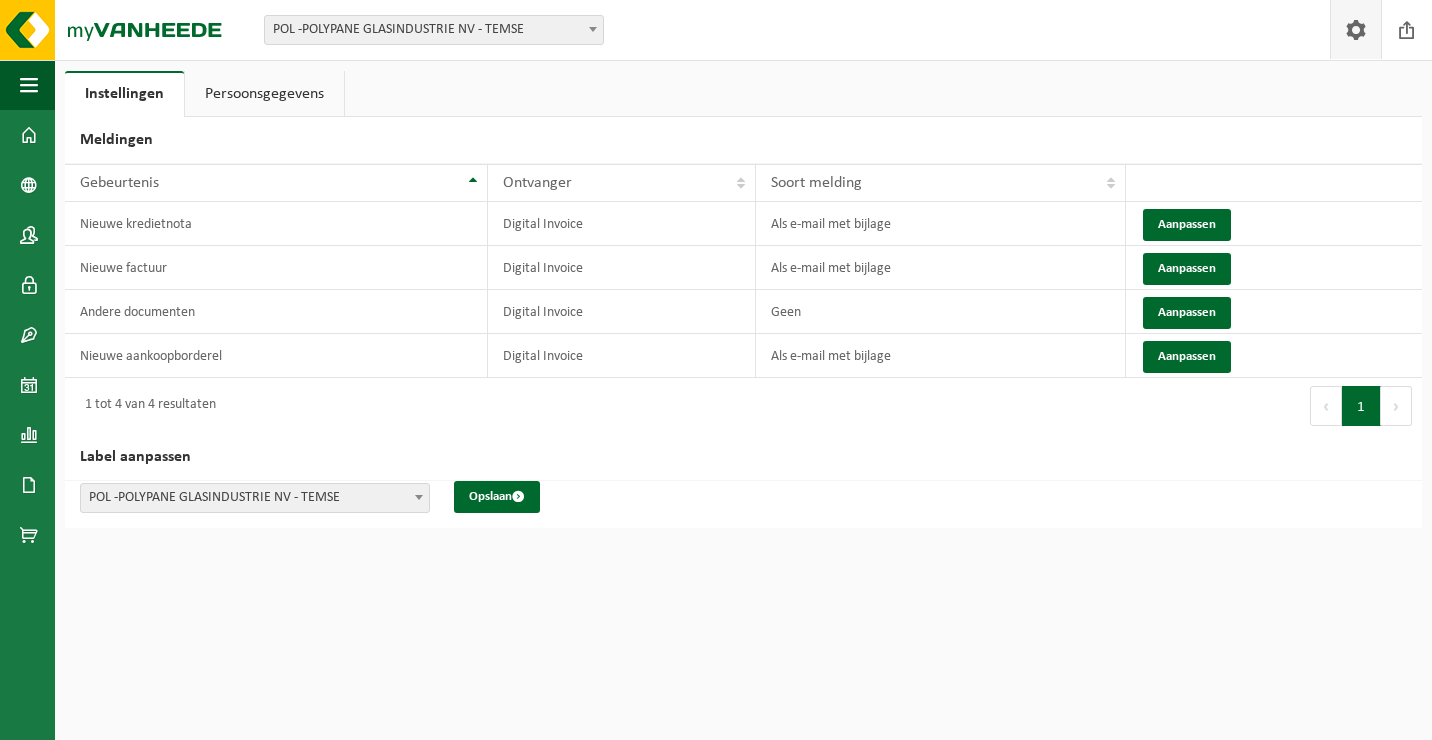 scroll, scrollTop: 0, scrollLeft: 0, axis: both 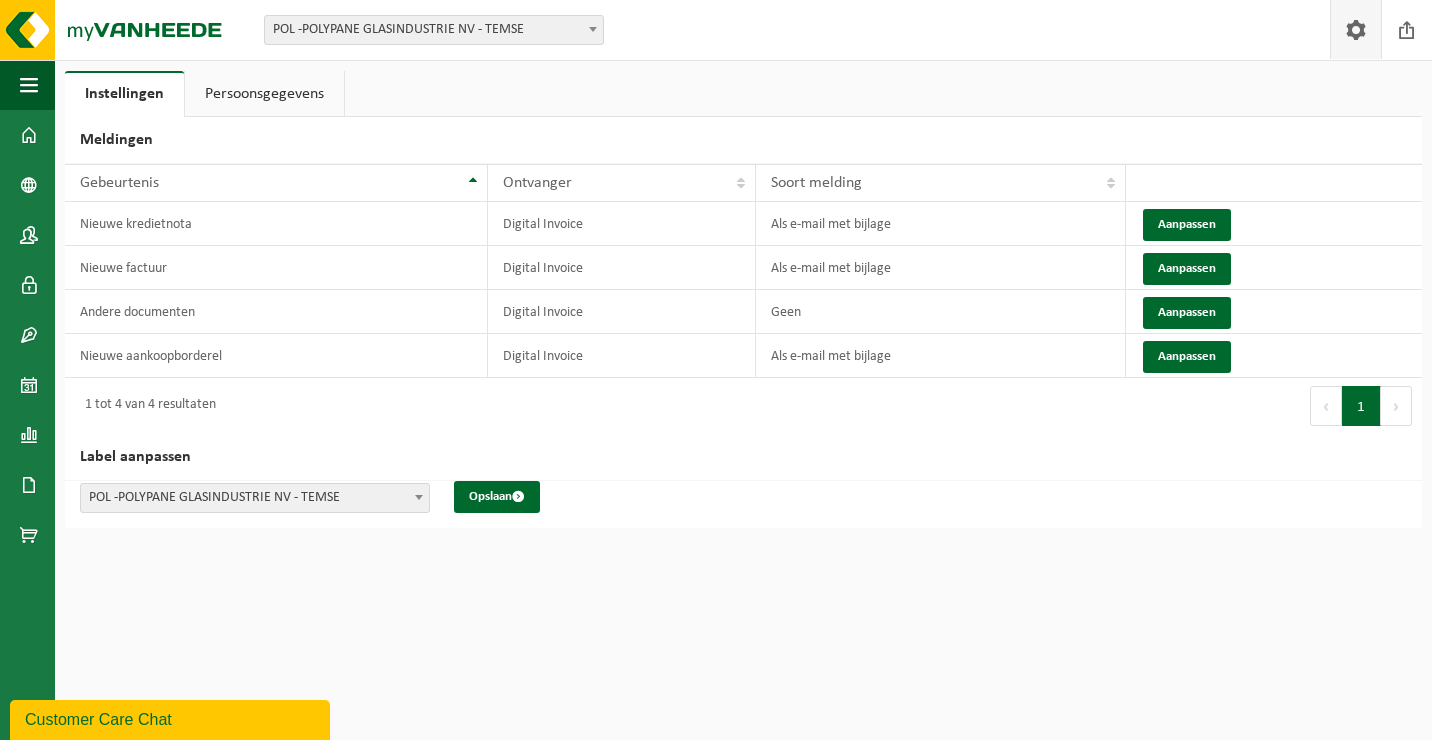 click on "Persoonsgegevens" at bounding box center (264, 94) 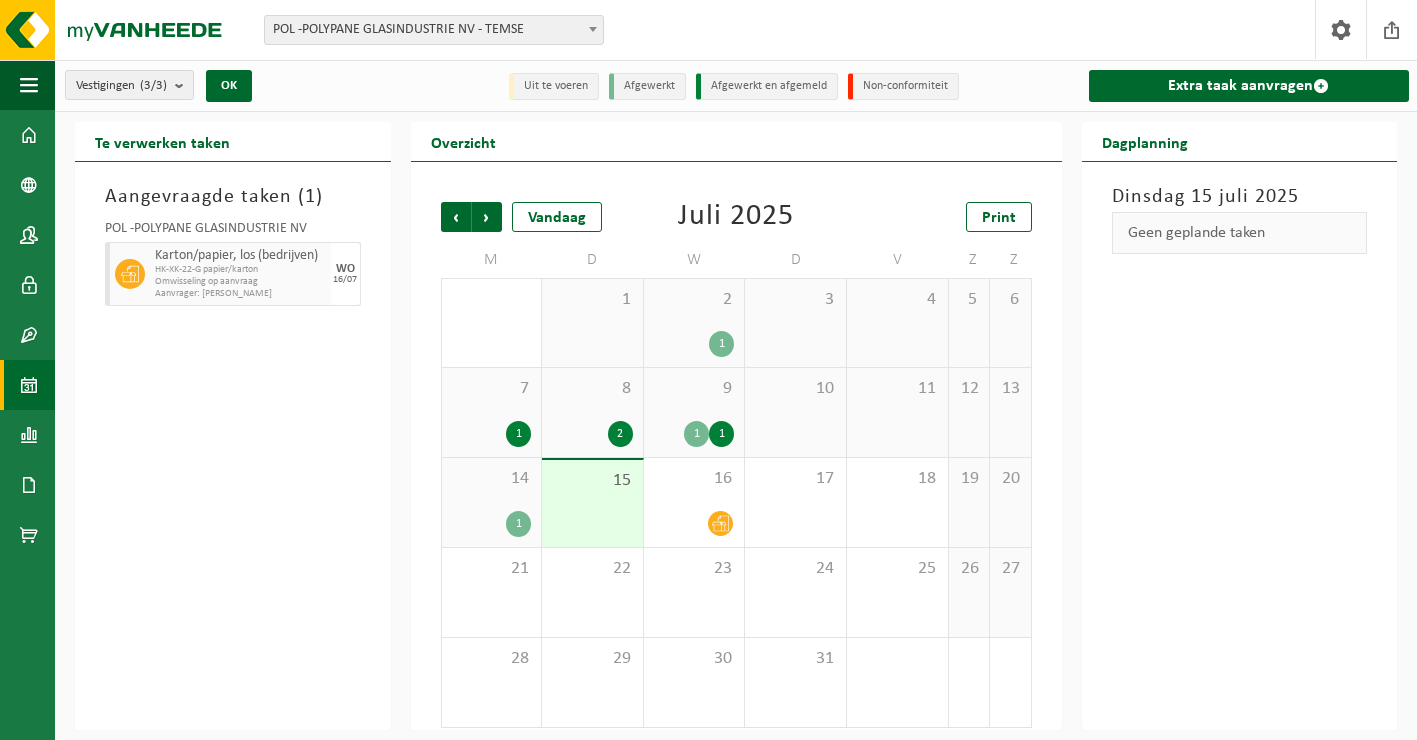 scroll, scrollTop: 7, scrollLeft: 0, axis: vertical 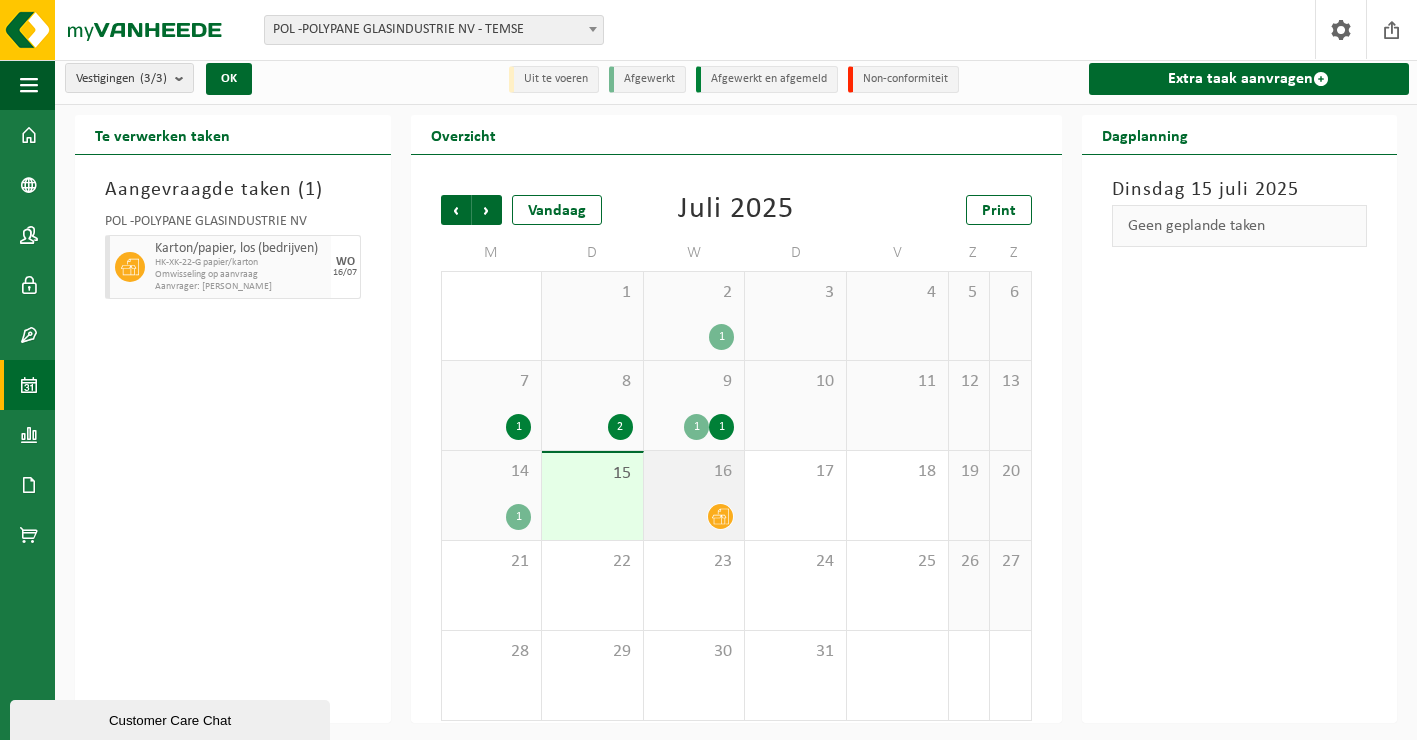 click 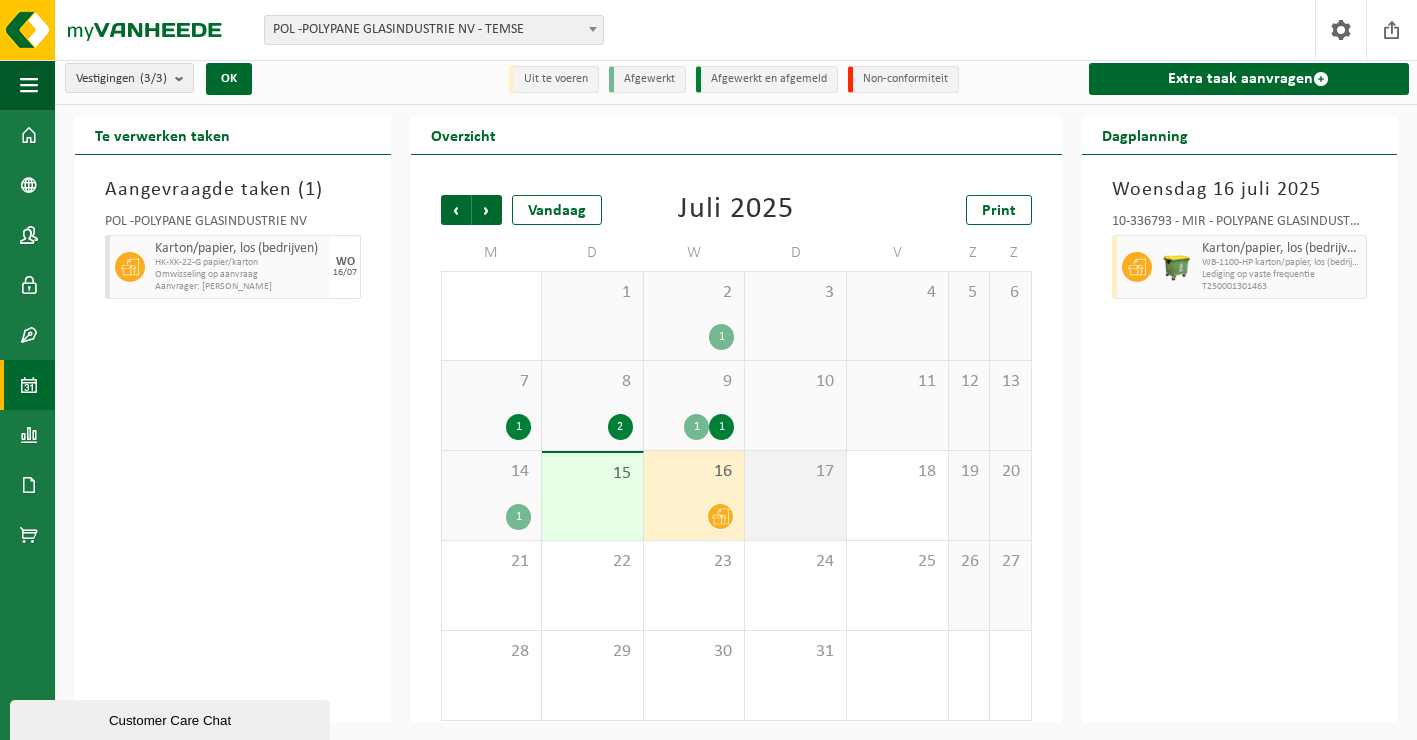 click on "17" at bounding box center (795, 495) 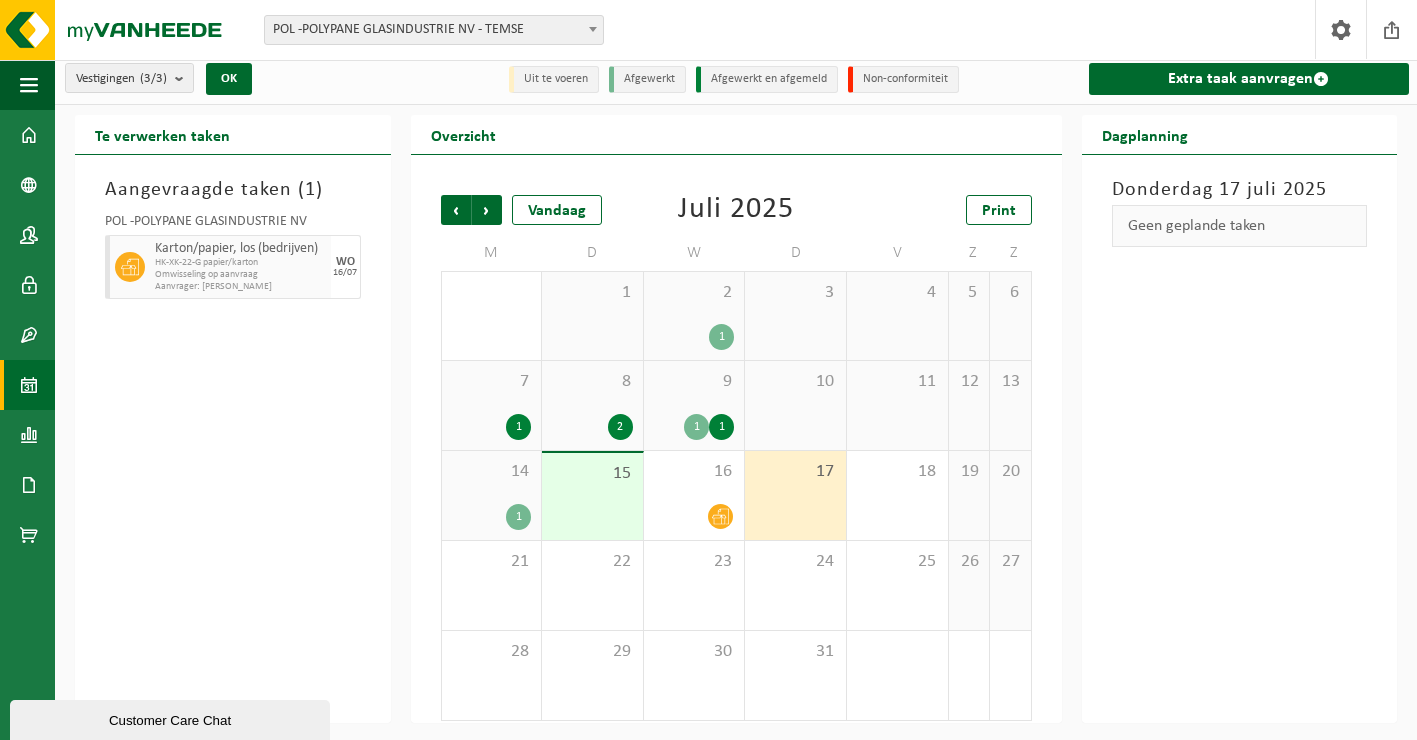 click on "14 1" at bounding box center (492, 495) 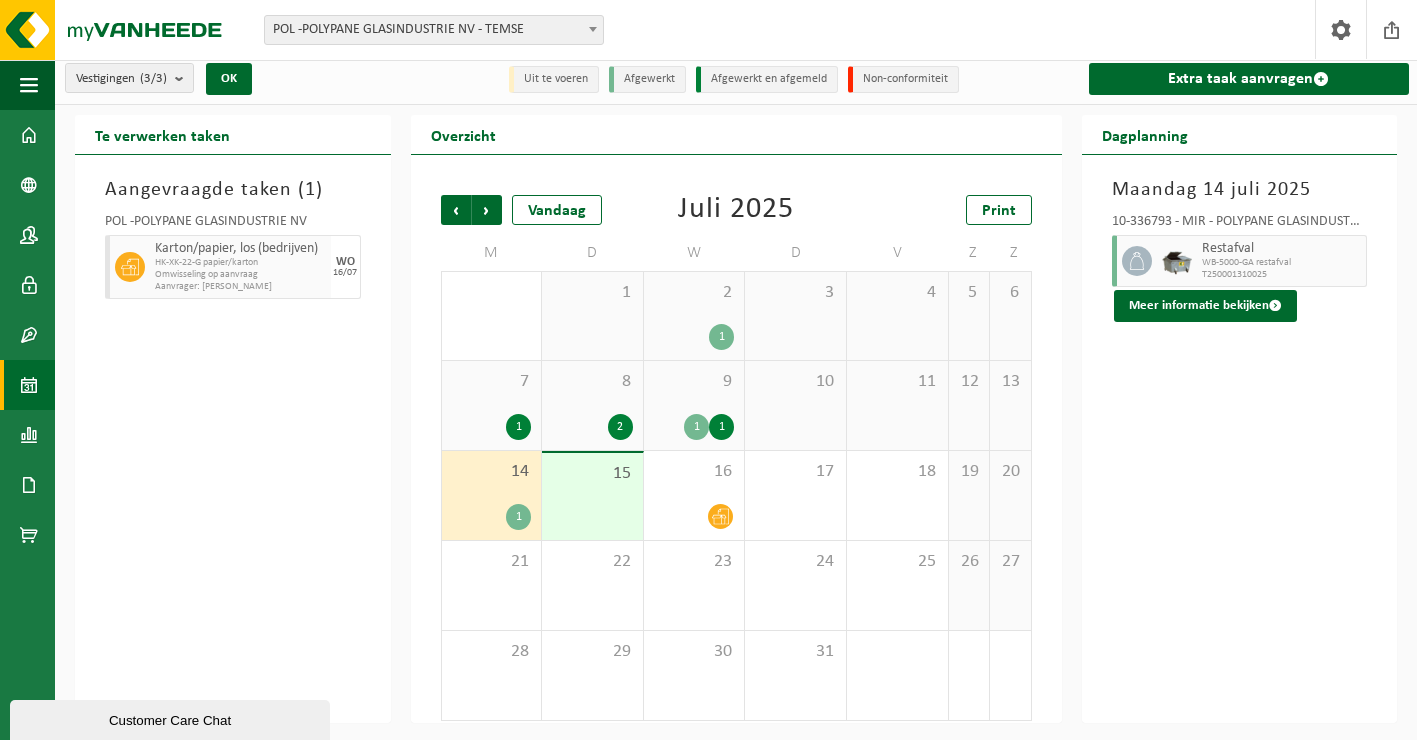 click on "15" at bounding box center [592, 496] 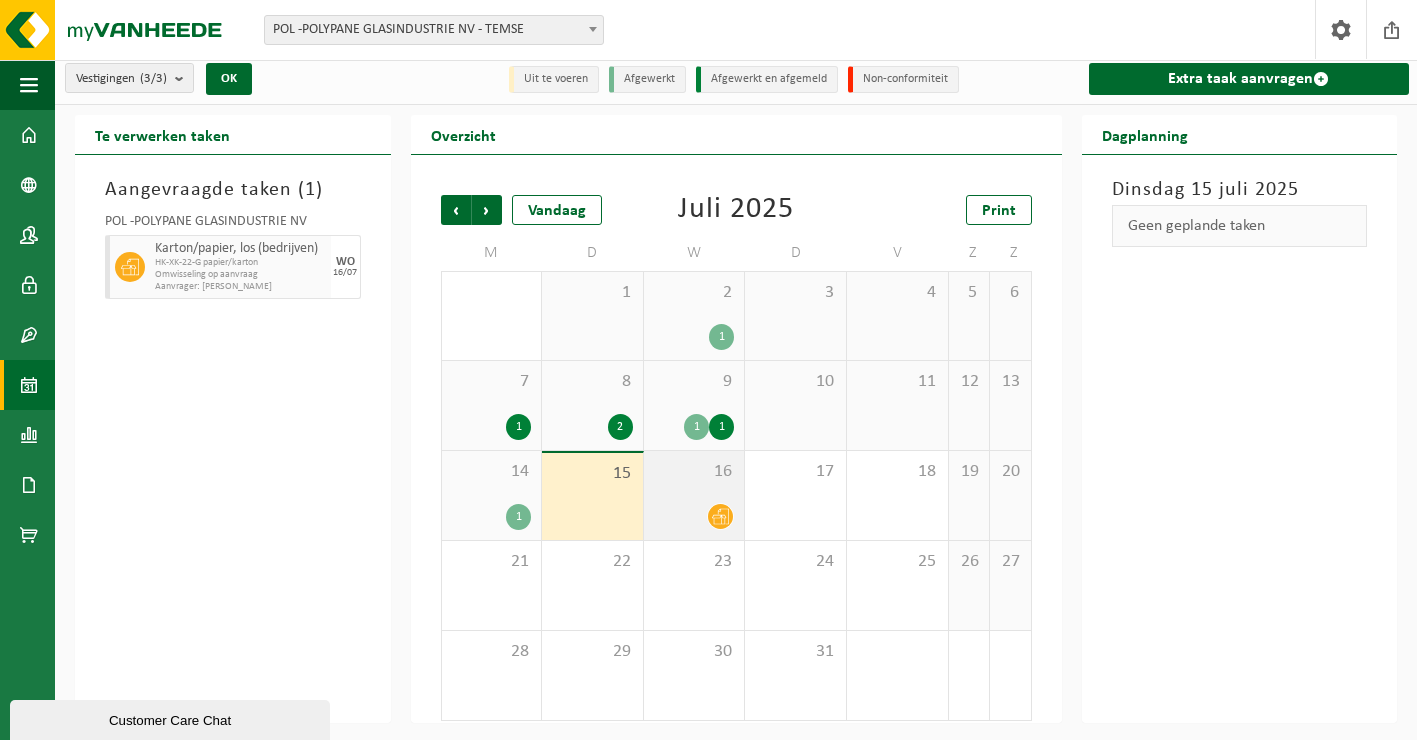 click on "16" at bounding box center [694, 495] 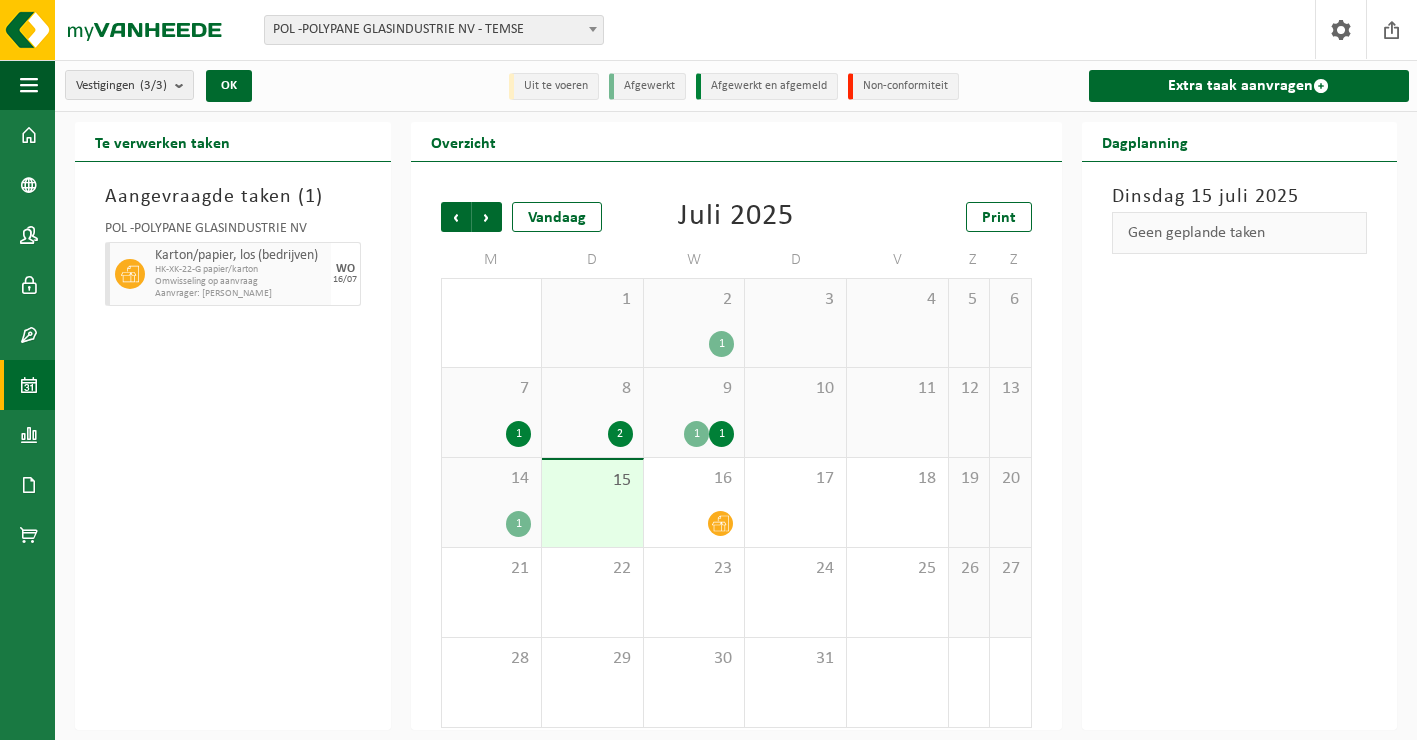 scroll, scrollTop: 7, scrollLeft: 0, axis: vertical 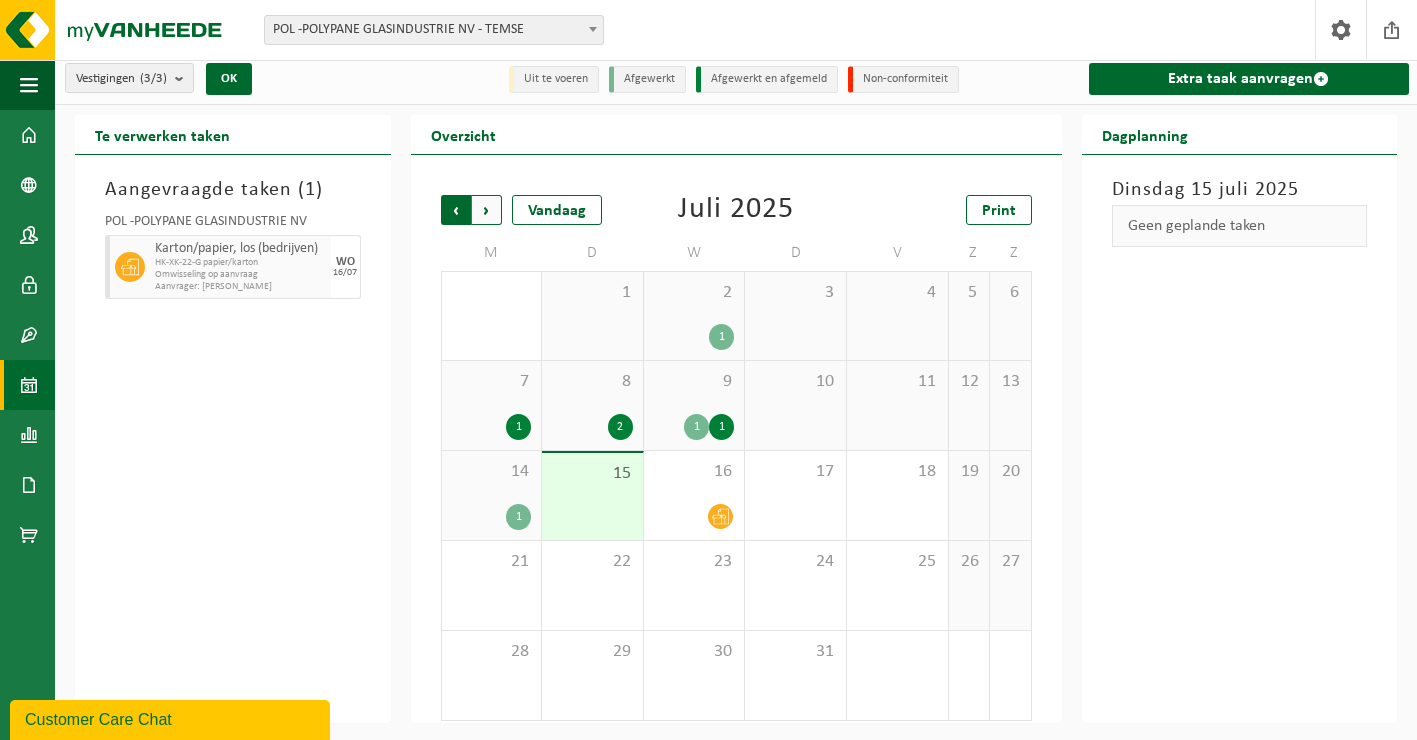 click on "Volgende" at bounding box center (487, 210) 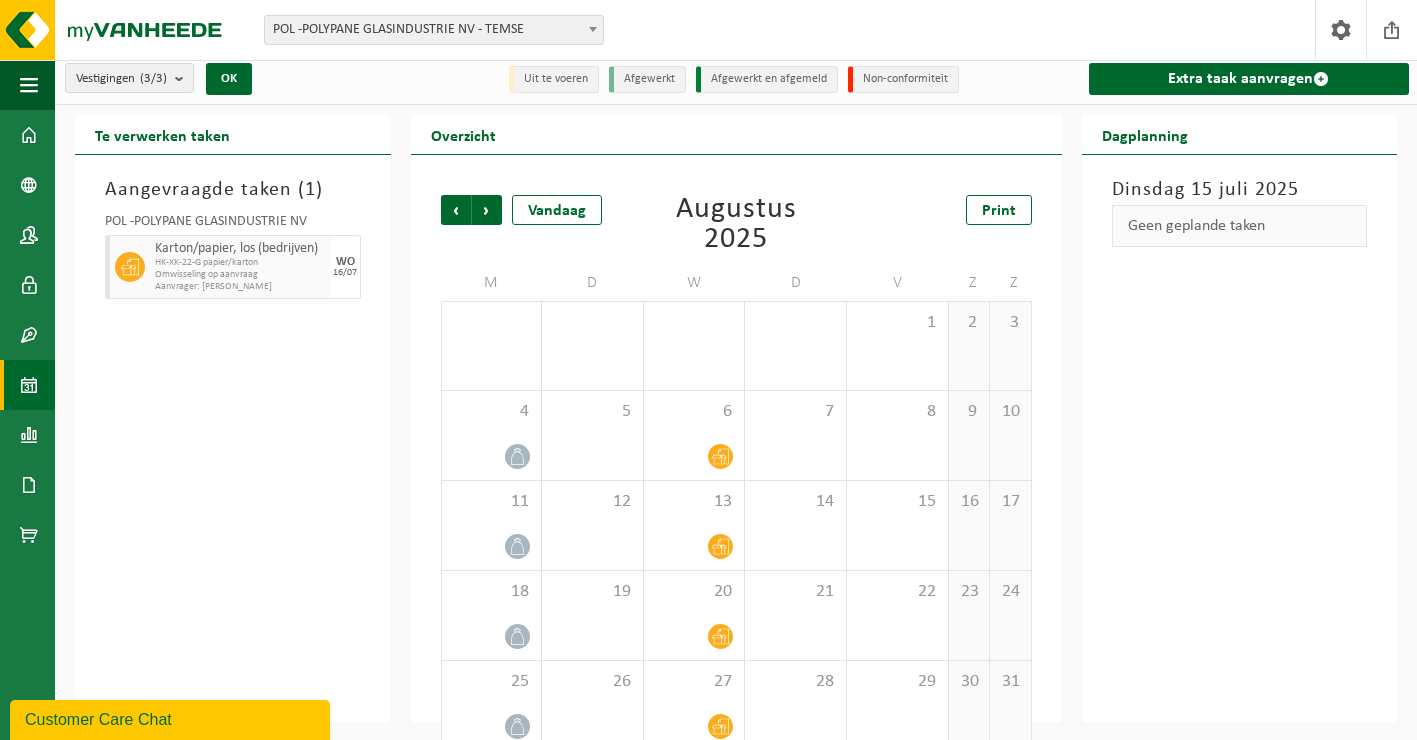 click on "Volgende" at bounding box center [487, 210] 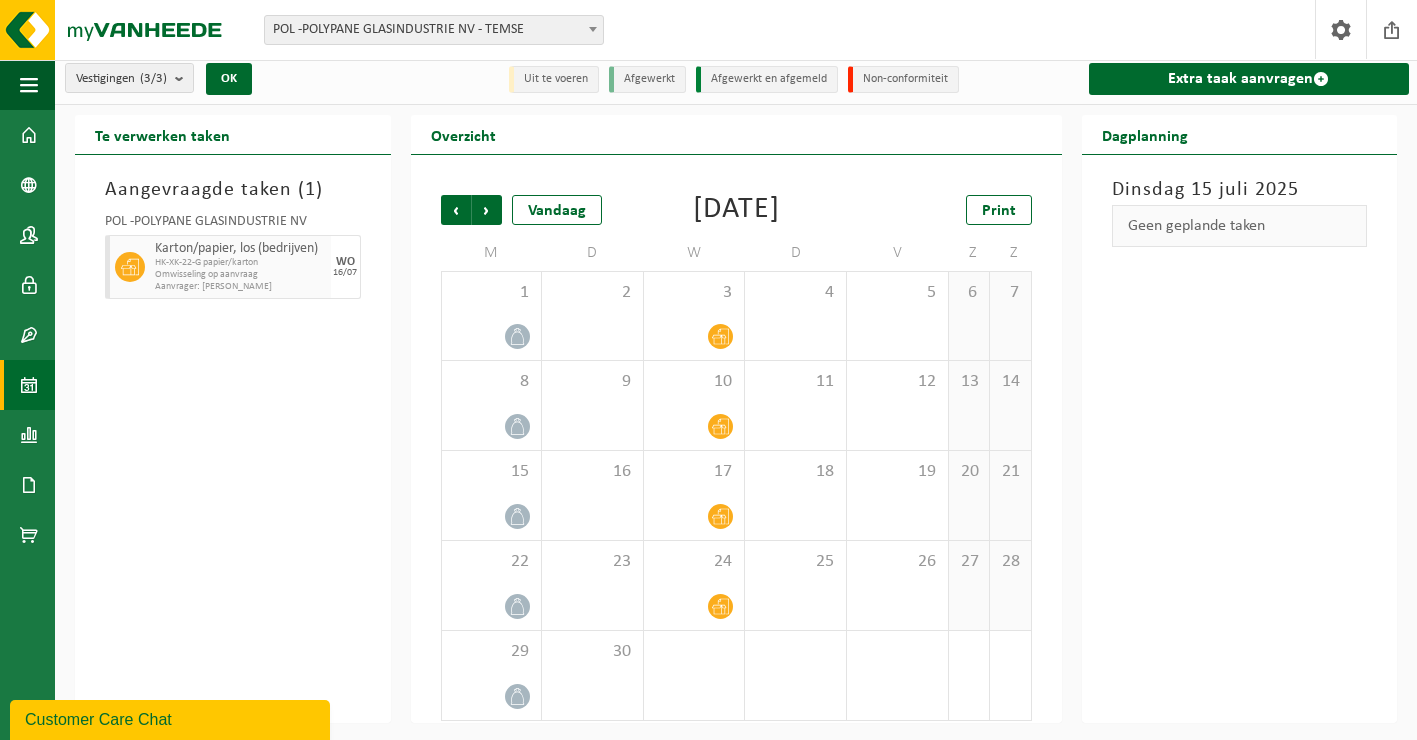 click on "Volgende" at bounding box center (487, 210) 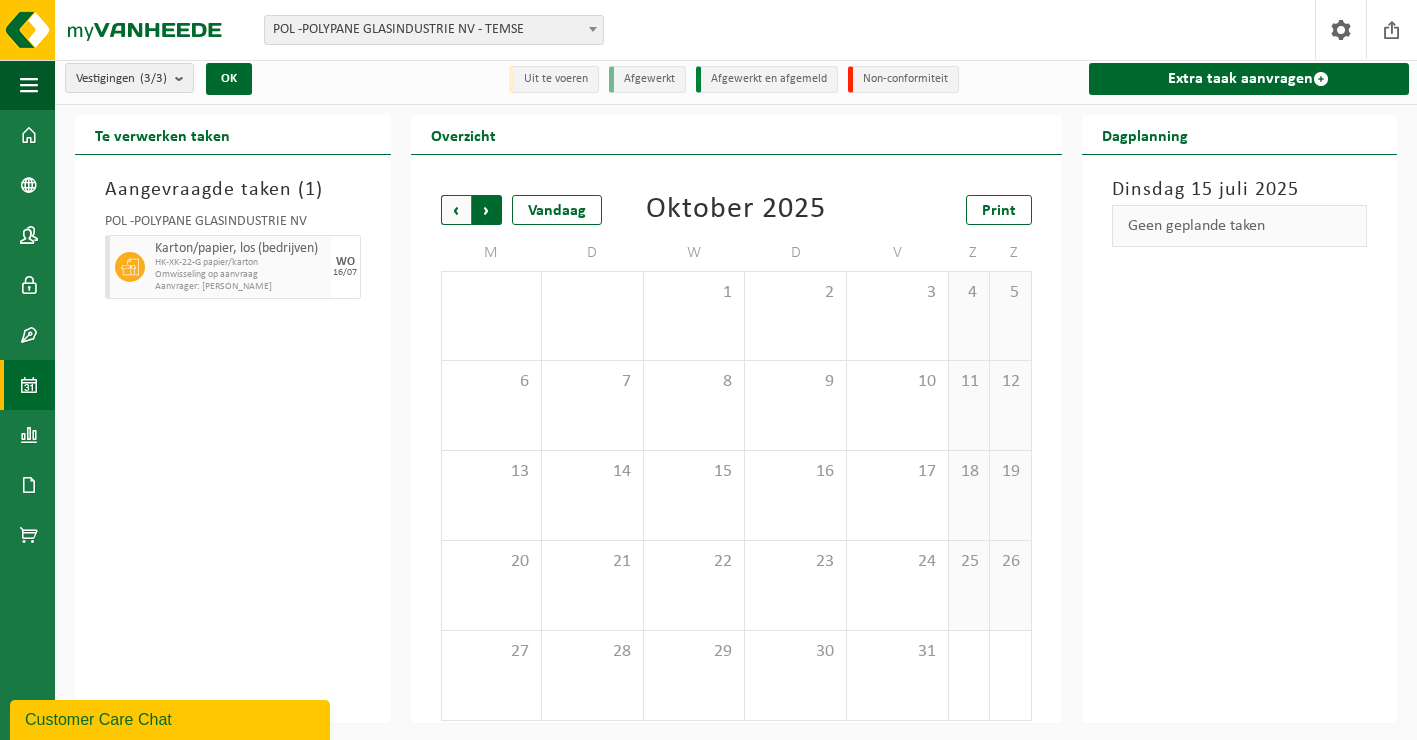 click on "Vorige" at bounding box center [456, 210] 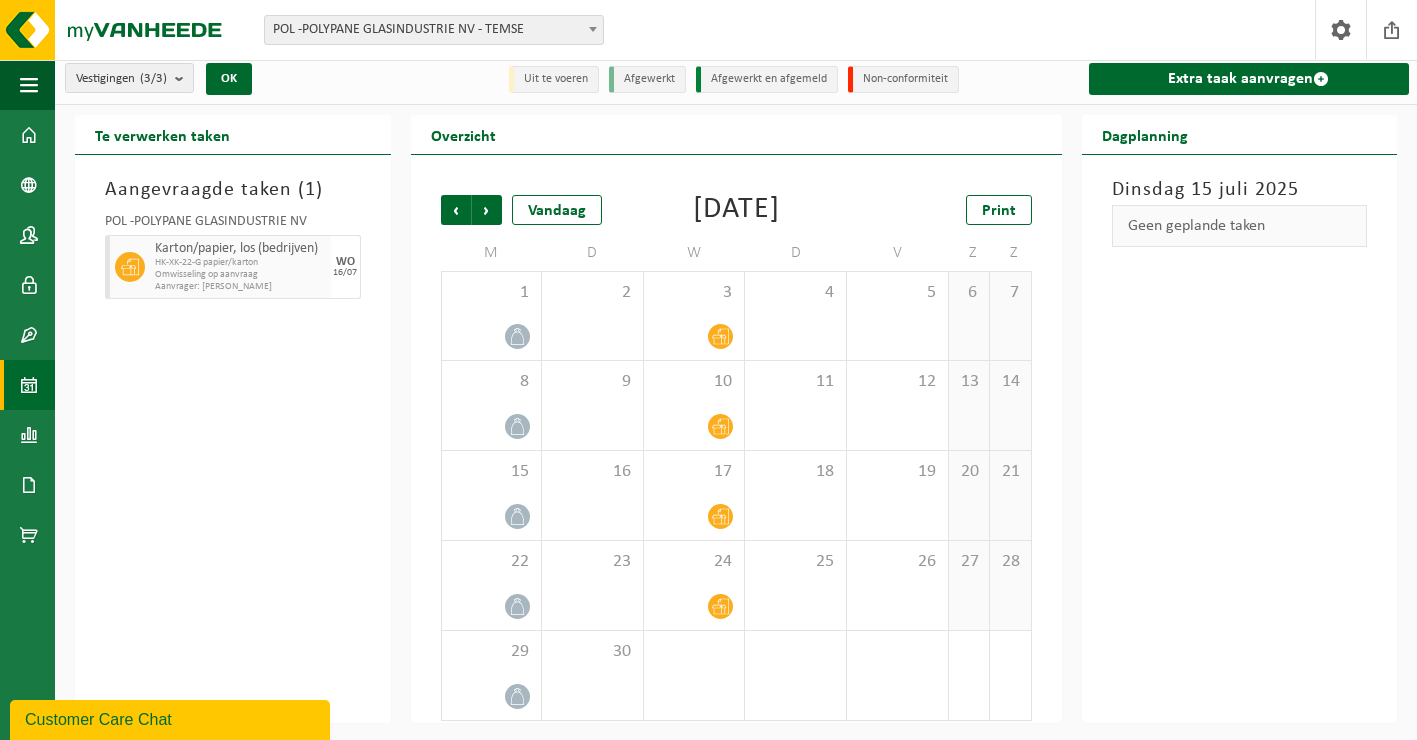 click on "Vorige" at bounding box center (456, 210) 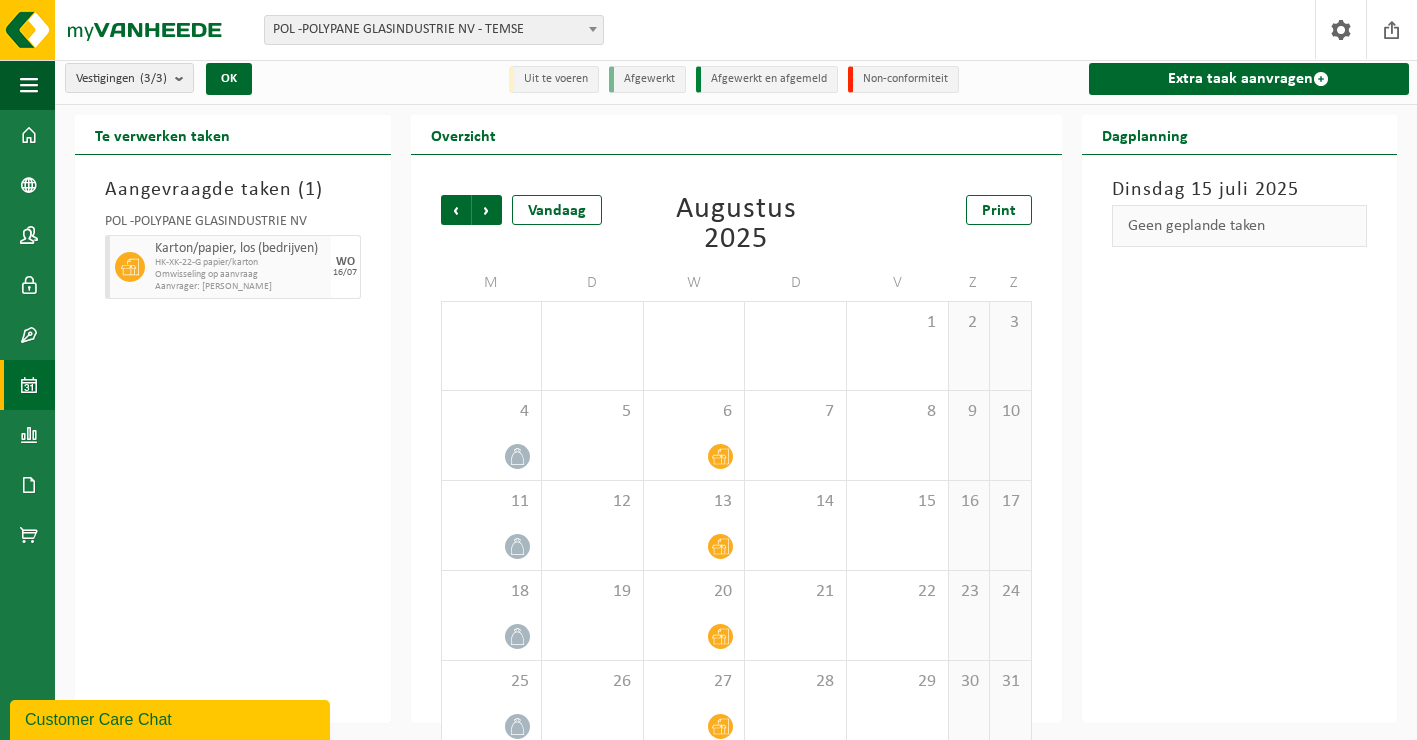click on "Vorige" at bounding box center [456, 210] 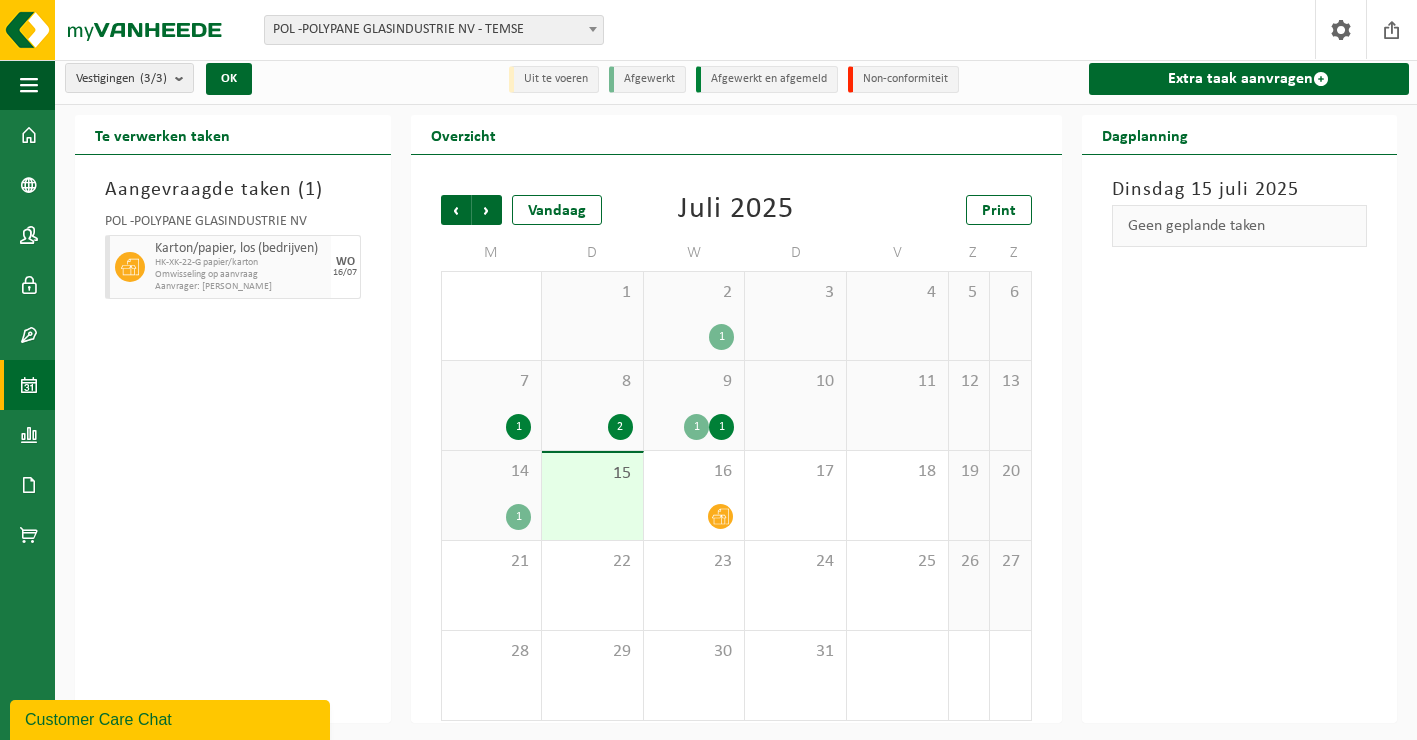 click on "HK-XK-22-G papier/karton" at bounding box center (240, 263) 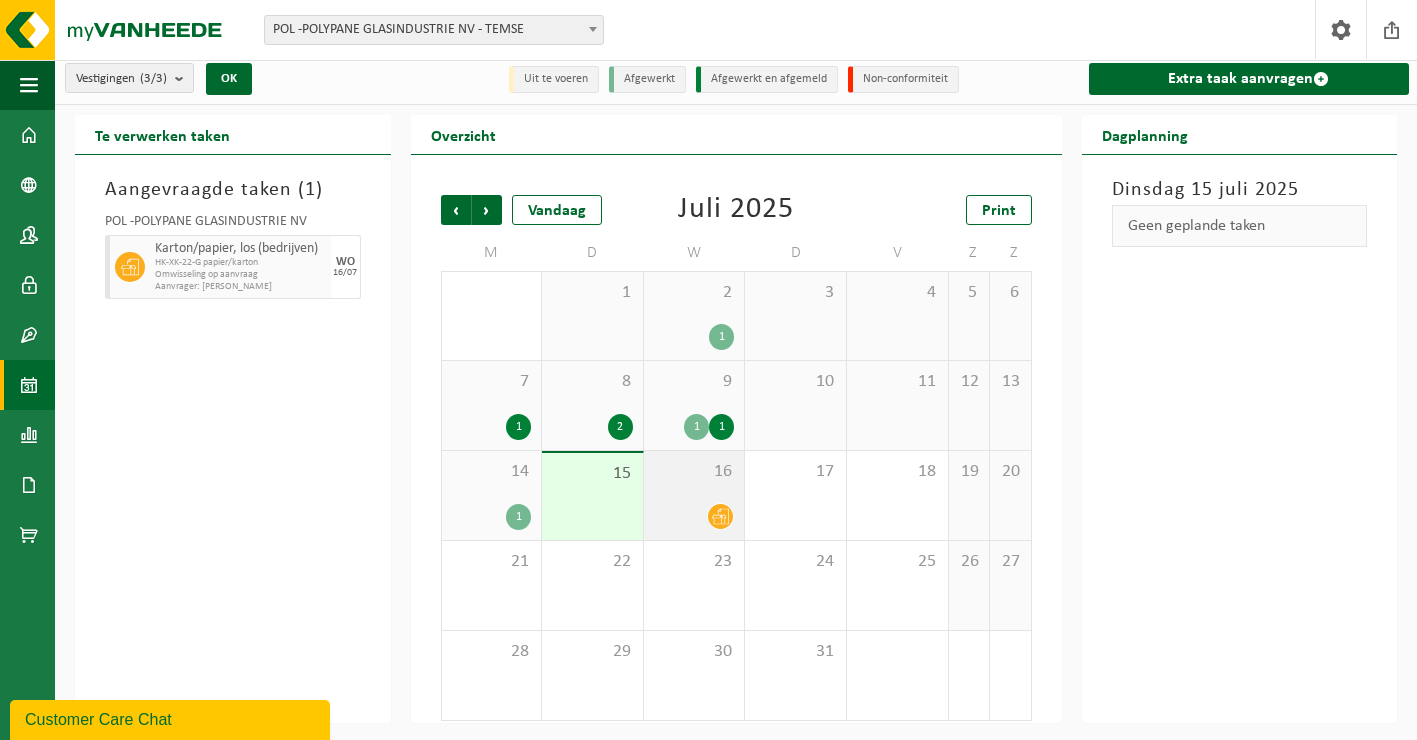 click 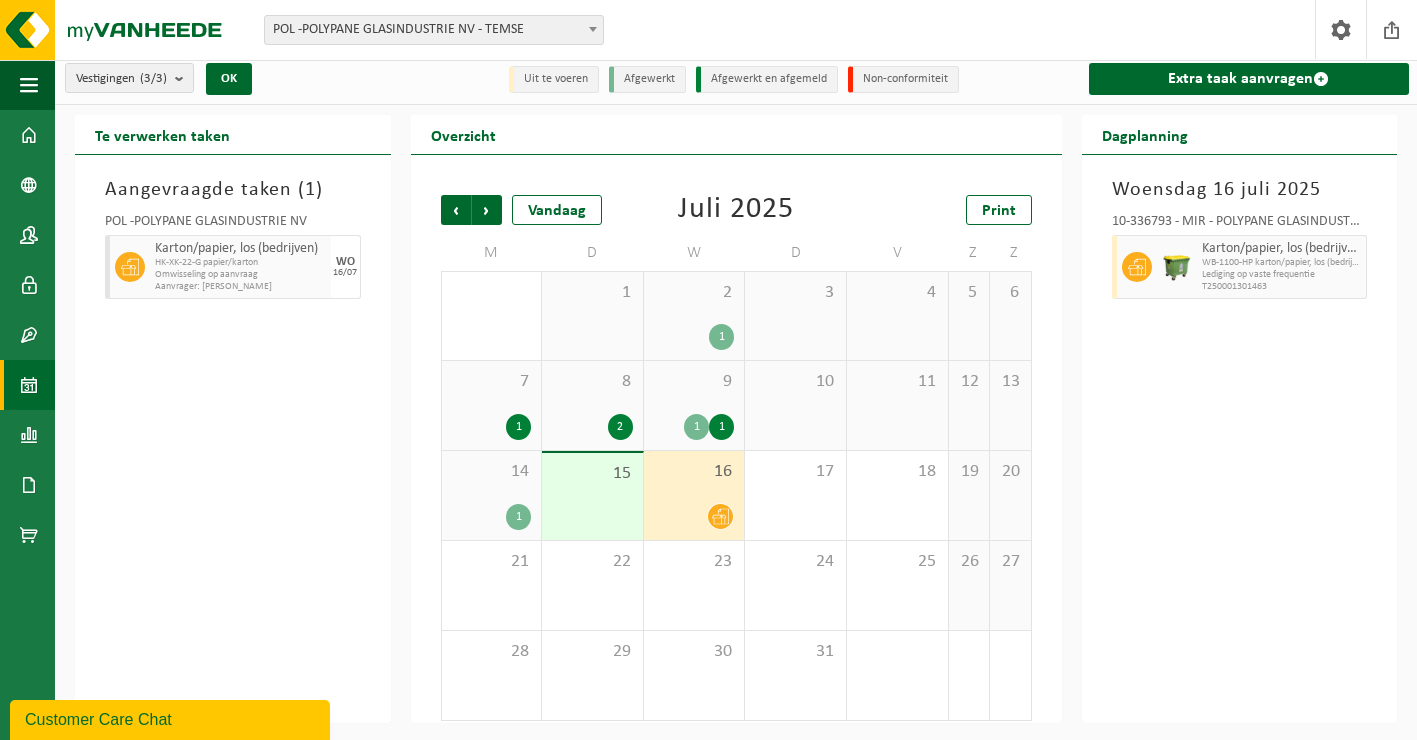 click on "Woensdag 16 juli 2025         10-336793 - MIR - POLYPANE GLASINDUSTRIE NV - SINT-NIKLAAS                             Karton/papier, los (bedrijven)   WB-1100-HP karton/papier, los (bedrijven)   Lediging op vaste frequentie   T250001301463" at bounding box center [1240, 439] 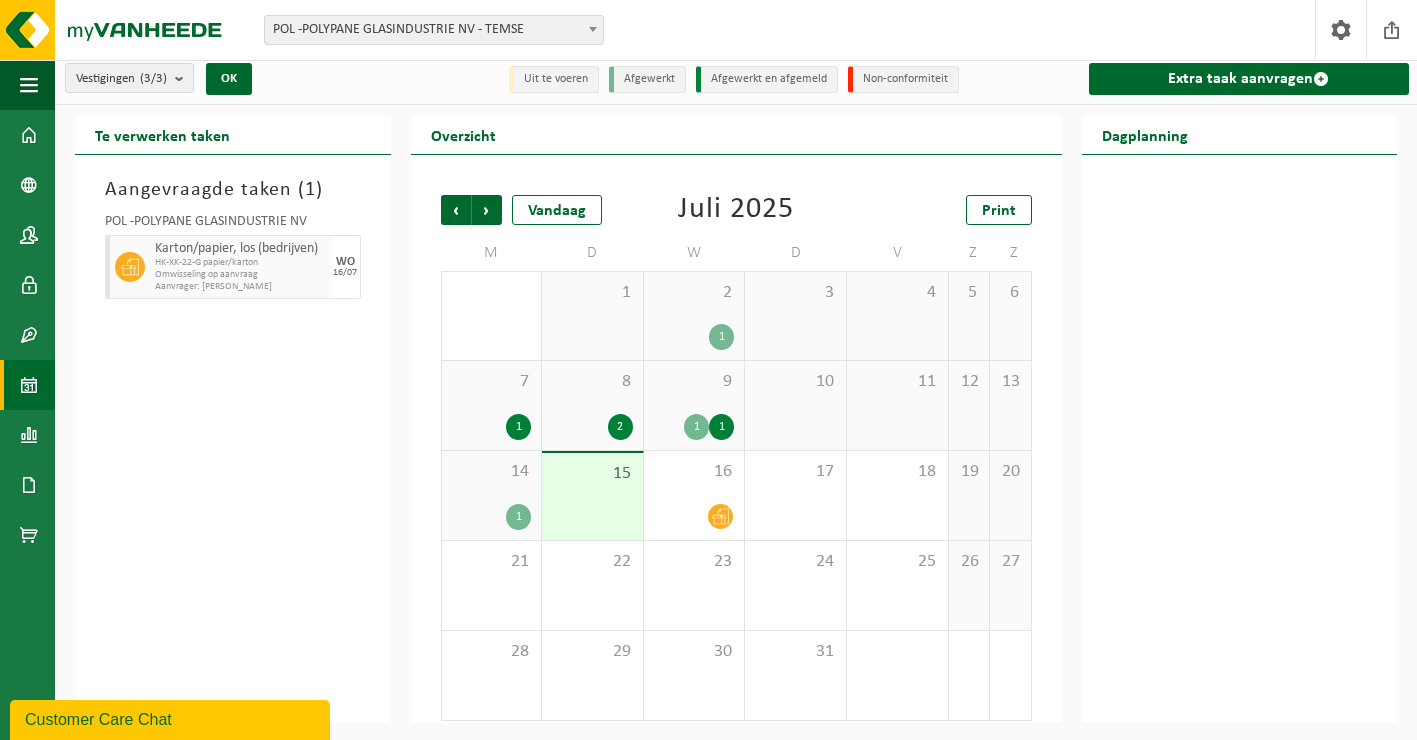 click on "1" at bounding box center [696, 427] 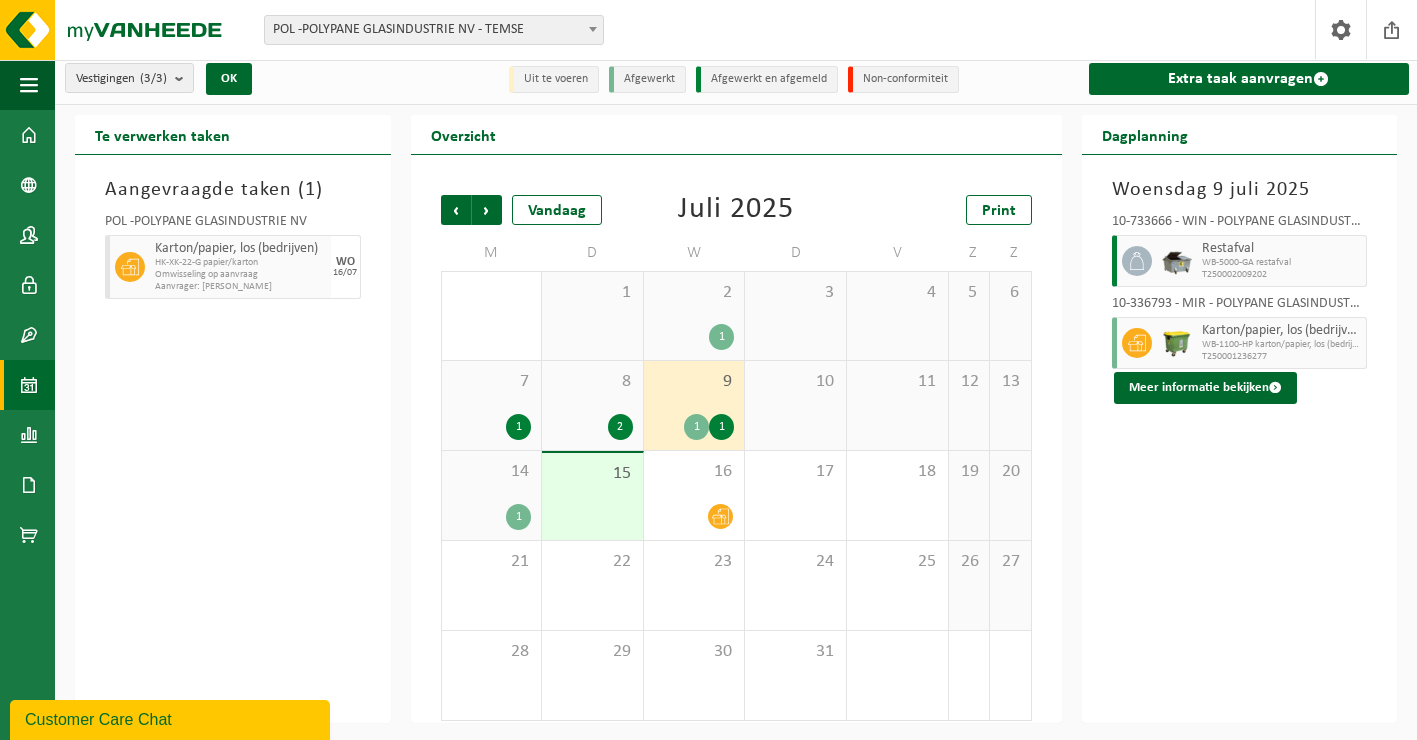 click on "2" at bounding box center (592, 427) 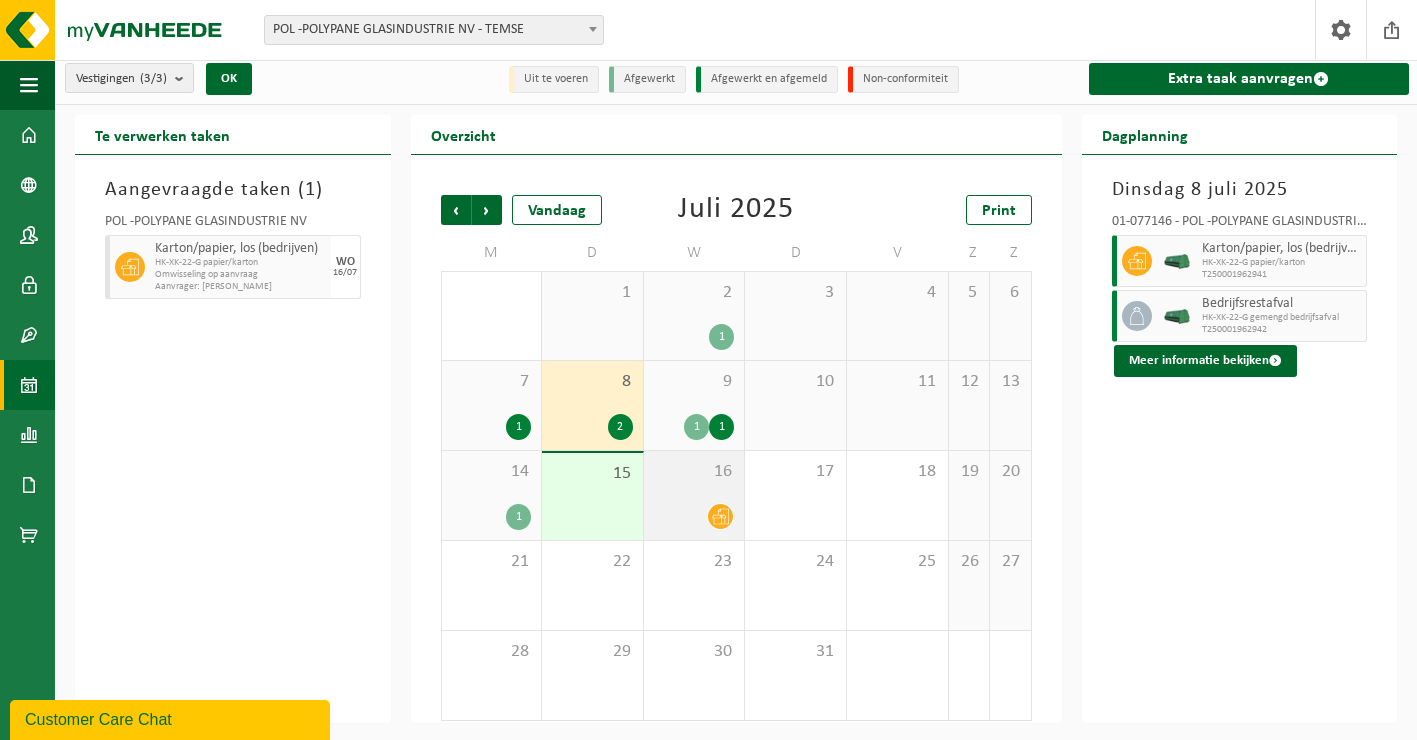 click at bounding box center (694, 516) 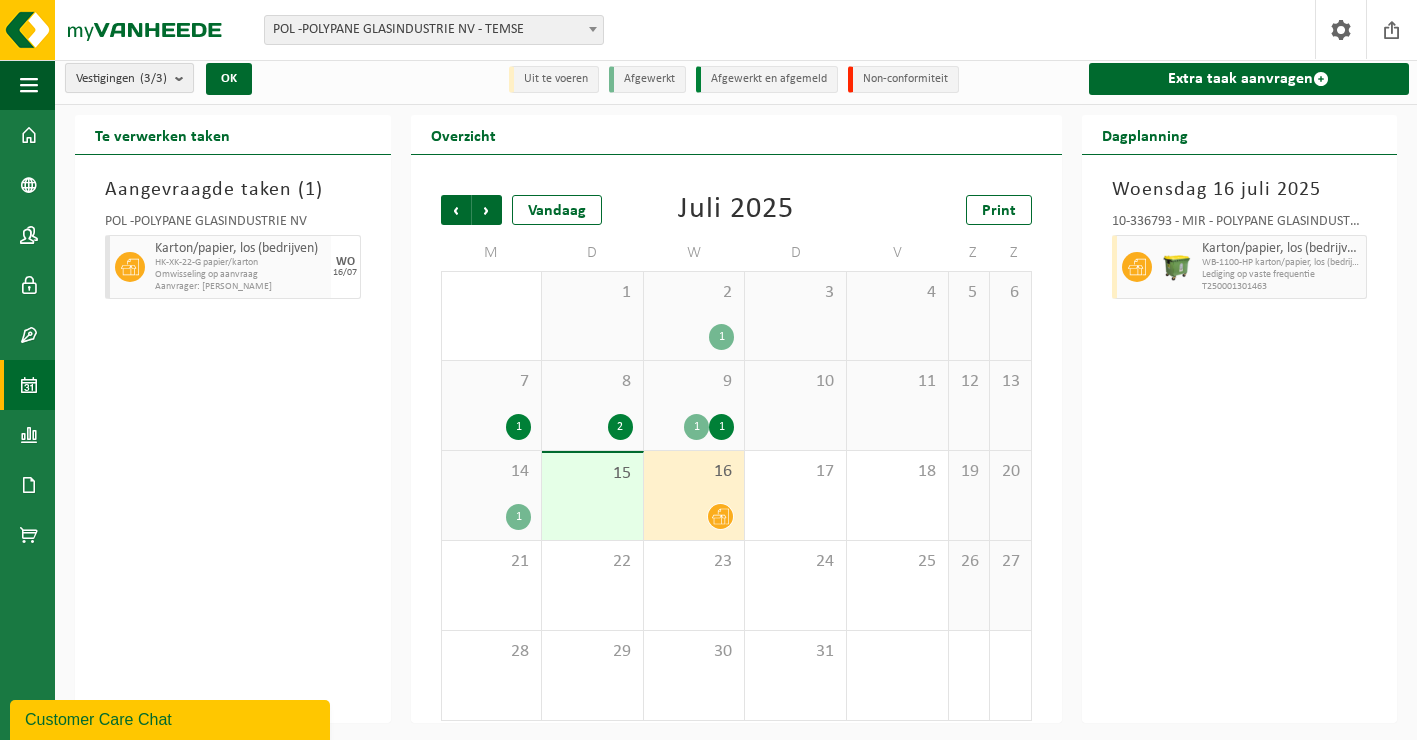 click at bounding box center (184, 78) 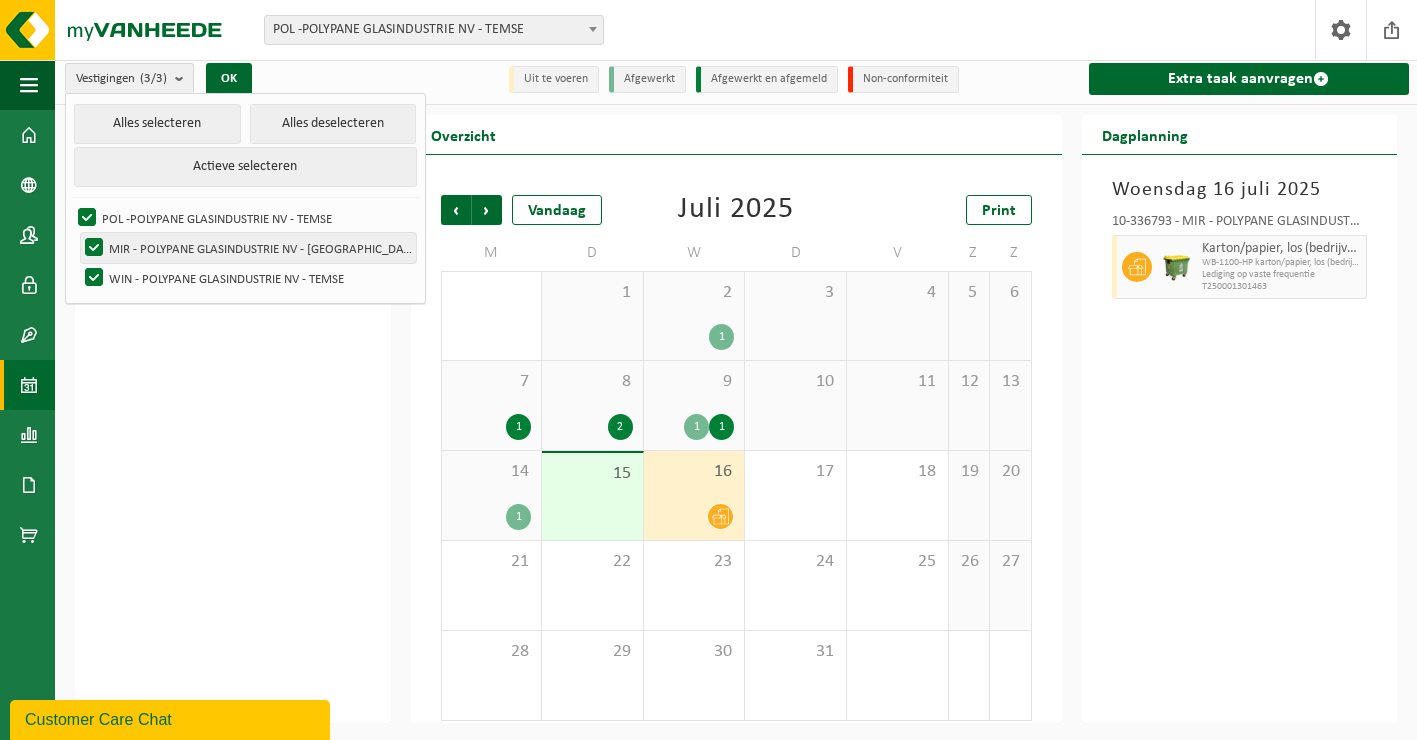 click on "MIR - POLYPANE GLASINDUSTRIE NV - [GEOGRAPHIC_DATA]" at bounding box center (248, 248) 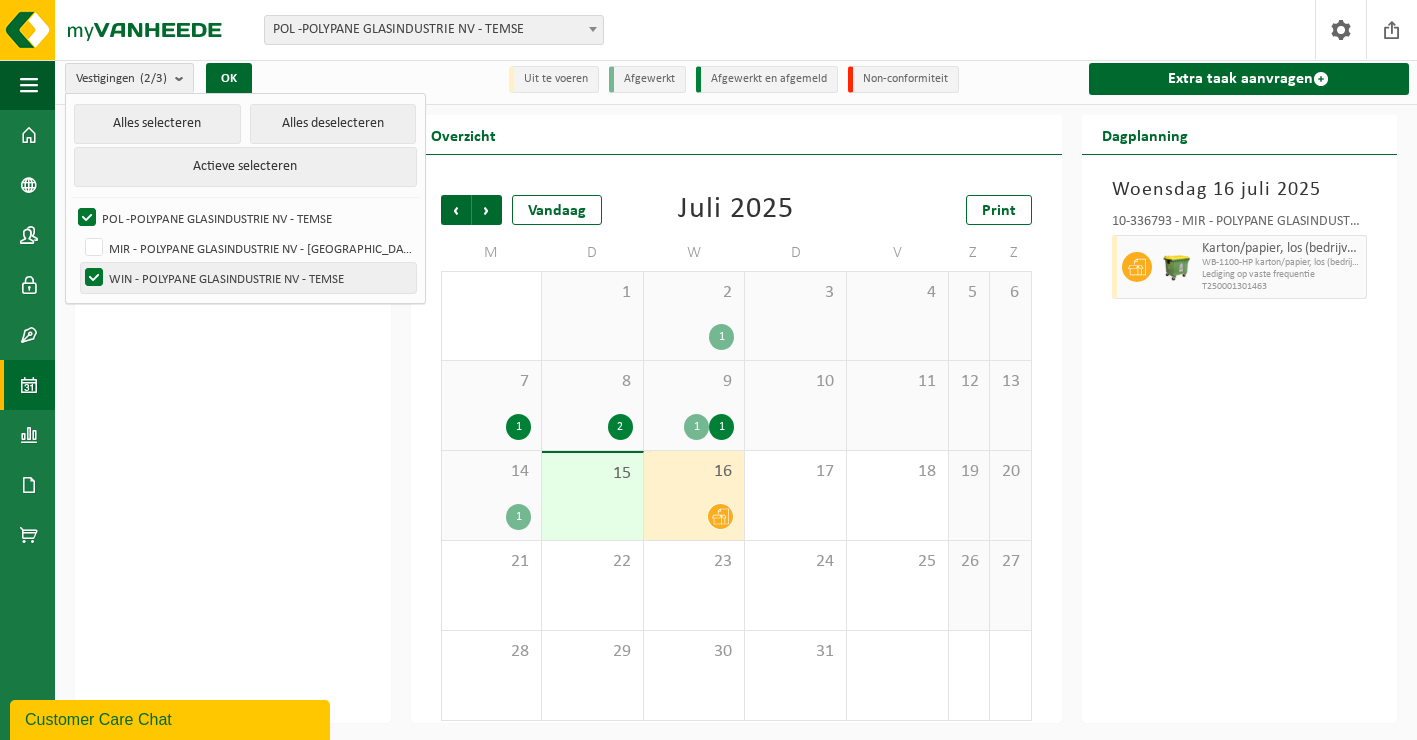 click on "WIN - POLYPANE GLASINDUSTRIE NV - TEMSE" at bounding box center (248, 278) 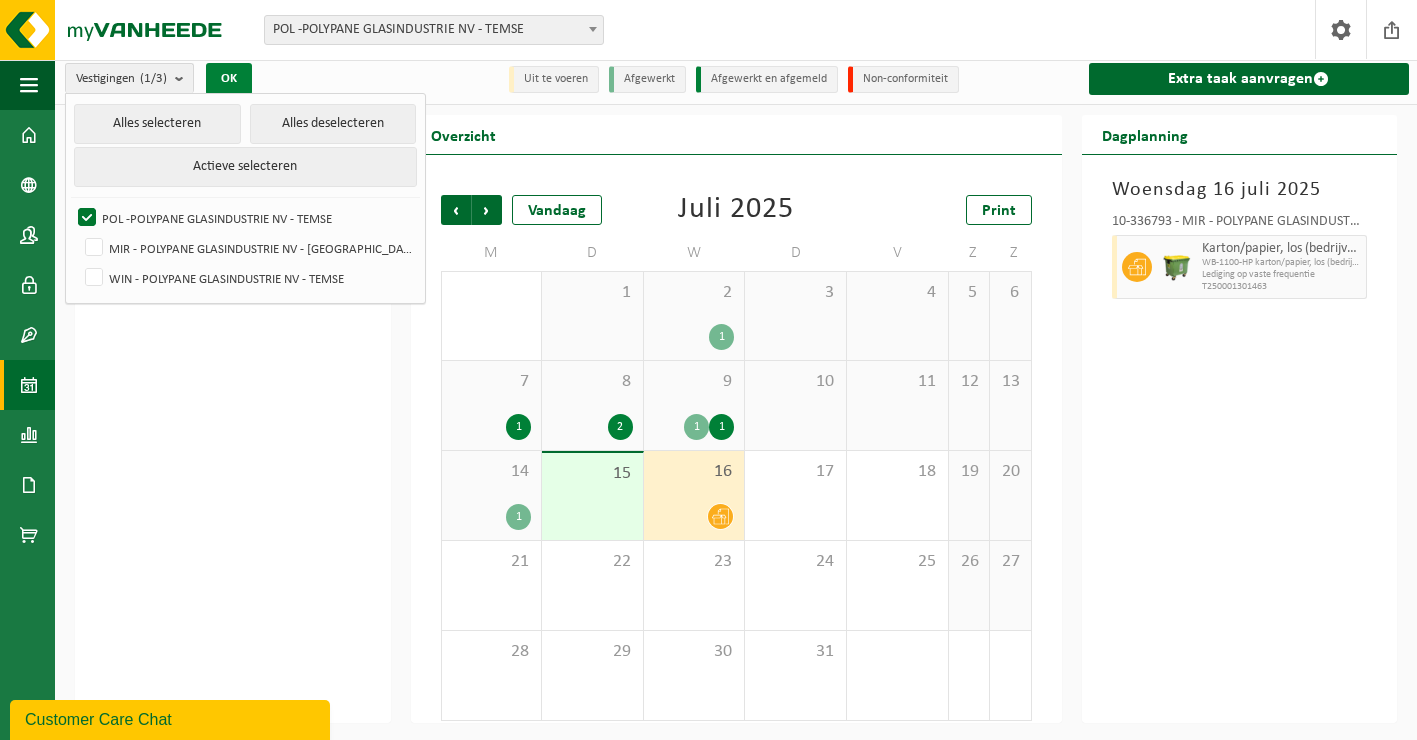 click on "OK" at bounding box center [229, 79] 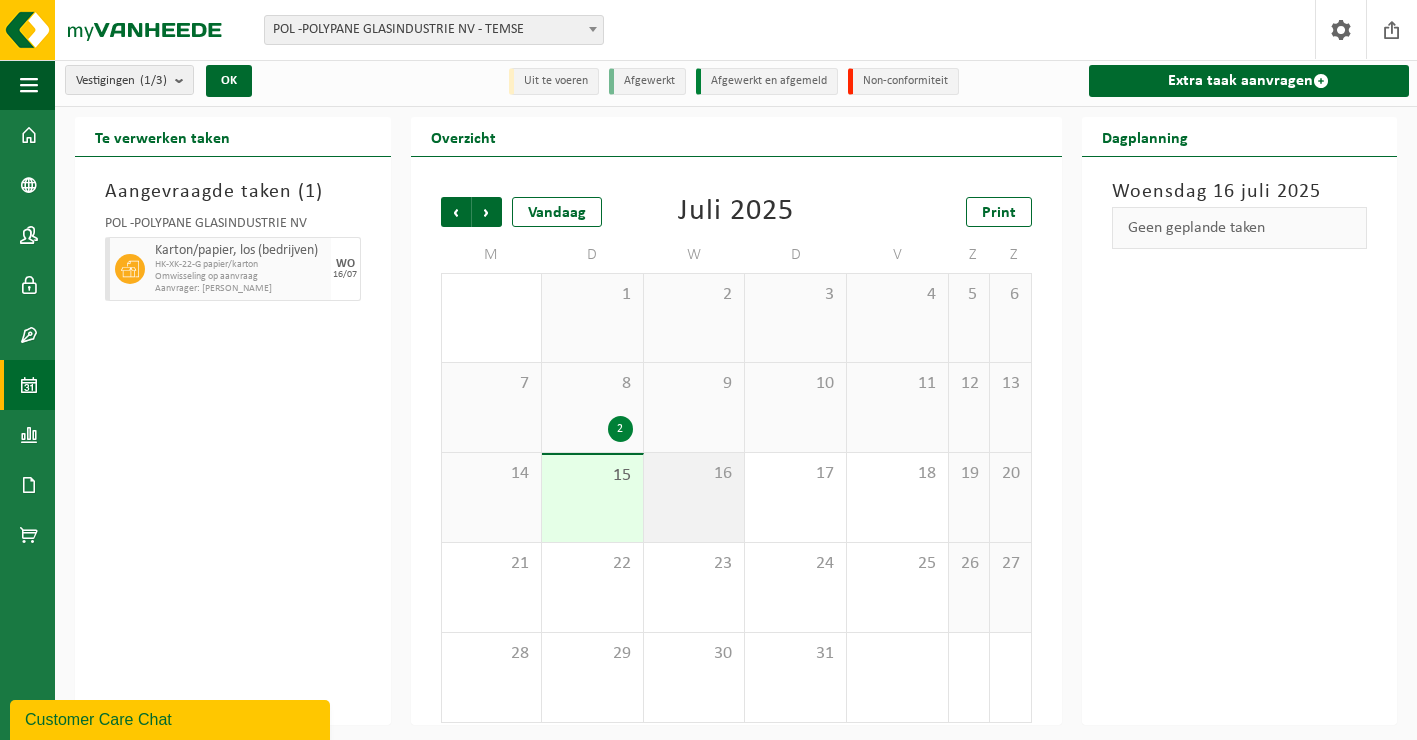 scroll, scrollTop: 7, scrollLeft: 0, axis: vertical 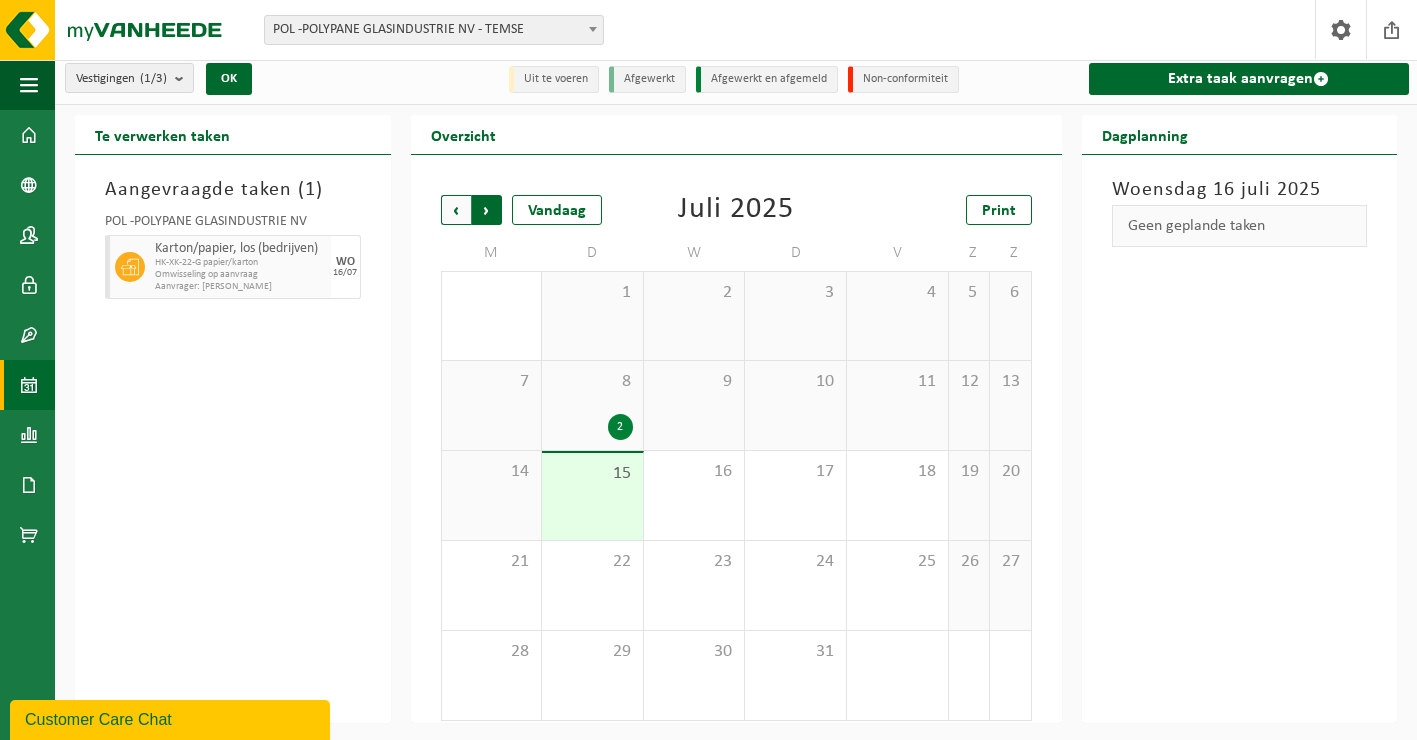 click on "Vorige" at bounding box center [456, 210] 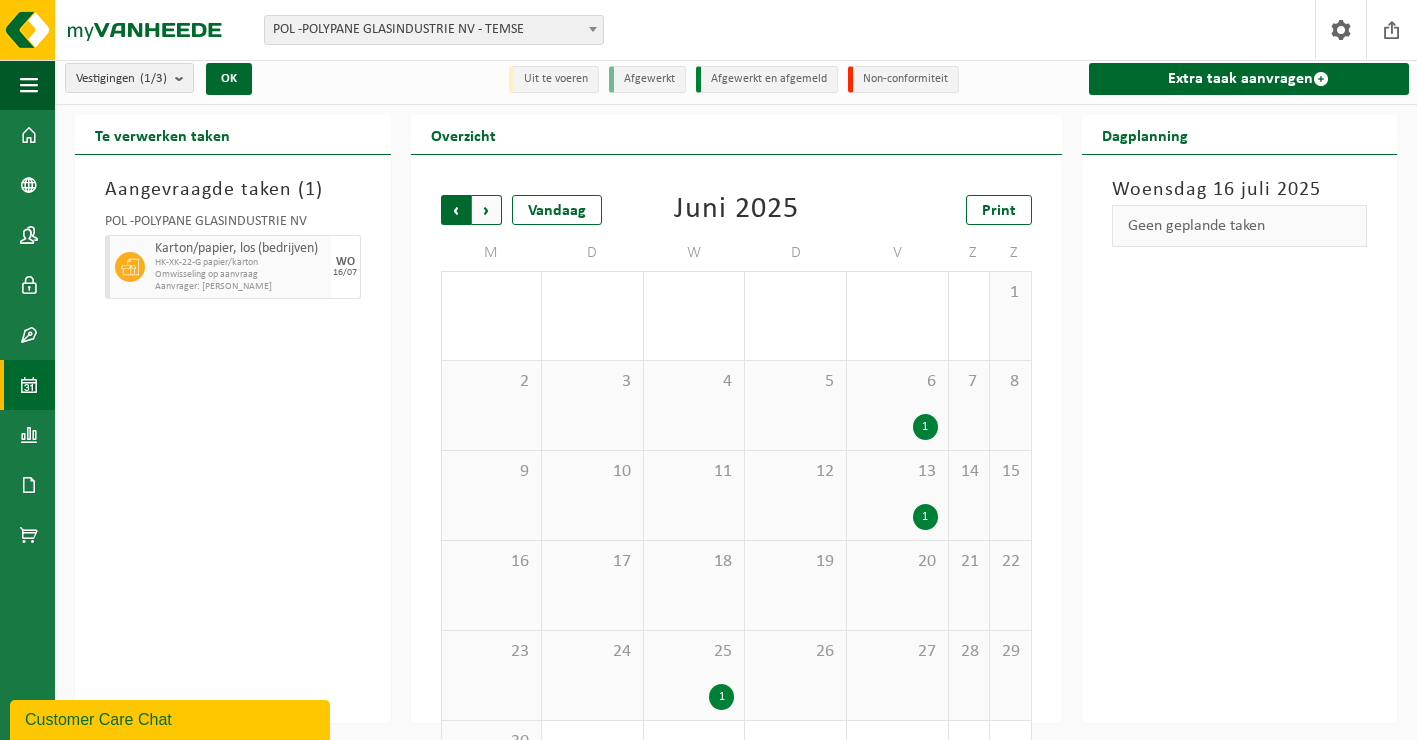 click on "Volgende" at bounding box center [487, 210] 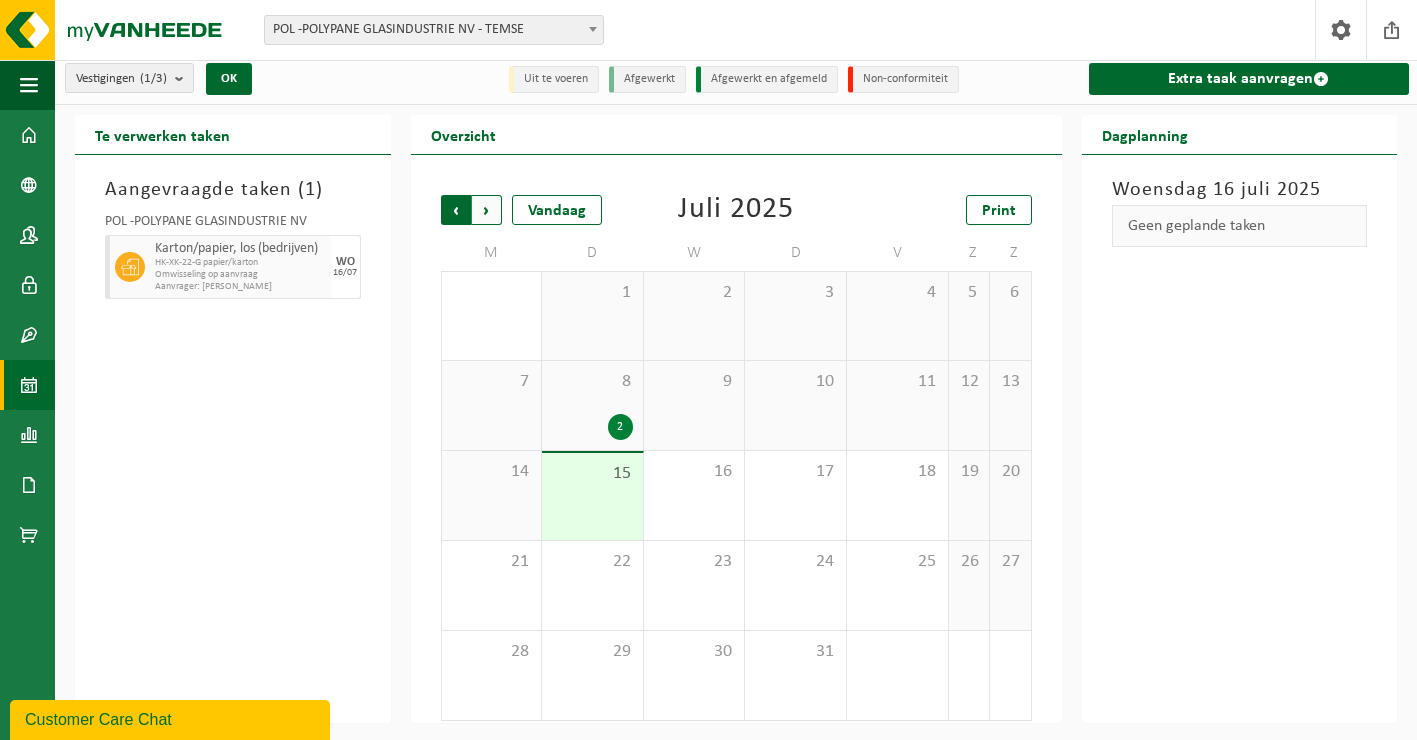 click on "Volgende" at bounding box center [487, 210] 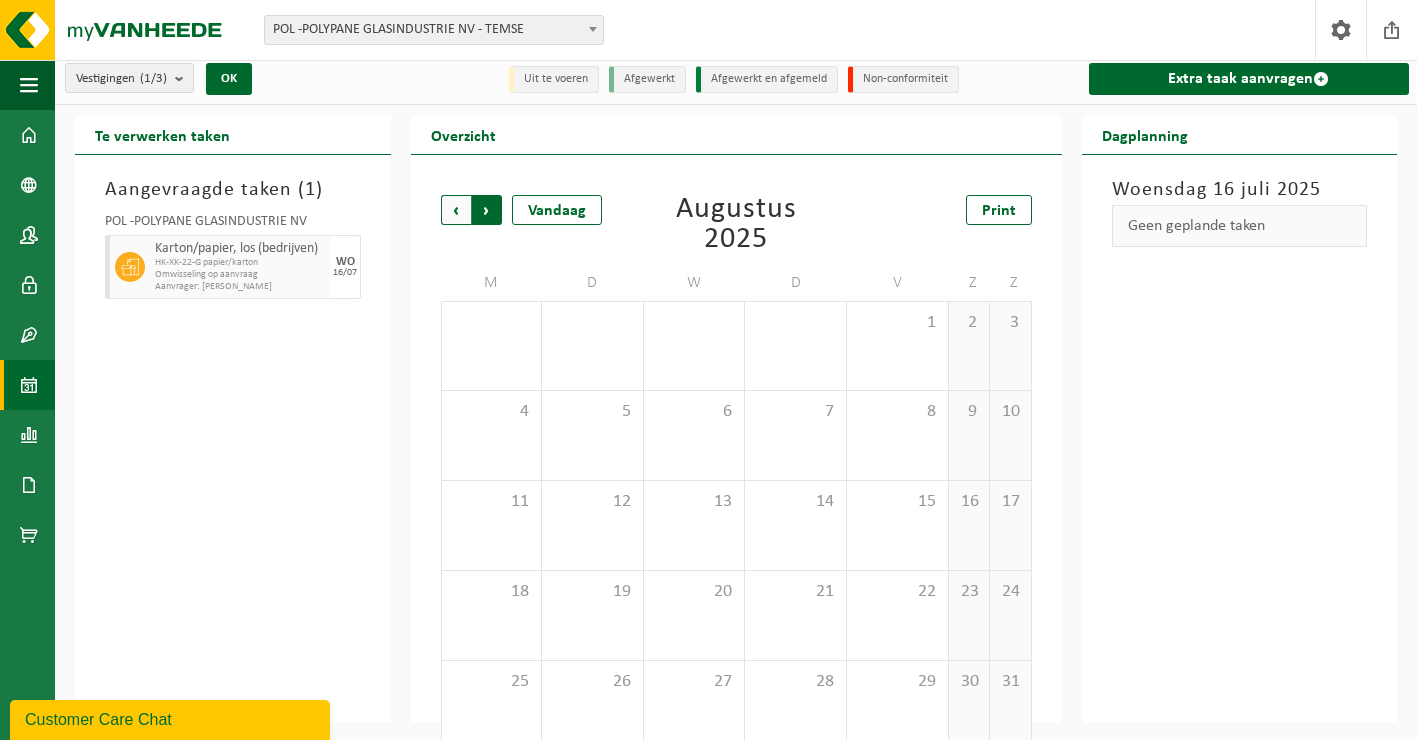 click on "Vorige" at bounding box center [456, 210] 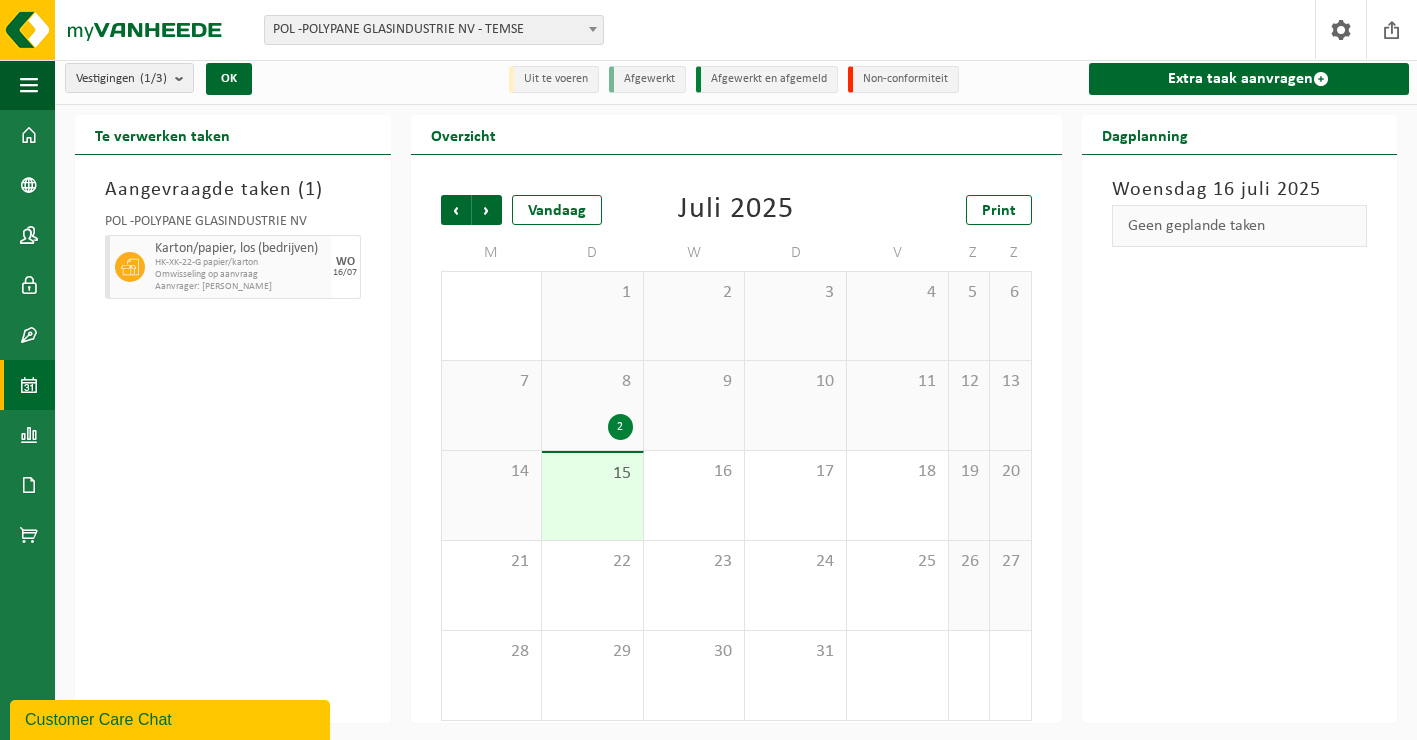 click on "Vorige" at bounding box center [456, 210] 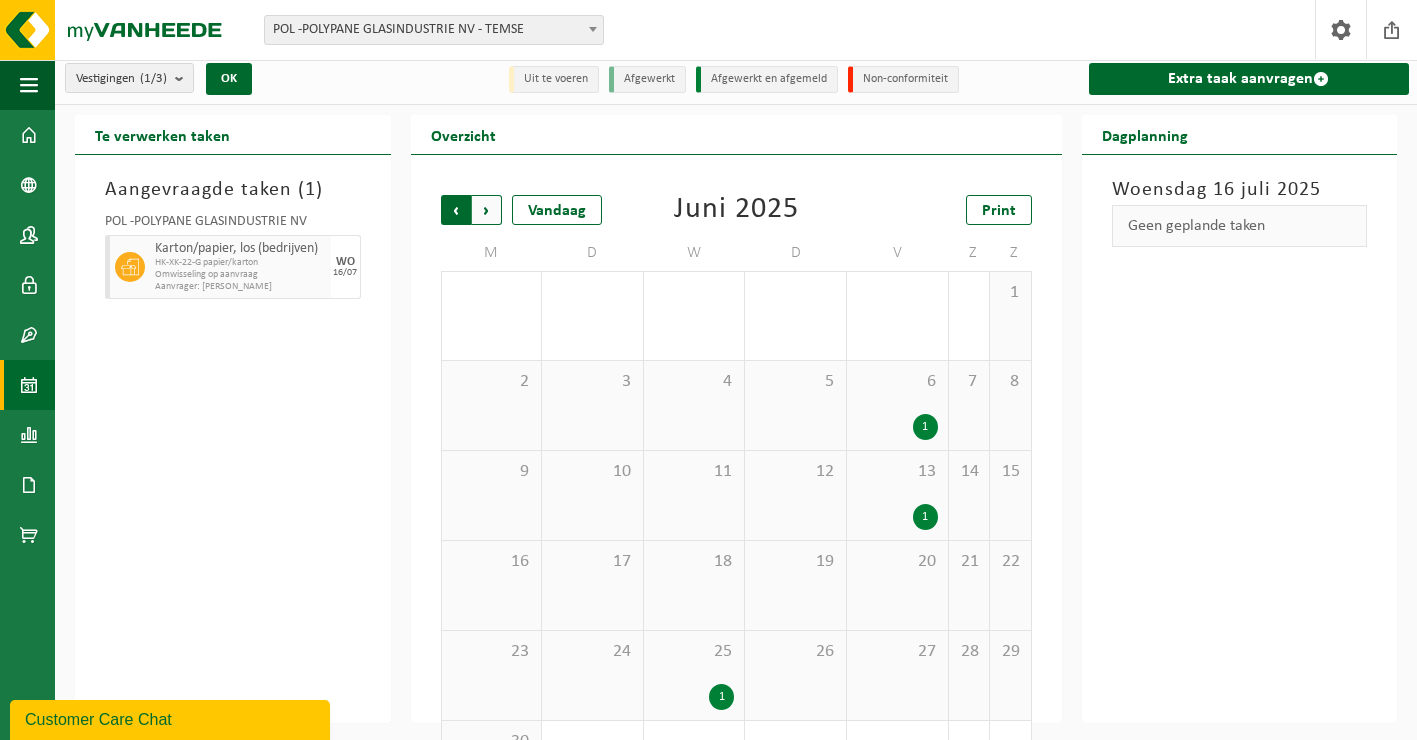 click on "Volgende" at bounding box center (487, 210) 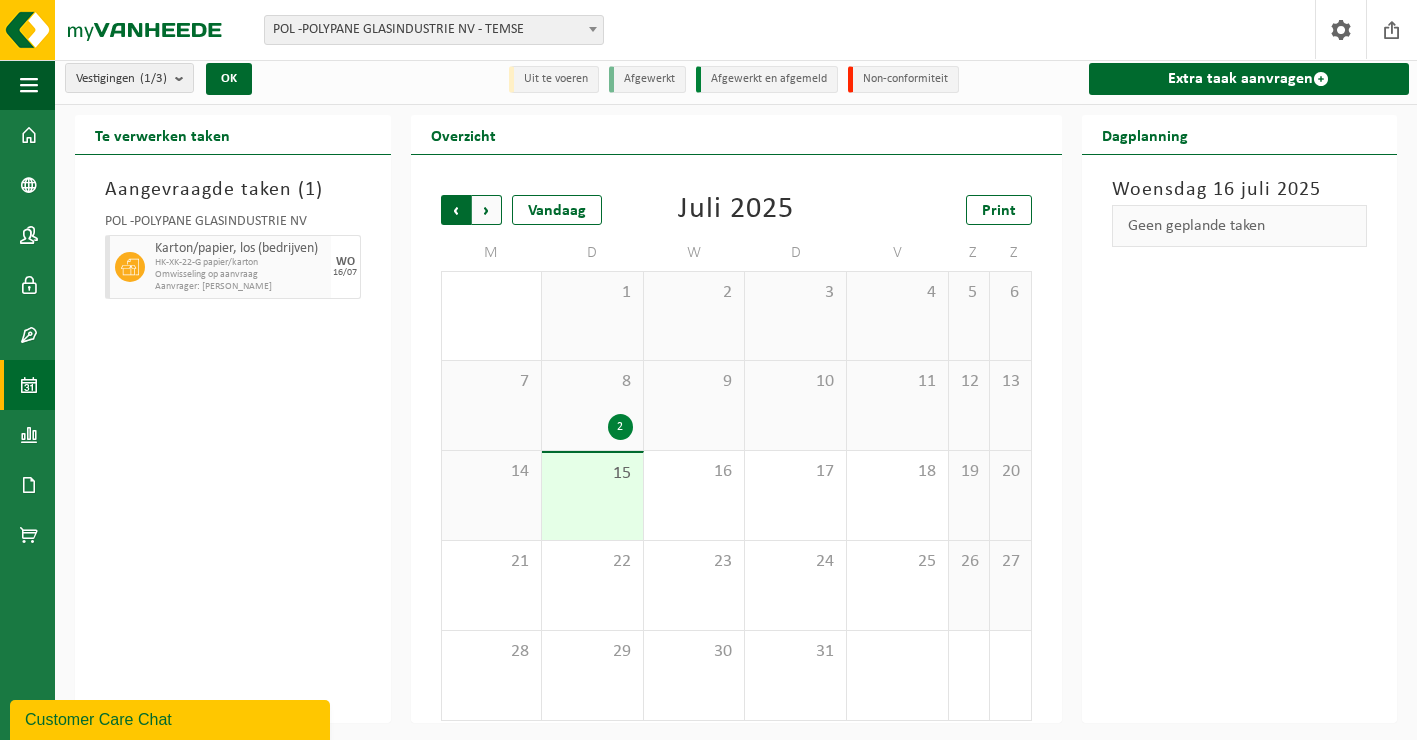 click on "Volgende" at bounding box center (487, 210) 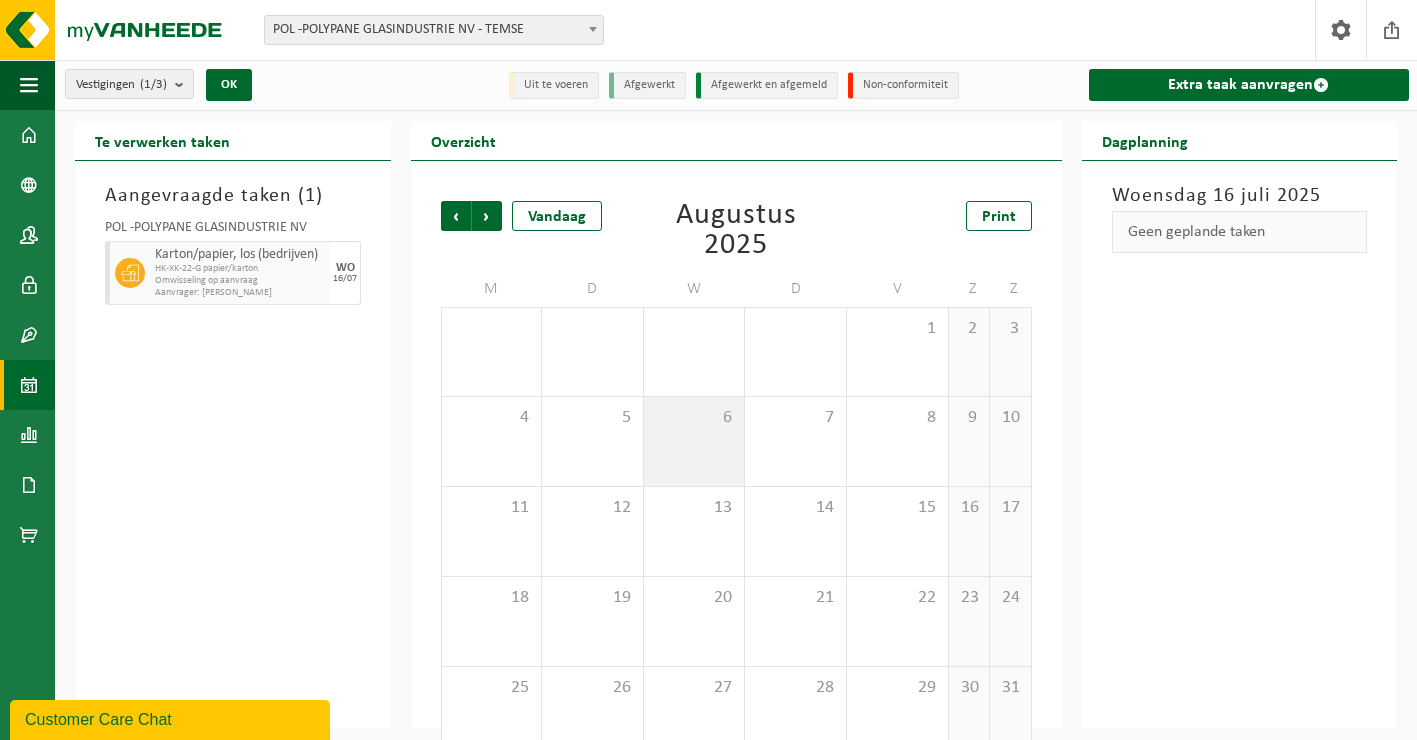 scroll, scrollTop: 0, scrollLeft: 0, axis: both 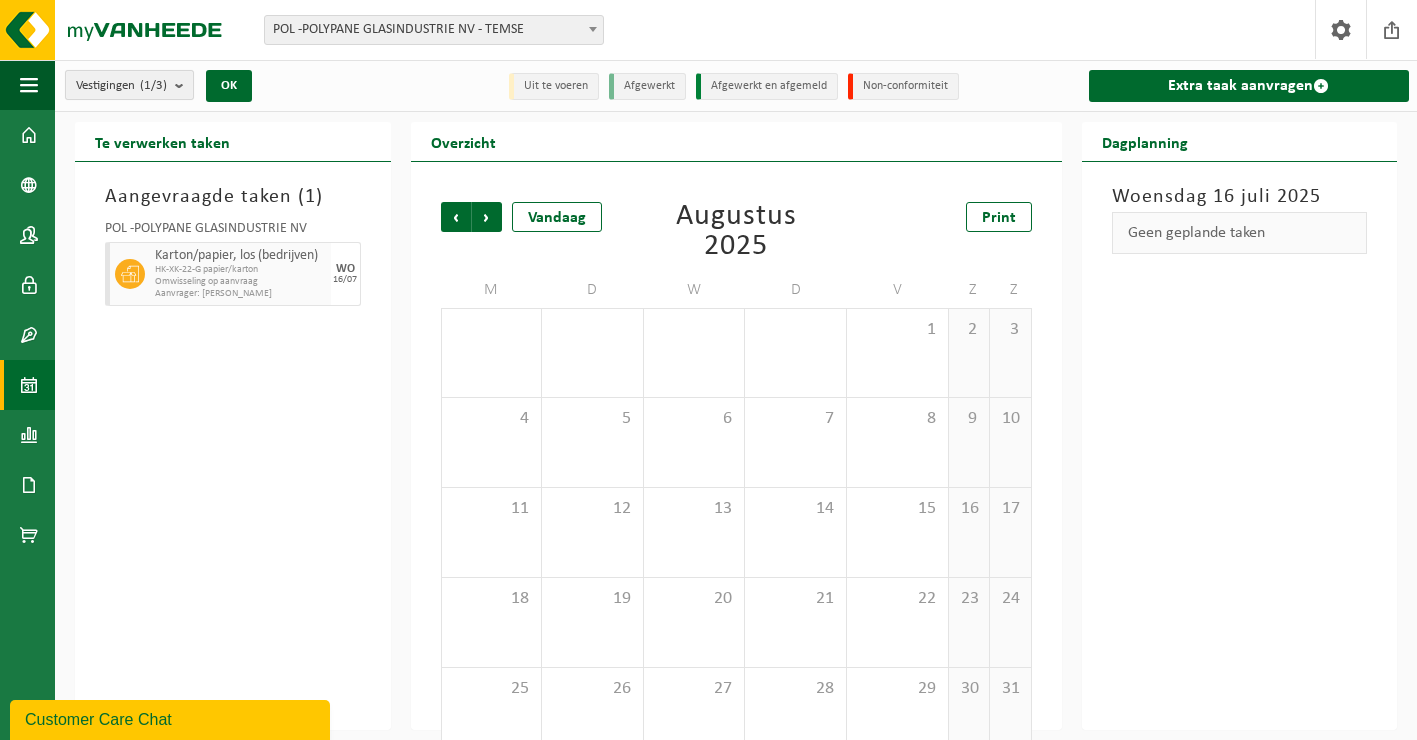 click at bounding box center (184, 85) 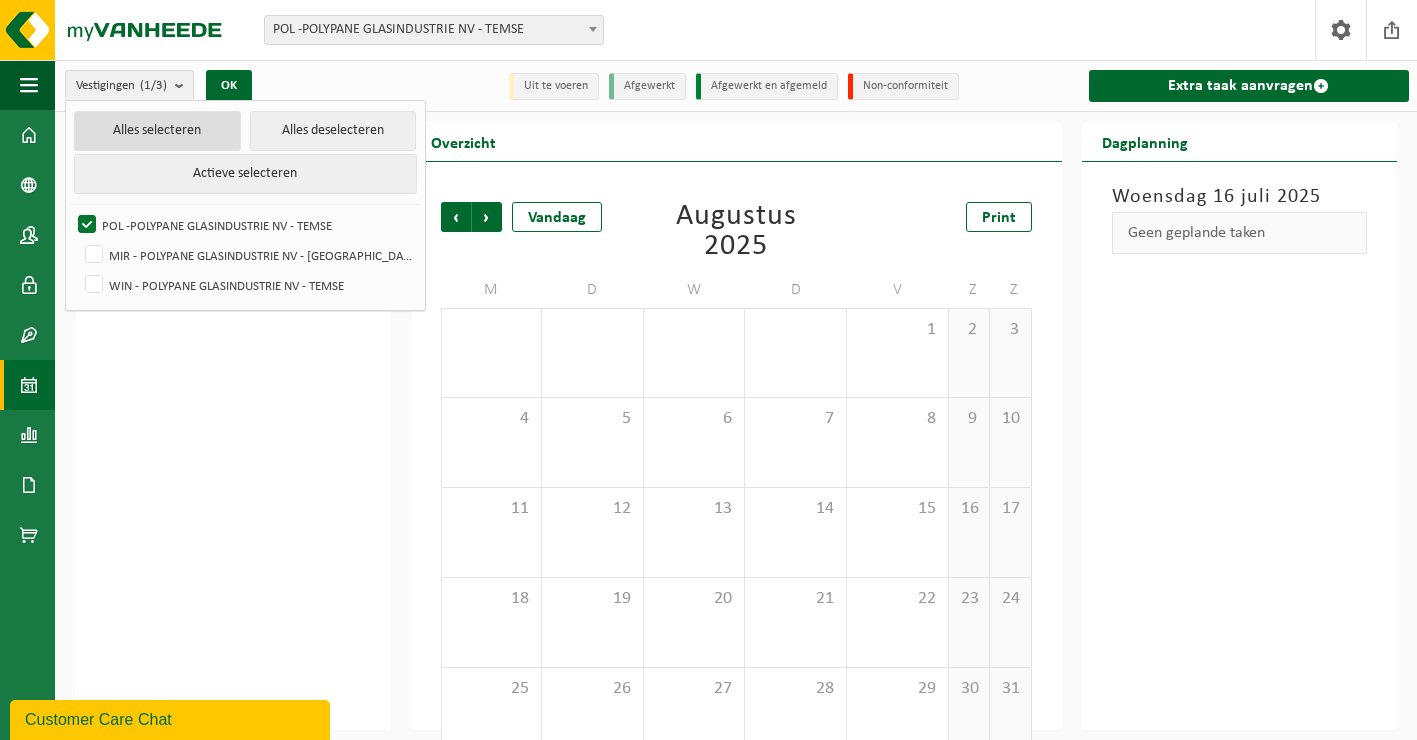 click on "Alles selecteren" at bounding box center [157, 131] 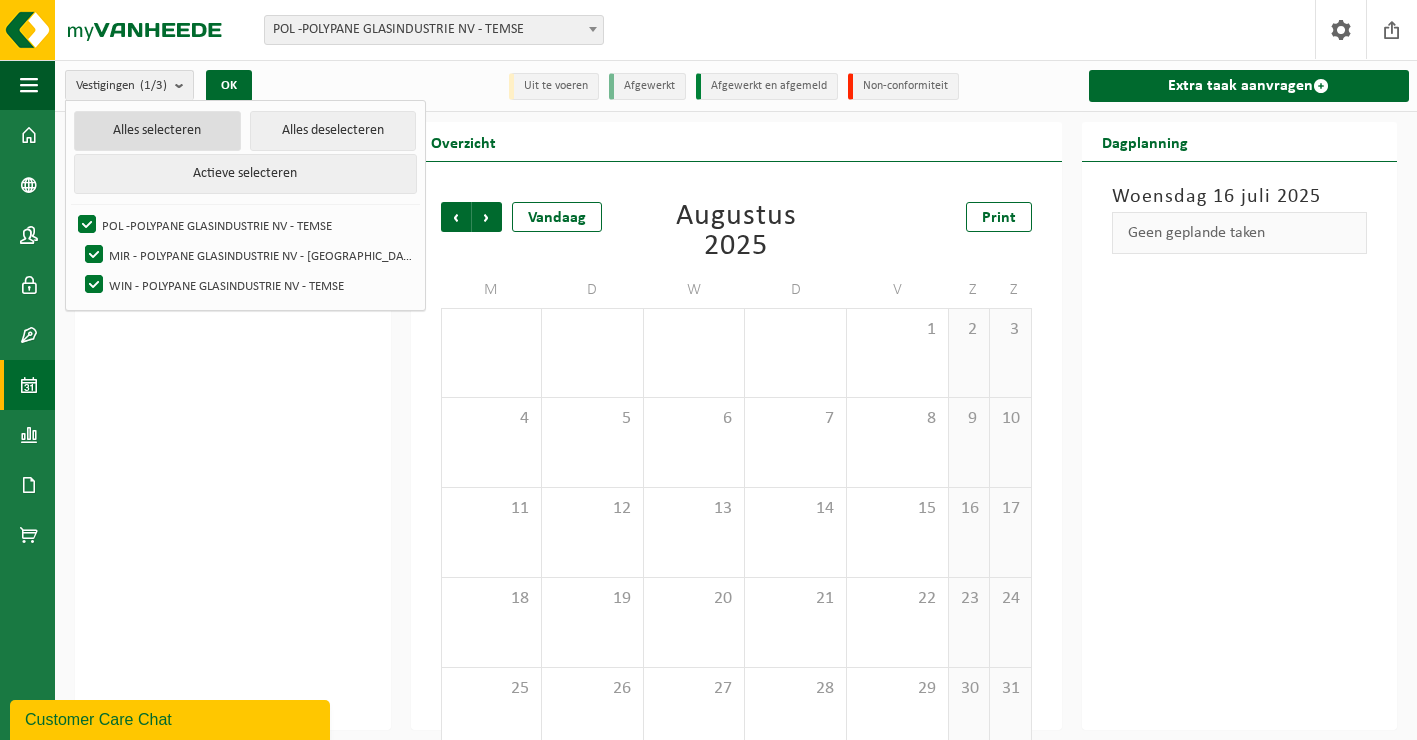 checkbox on "true" 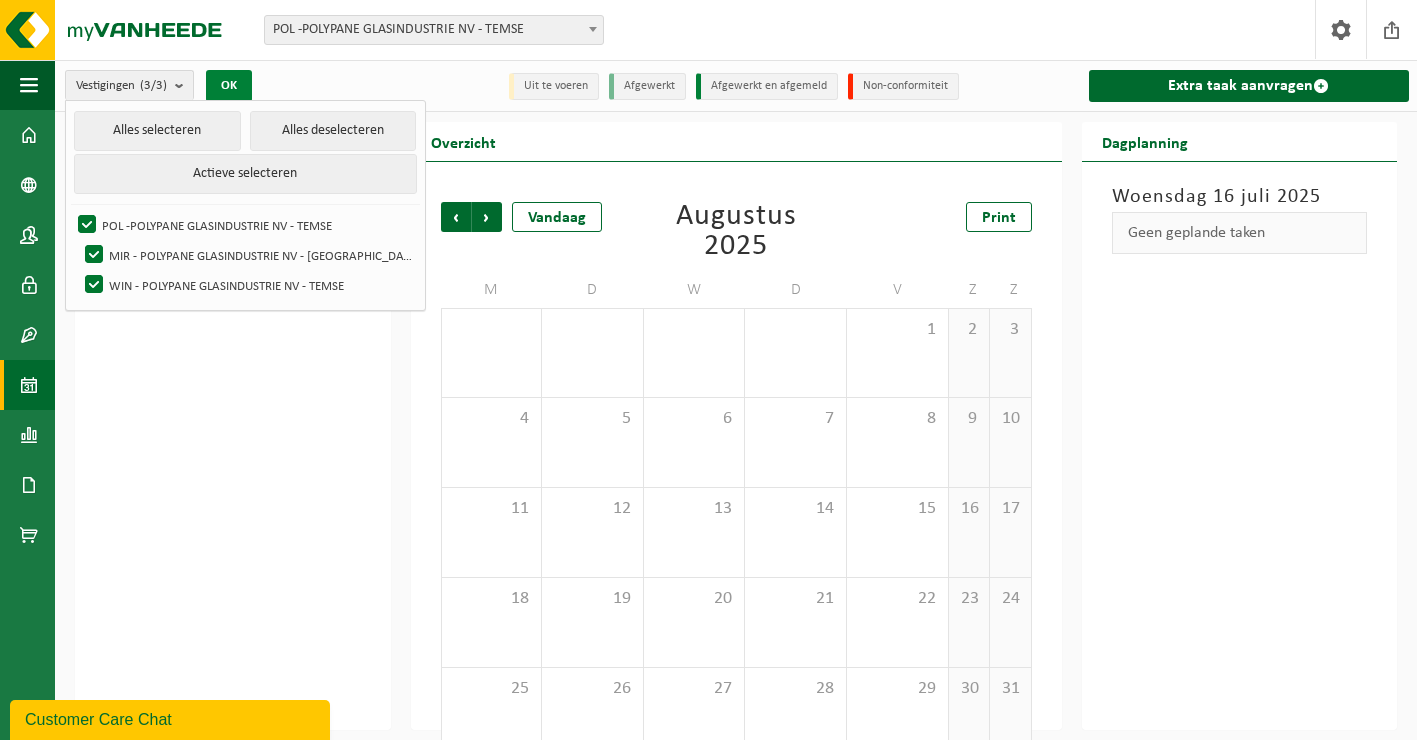 click on "OK" at bounding box center (229, 86) 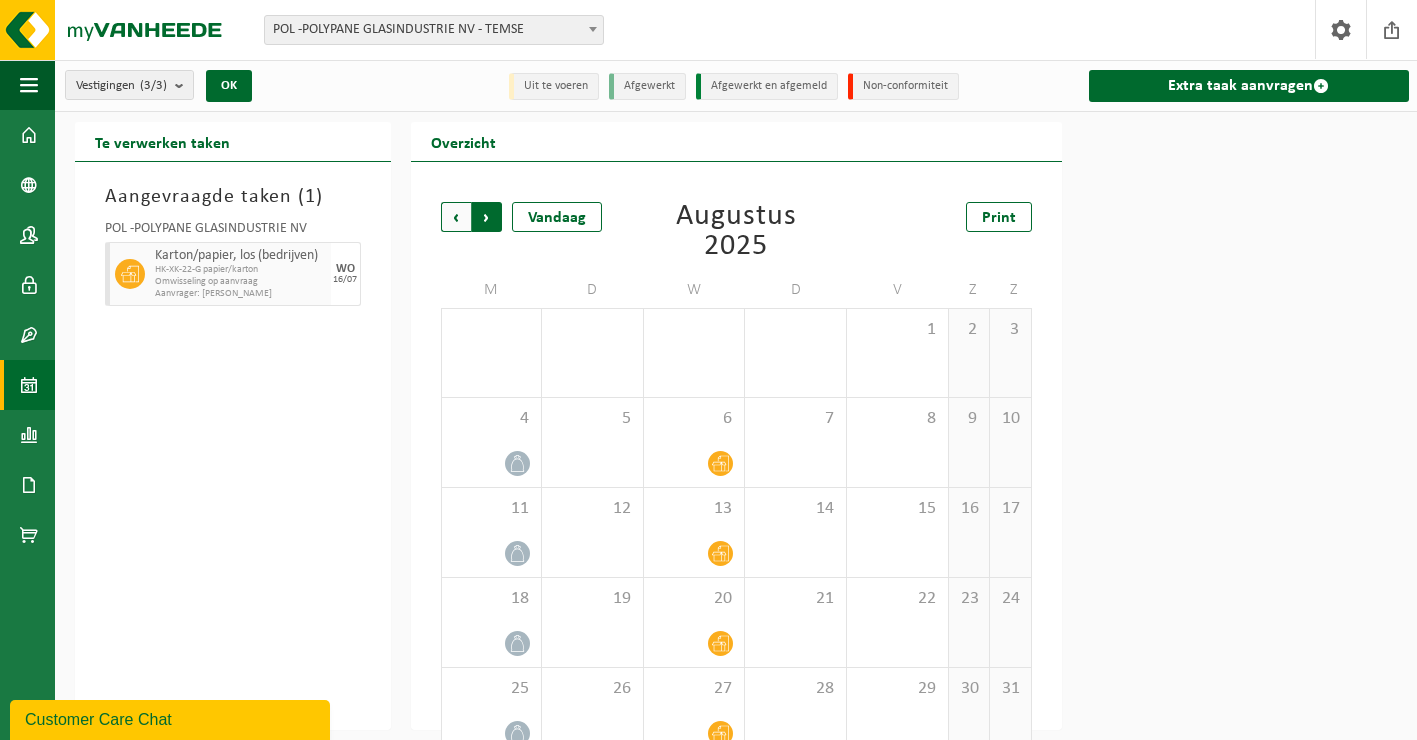 click on "Vorige" at bounding box center [456, 217] 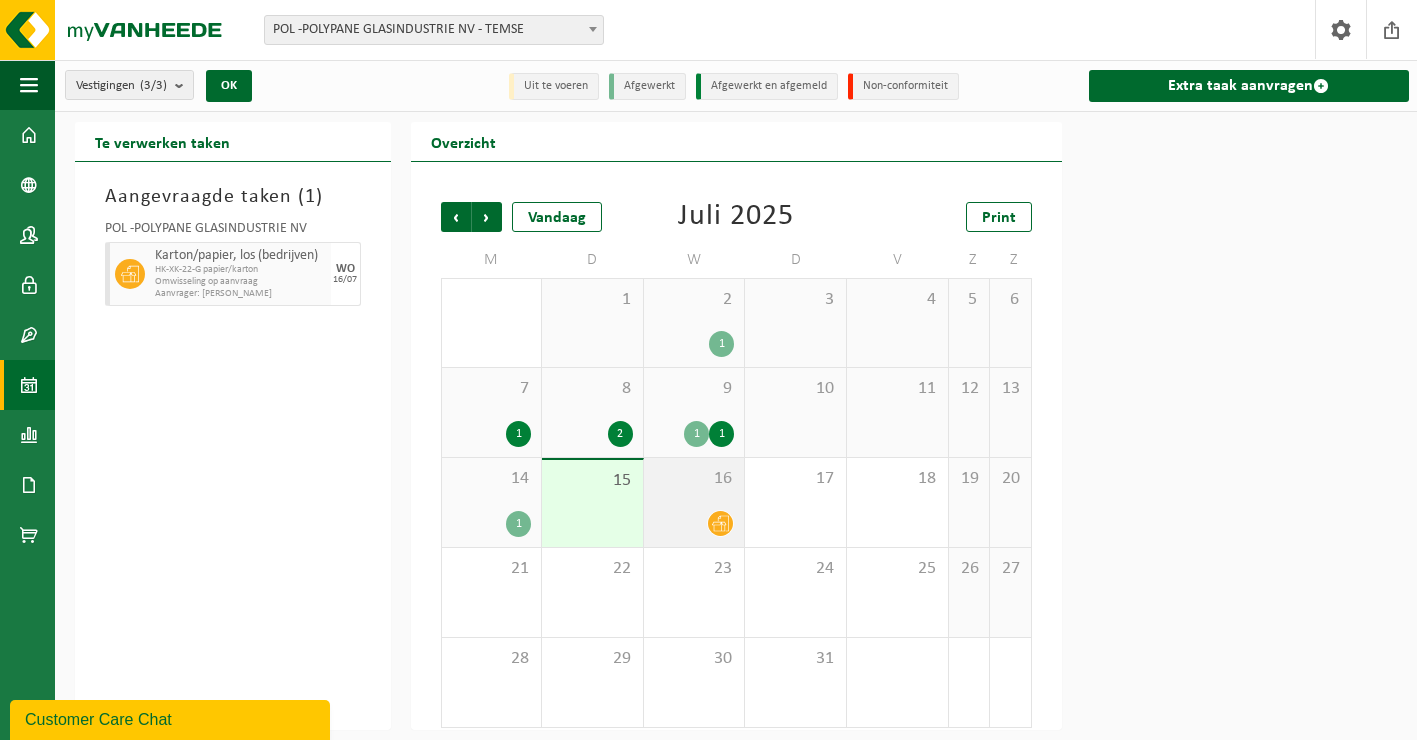 click at bounding box center (694, 523) 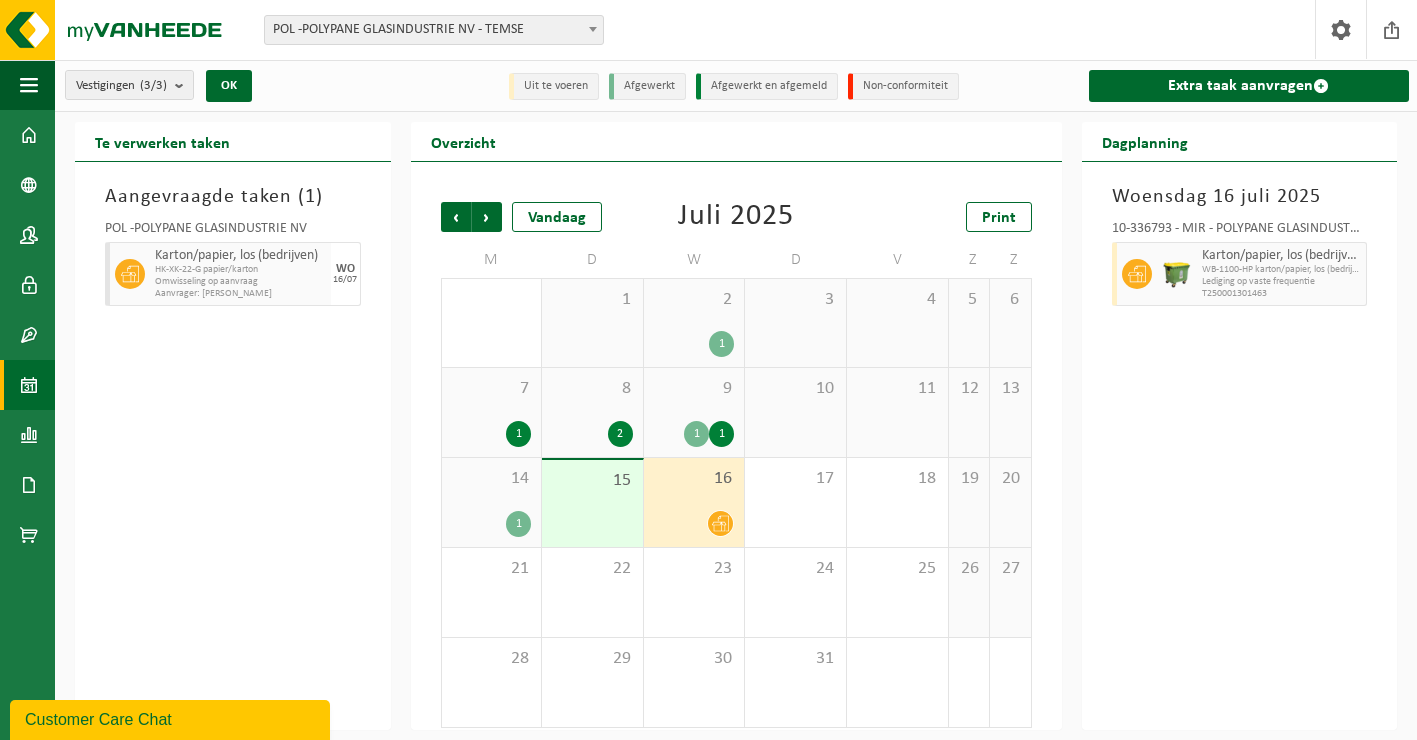 click 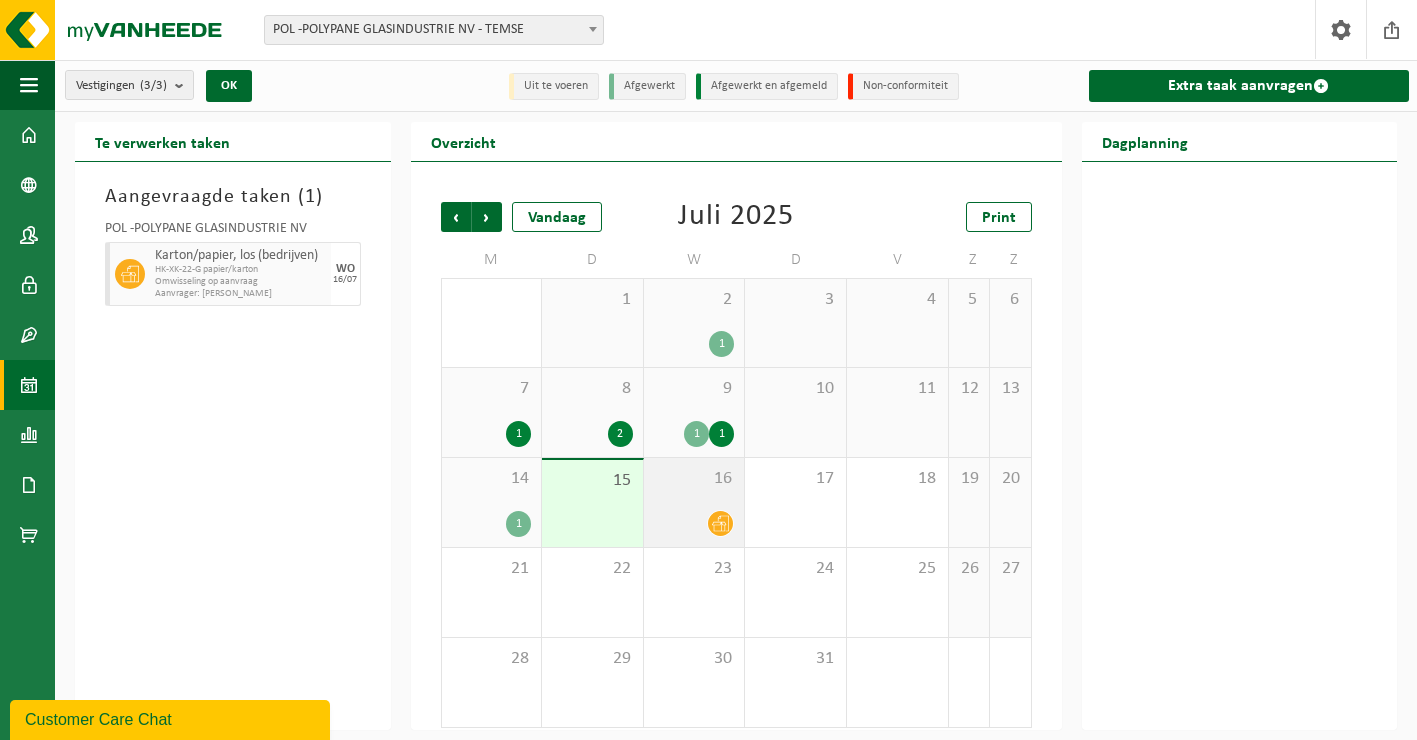 click 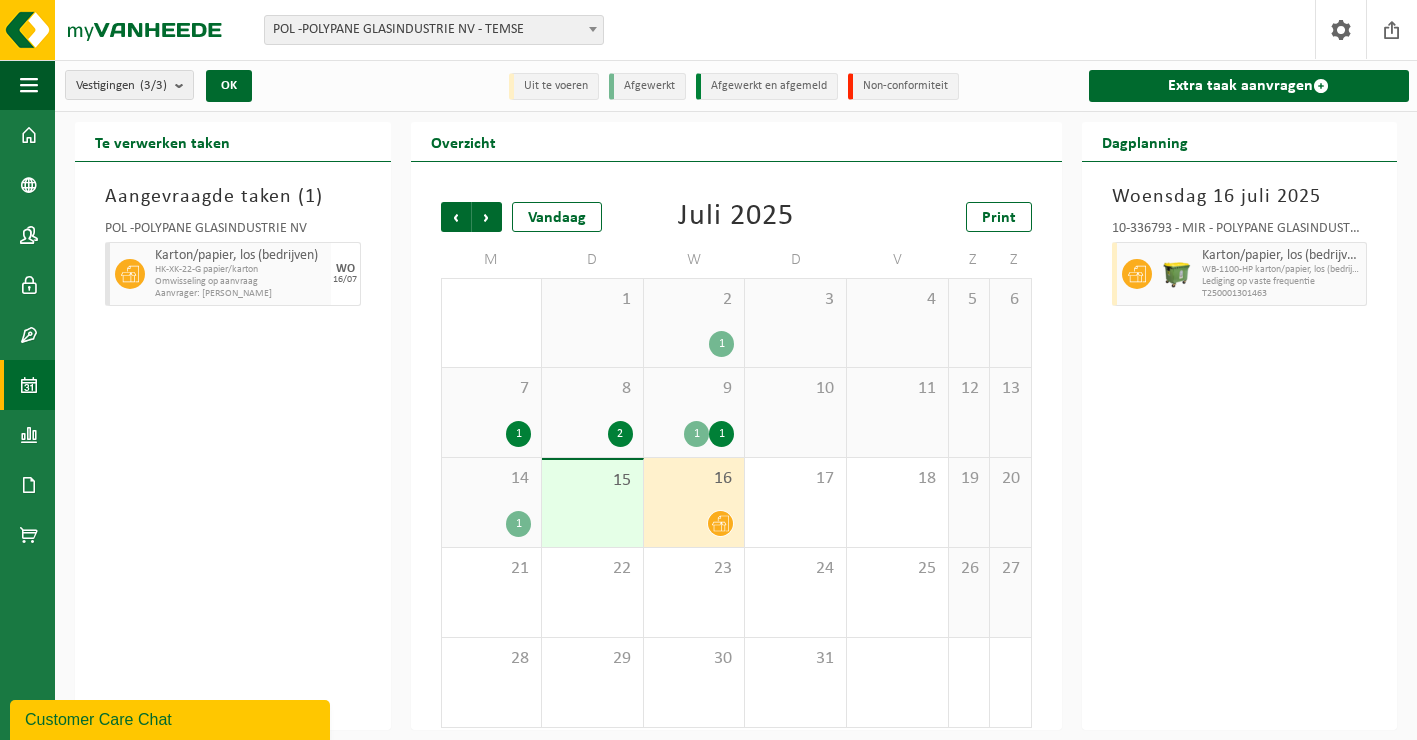 click on "WB-1100-HP karton/papier, los (bedrijven)" at bounding box center (1282, 270) 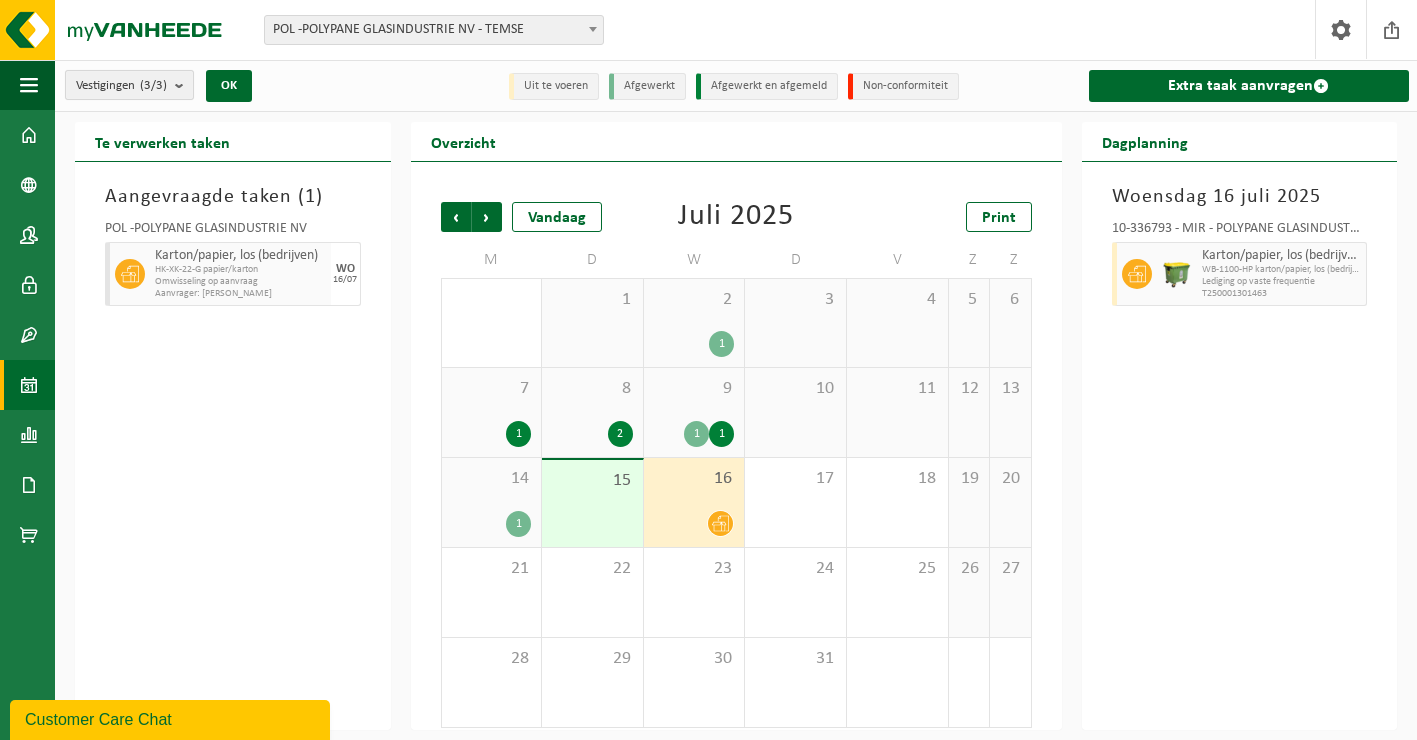 click at bounding box center (184, 85) 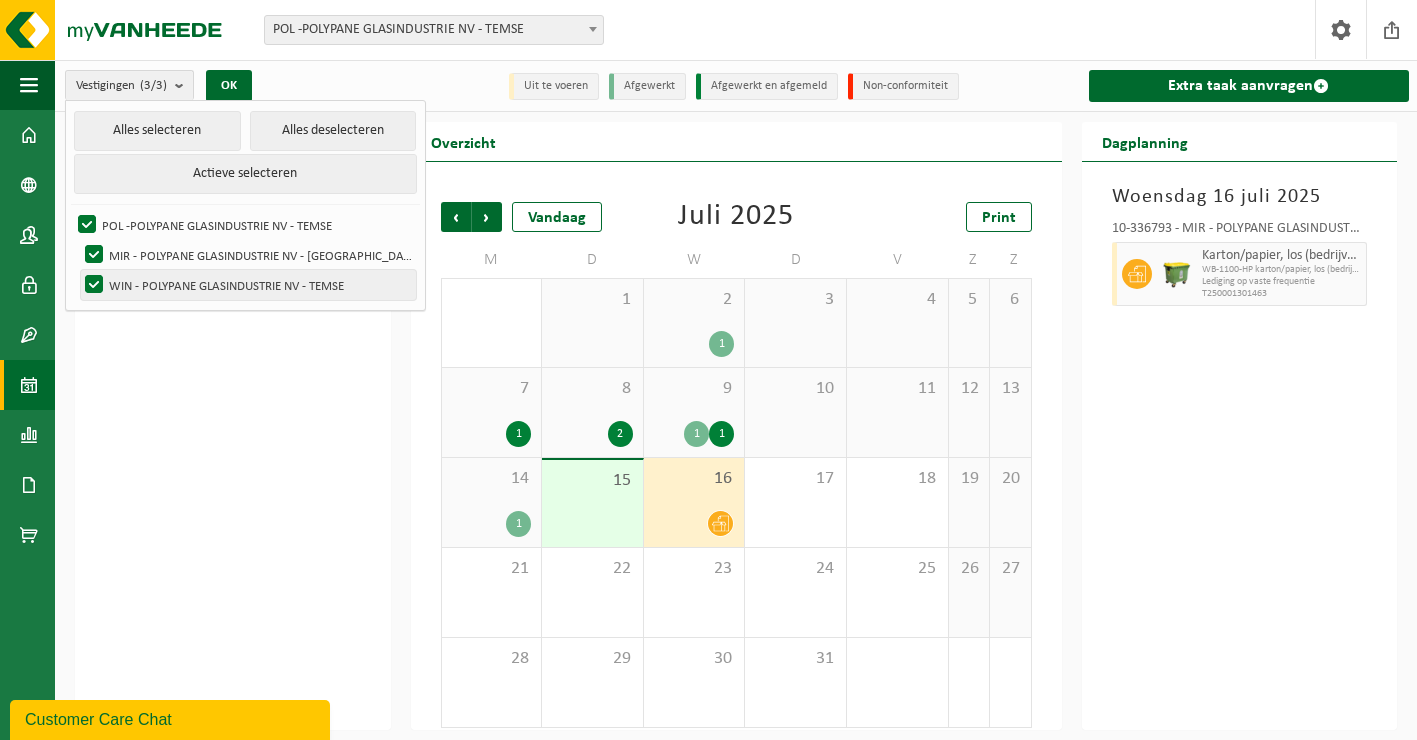 click on "WIN - POLYPANE GLASINDUSTRIE NV - TEMSE" at bounding box center (248, 285) 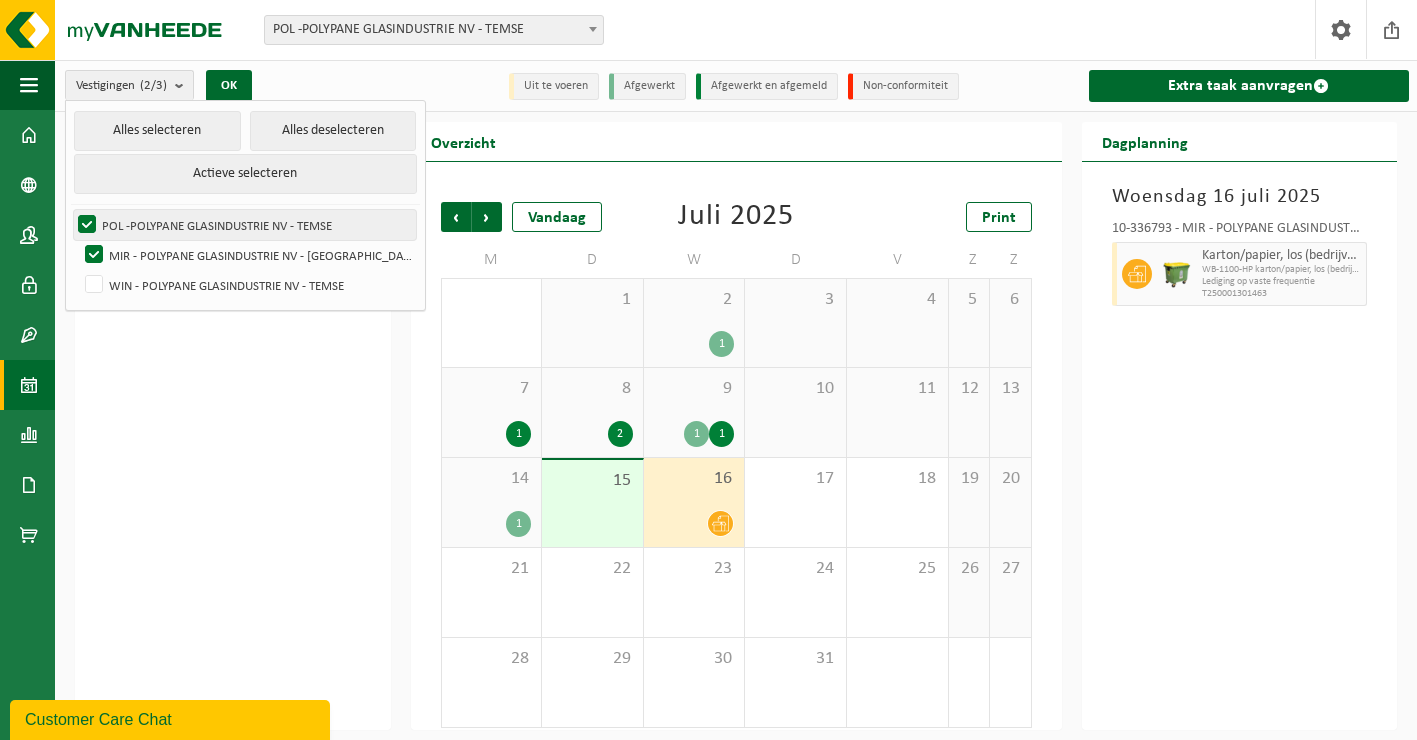 click on "POL -POLYPANE GLASINDUSTRIE NV - TEMSE" at bounding box center (245, 225) 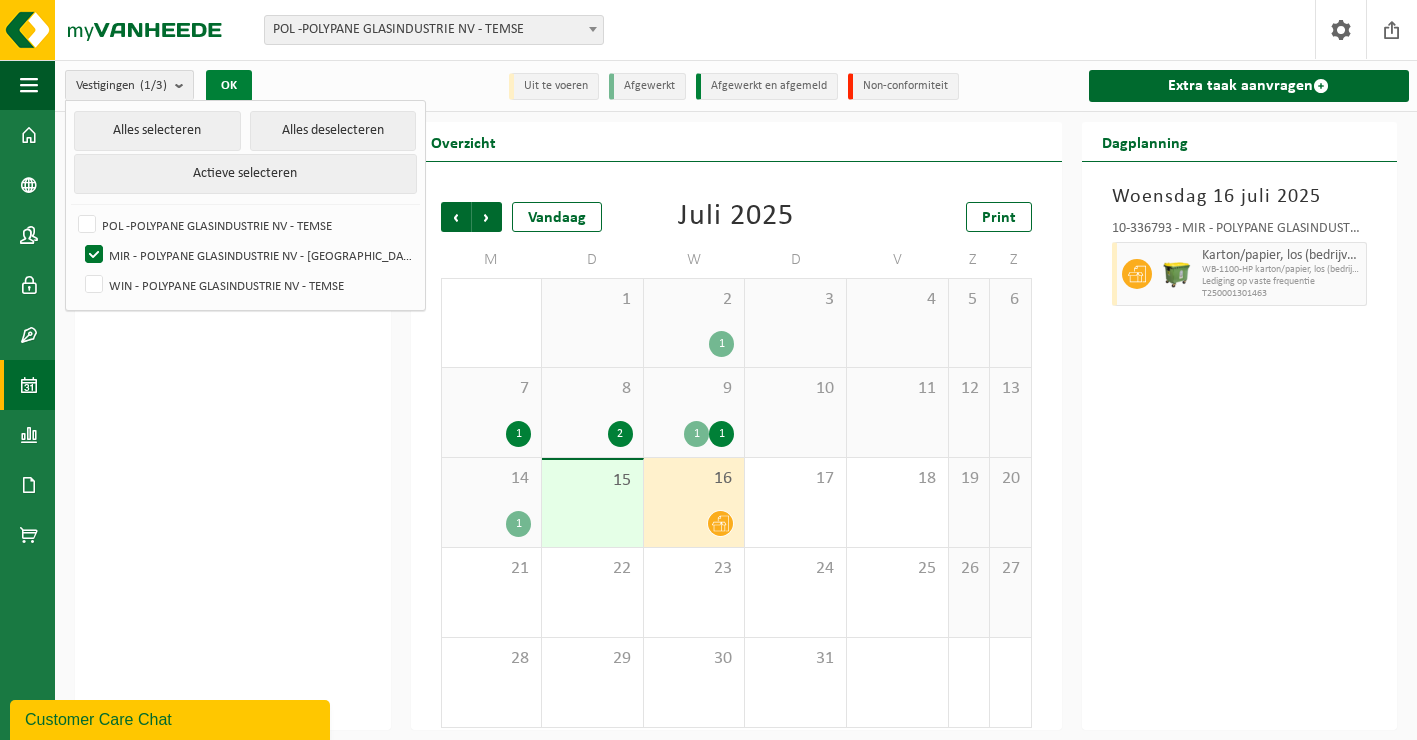 click on "OK" at bounding box center [229, 86] 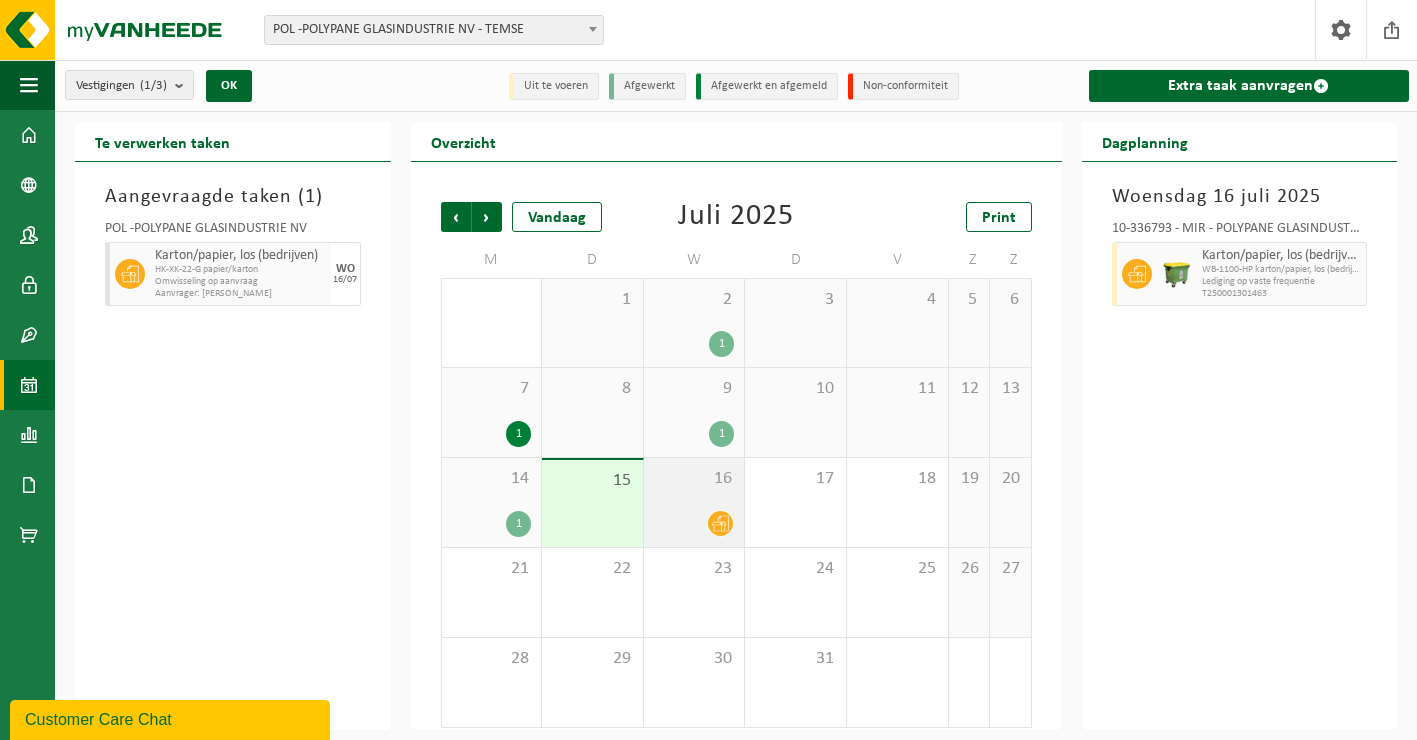 click at bounding box center [694, 523] 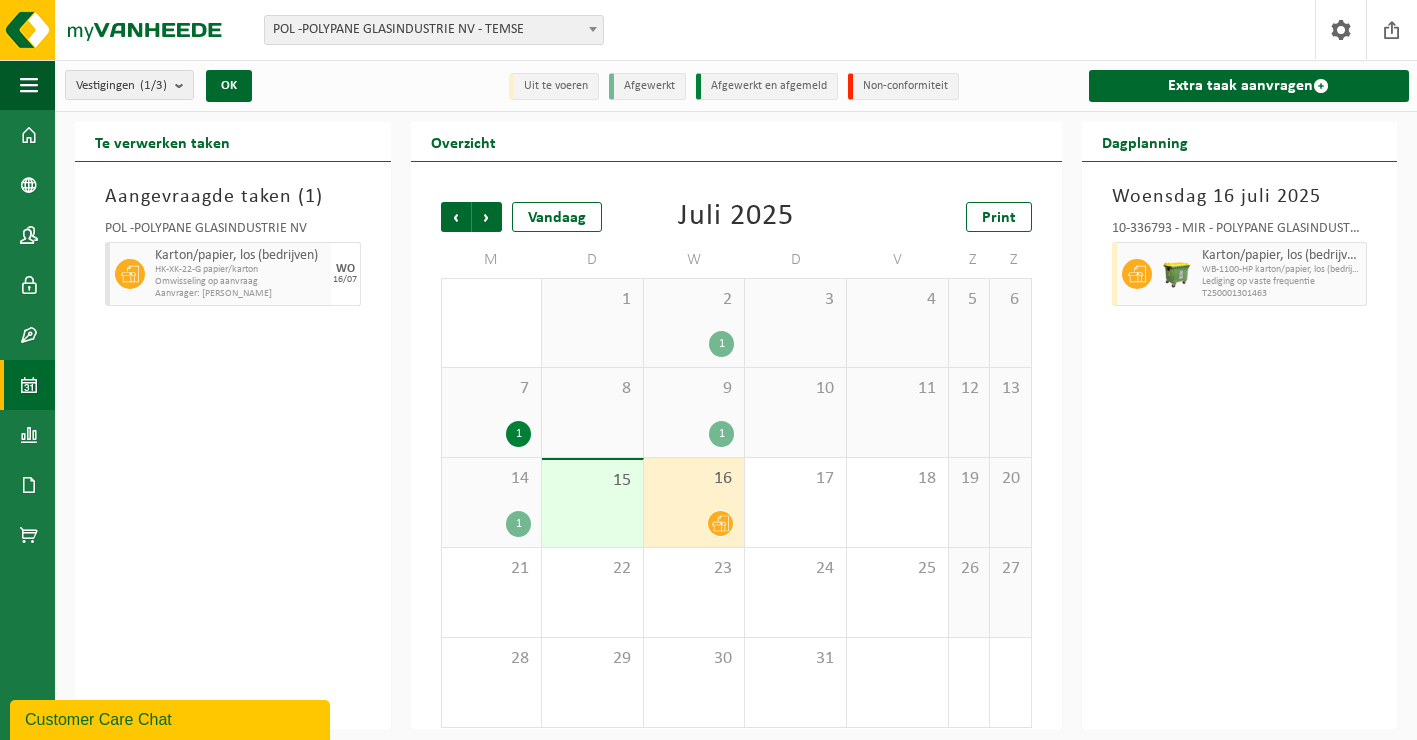 click on "15" at bounding box center [592, 503] 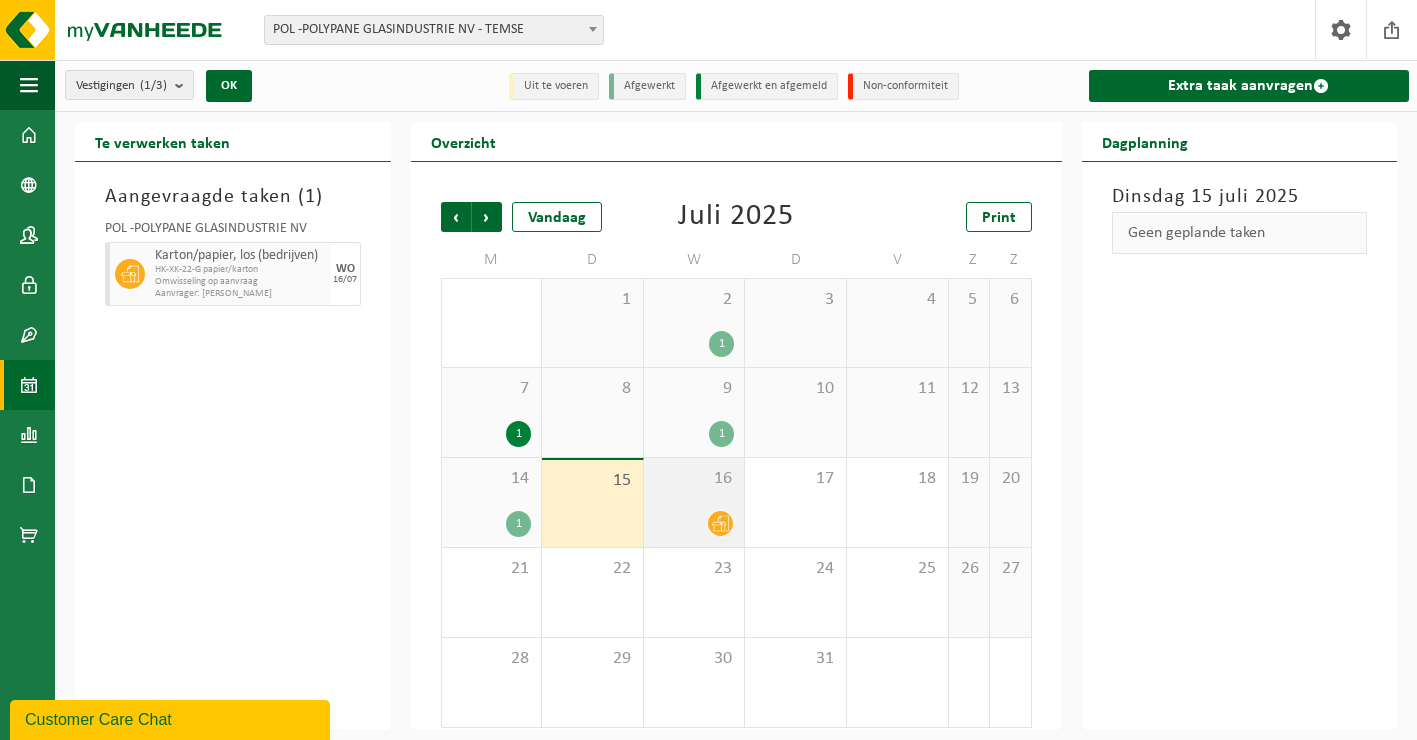click at bounding box center [694, 523] 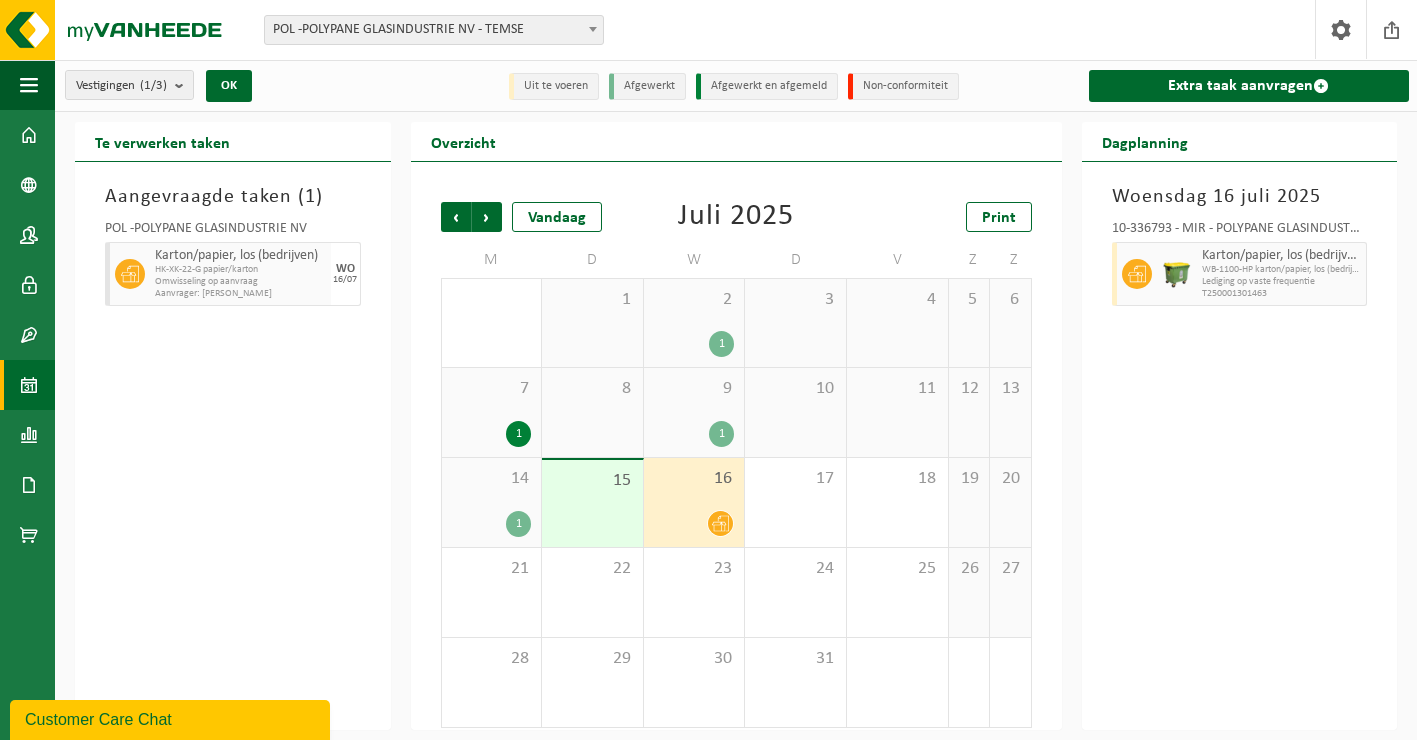 click on "1" at bounding box center [492, 524] 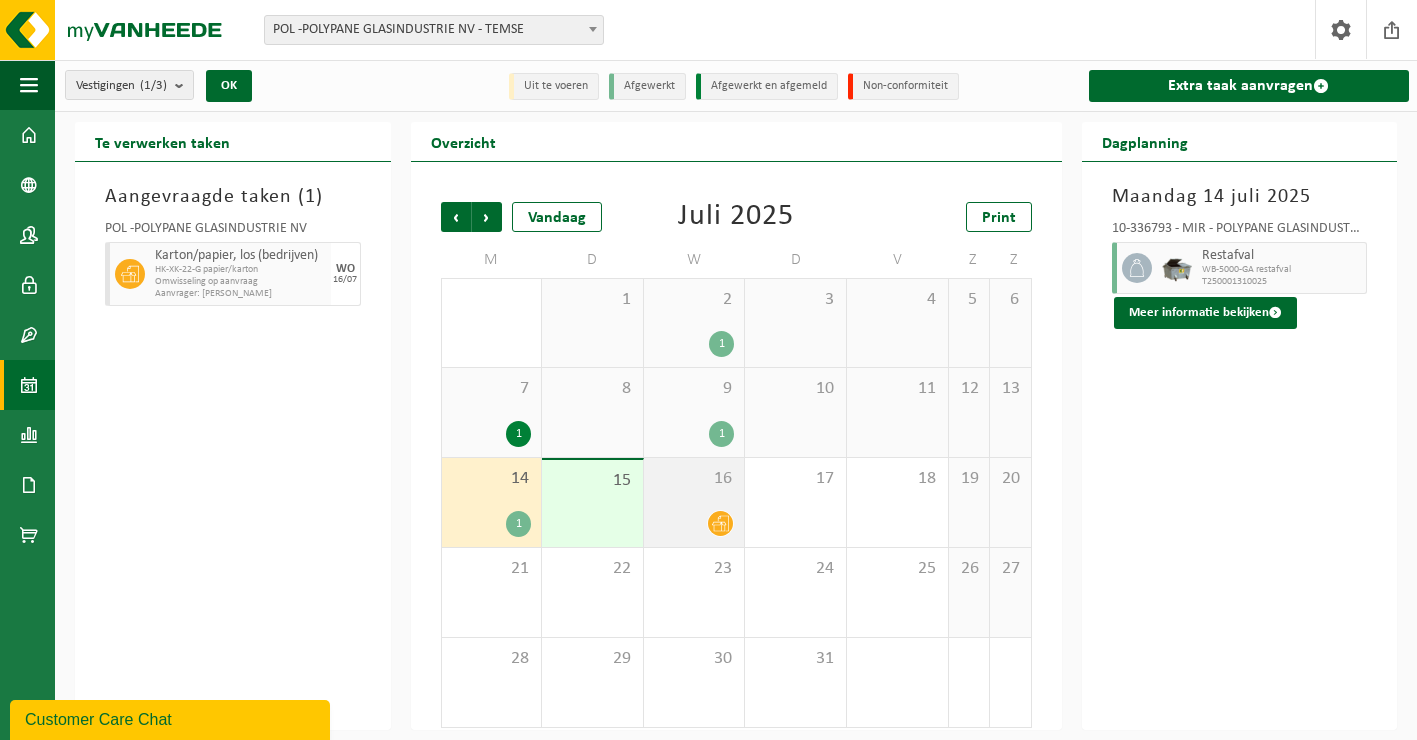 click at bounding box center (694, 523) 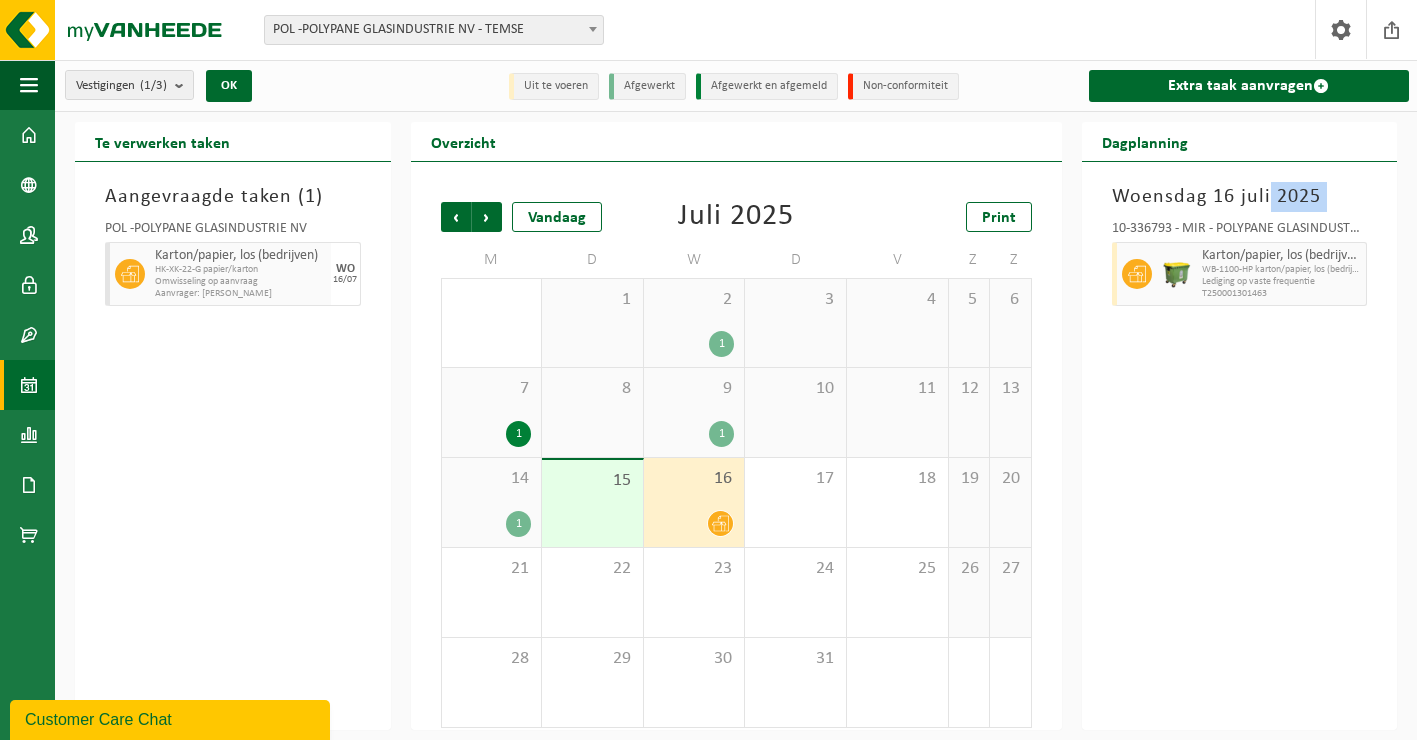 drag, startPoint x: 1112, startPoint y: 228, endPoint x: 1269, endPoint y: 210, distance: 158.02847 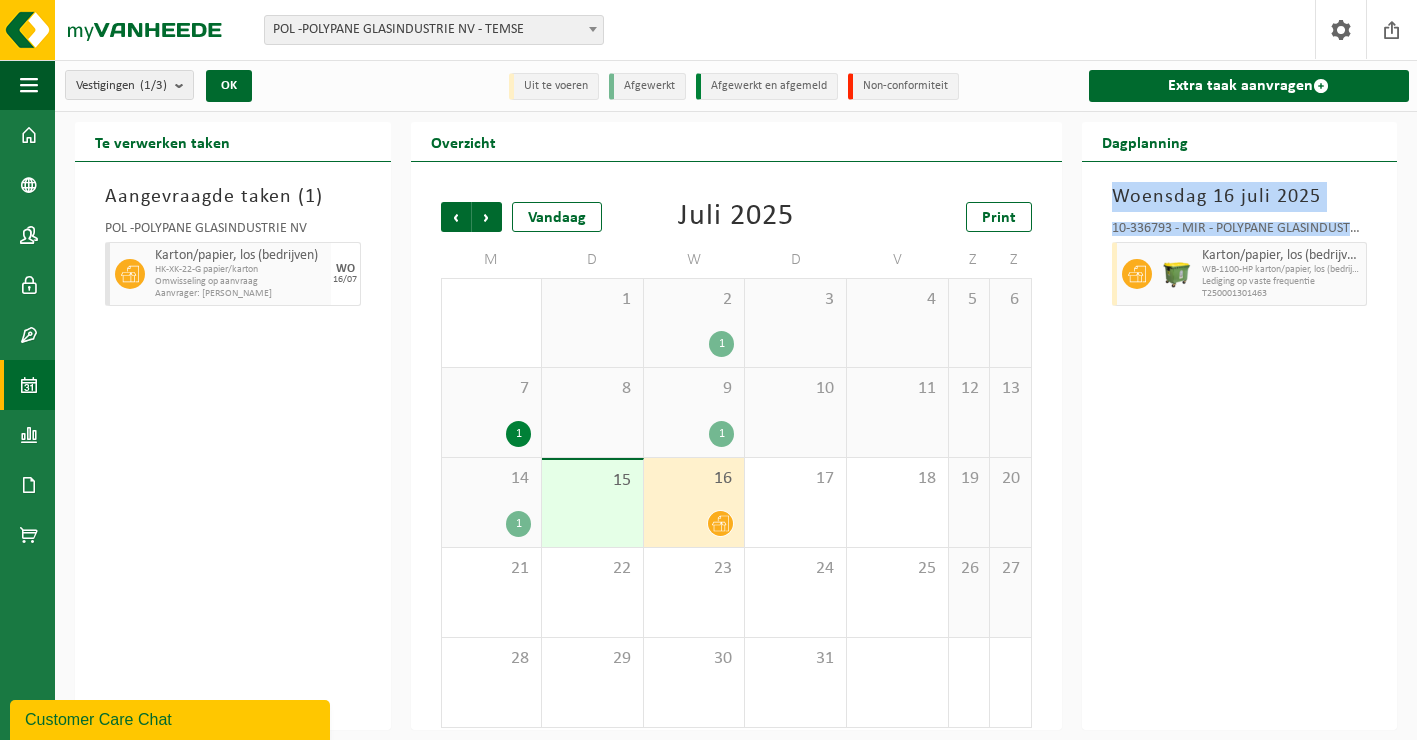 drag, startPoint x: 1269, startPoint y: 210, endPoint x: 1358, endPoint y: 224, distance: 90.0944 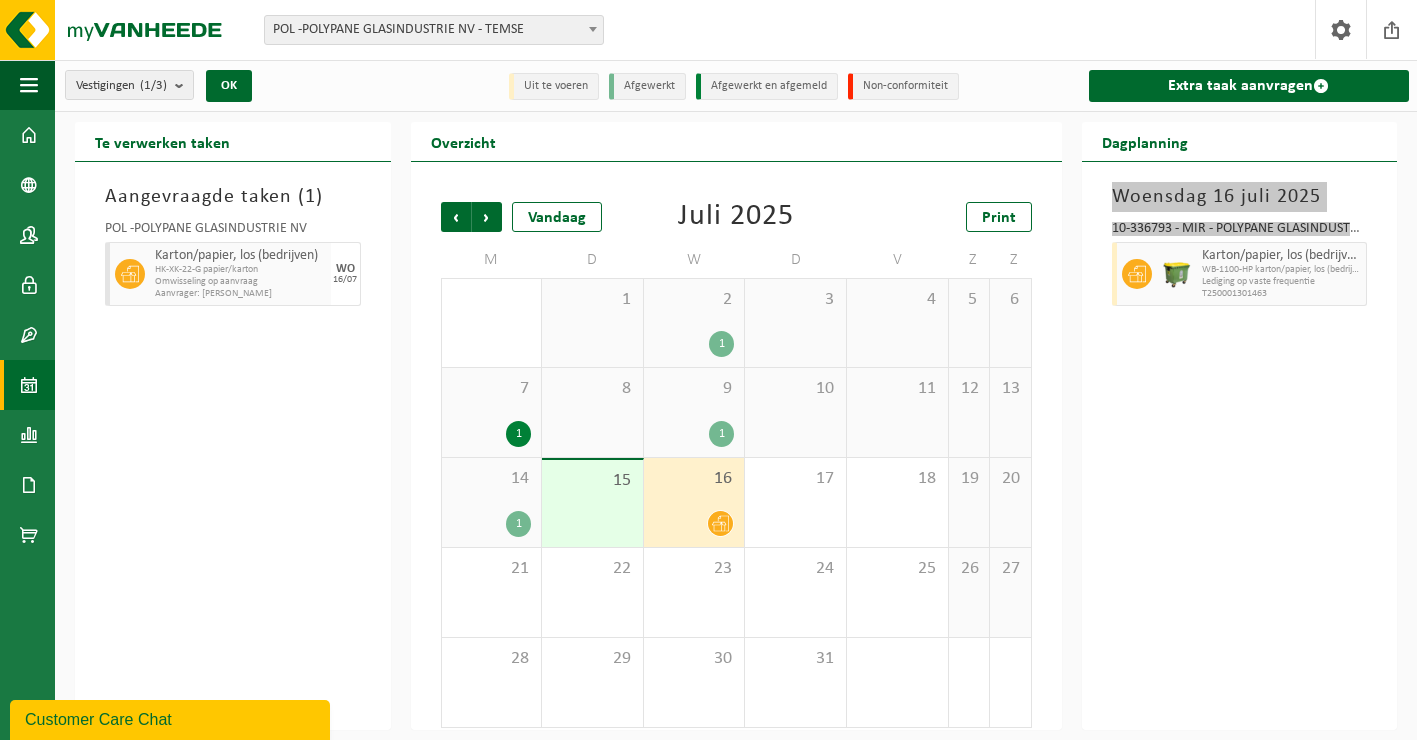 click on "Customer Care Chat" at bounding box center (170, 720) 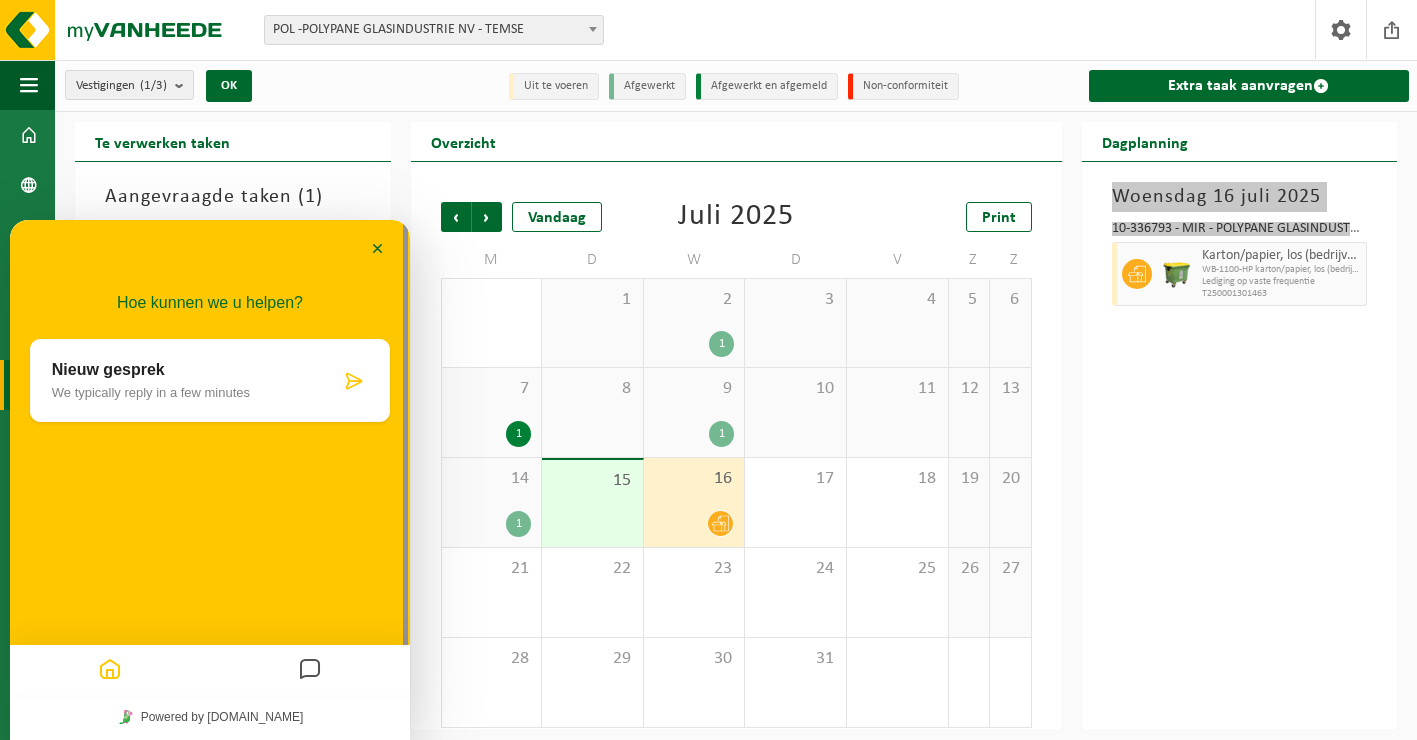 click at bounding box center (354, 381) 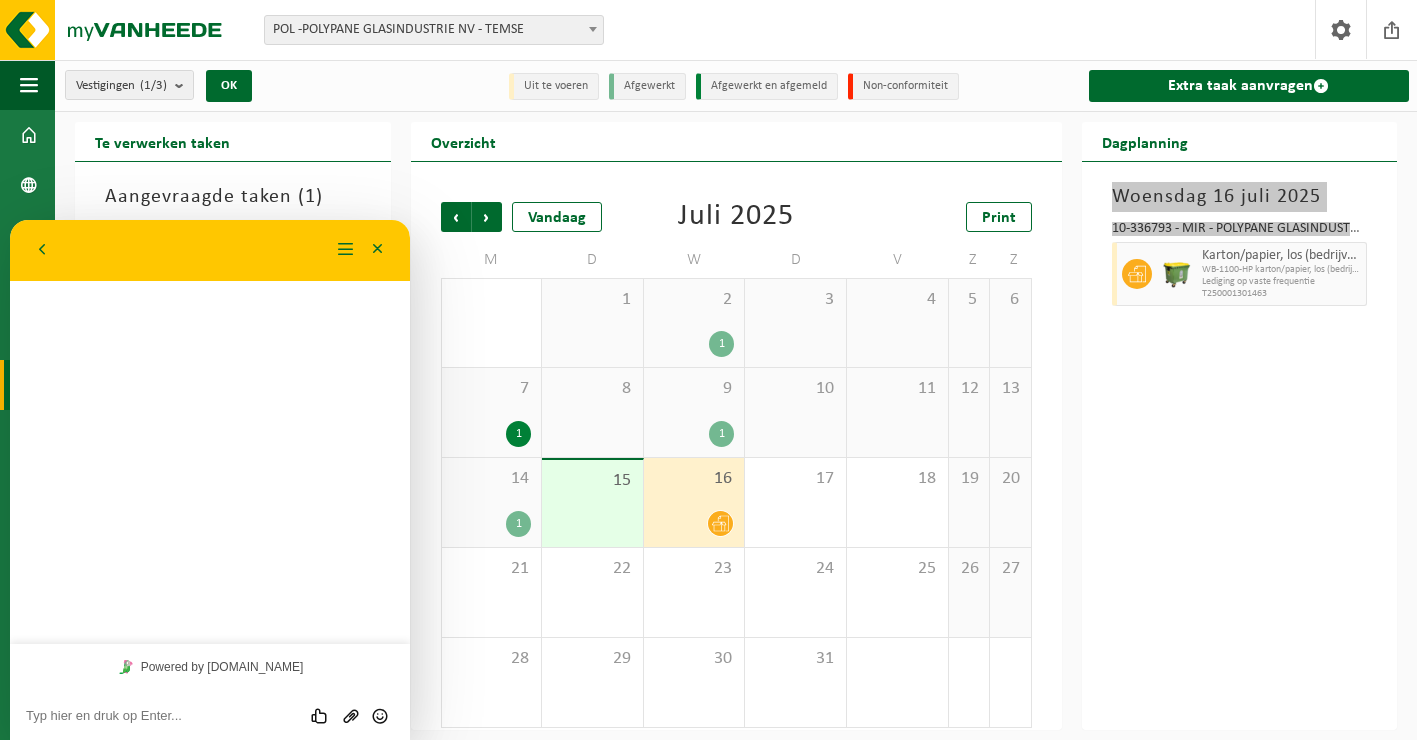 click at bounding box center (10, 220) 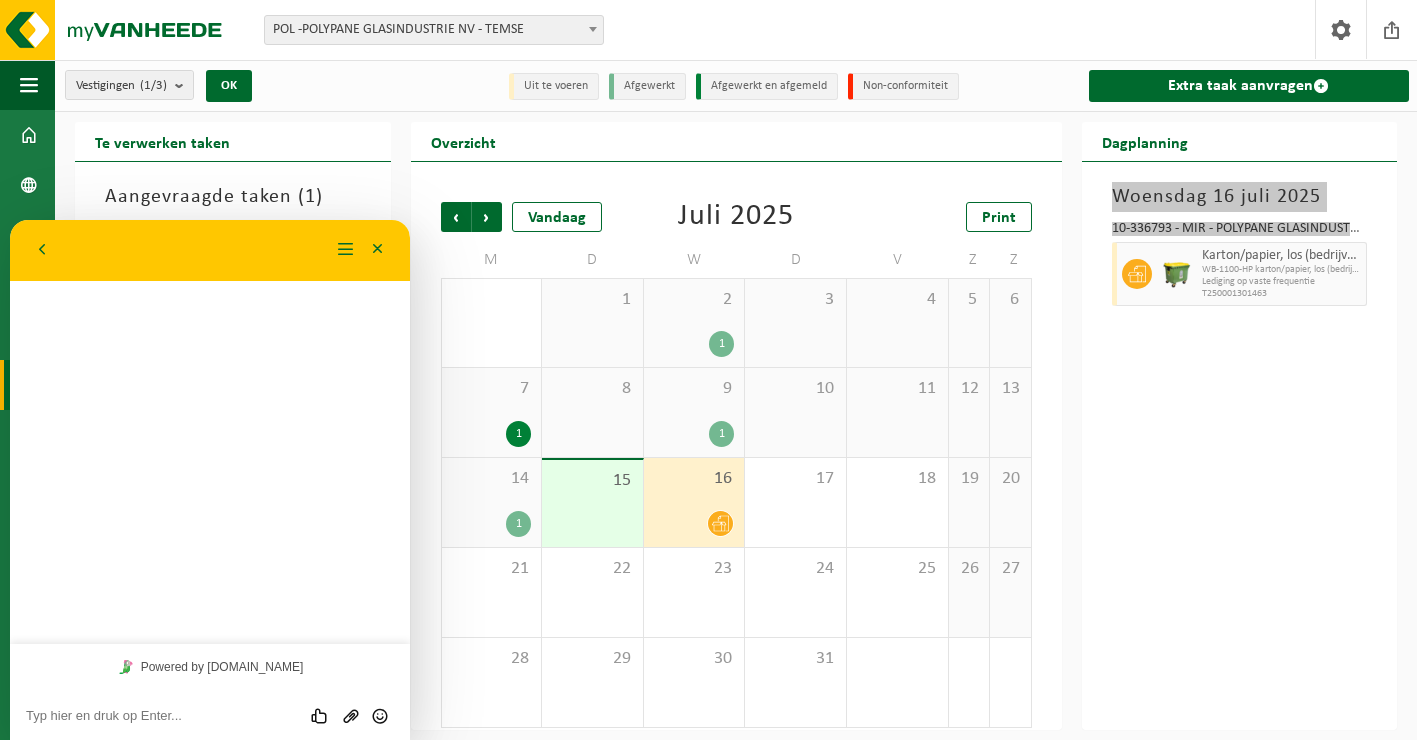 paste on "Woensdag 16 juli 2025
10-336793 - MIR - POLYPANE GLASINDUSTR" 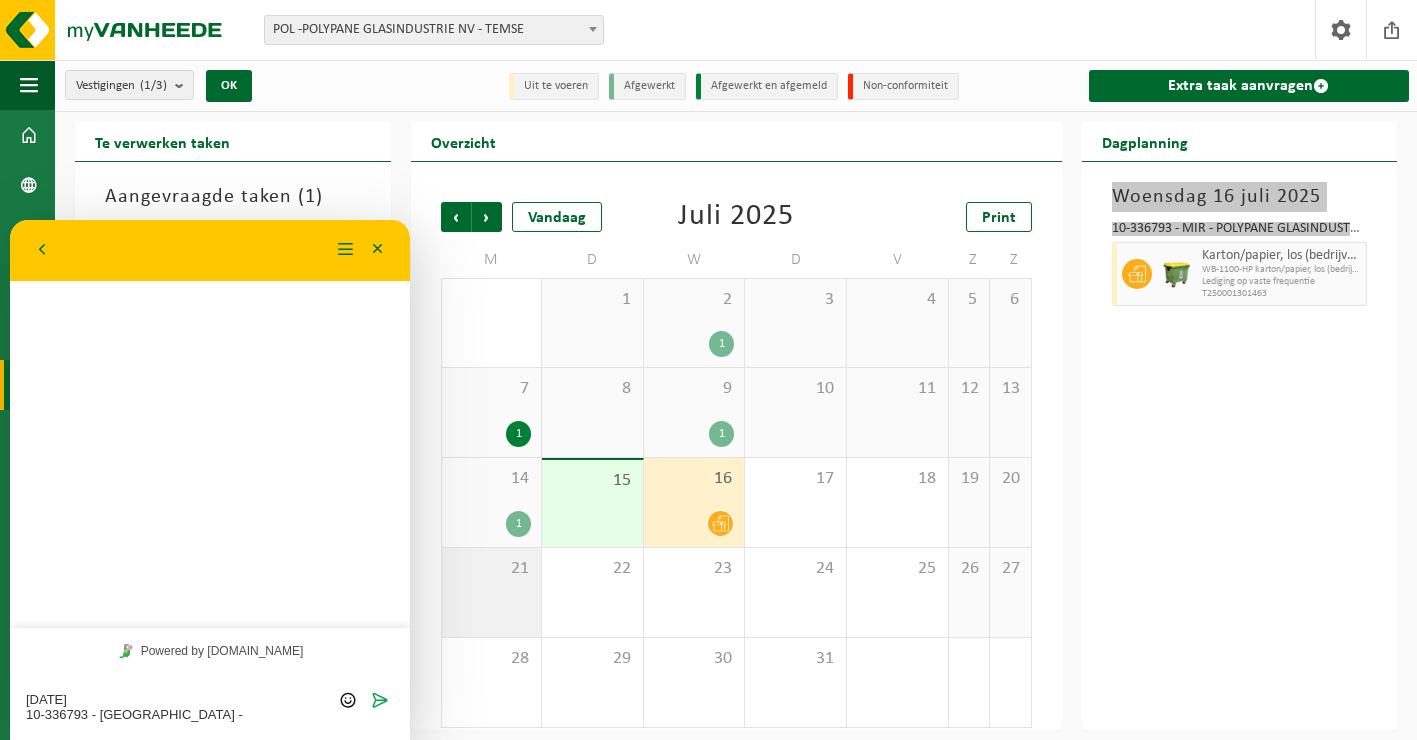 scroll, scrollTop: 13, scrollLeft: 0, axis: vertical 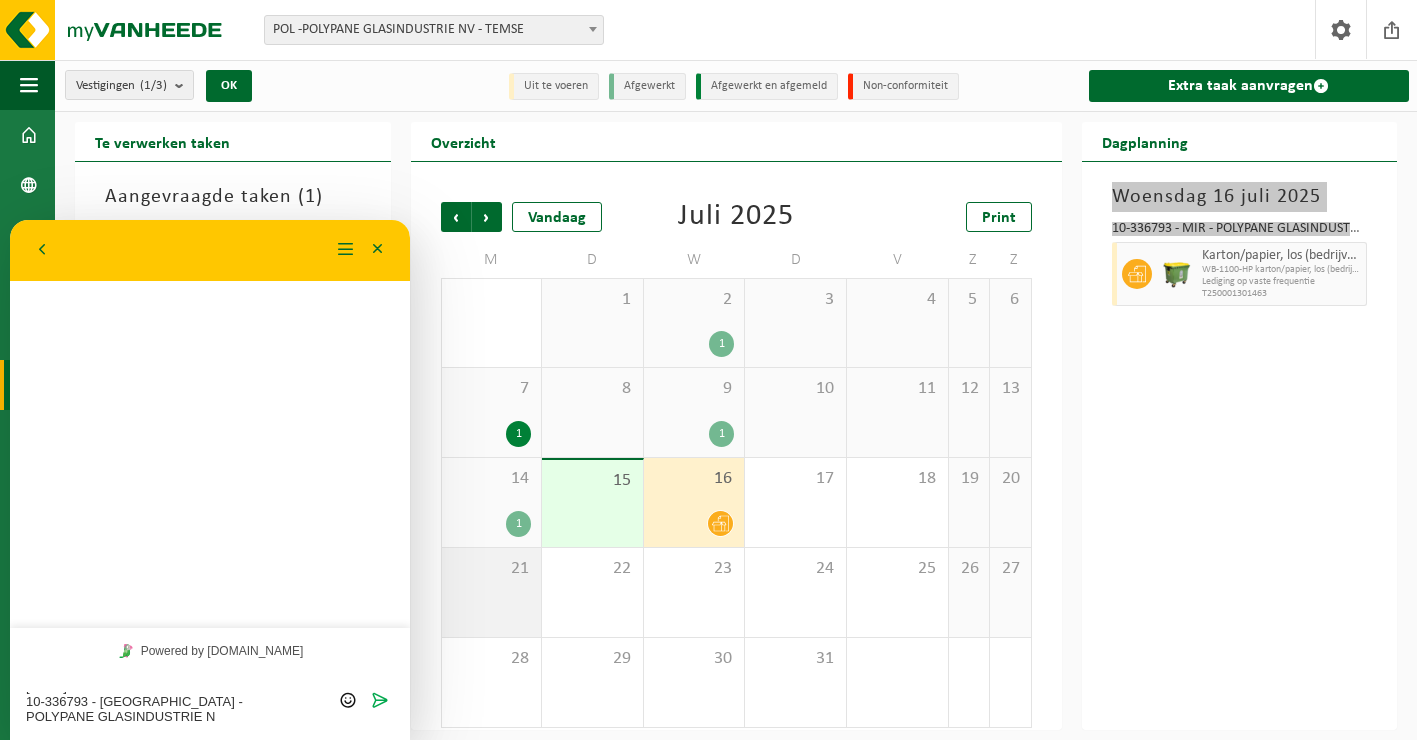 type on "Woensdag 16 juli 2025
10-336793 - MIR - POLYPANE GLASINDUSTRIE NV" 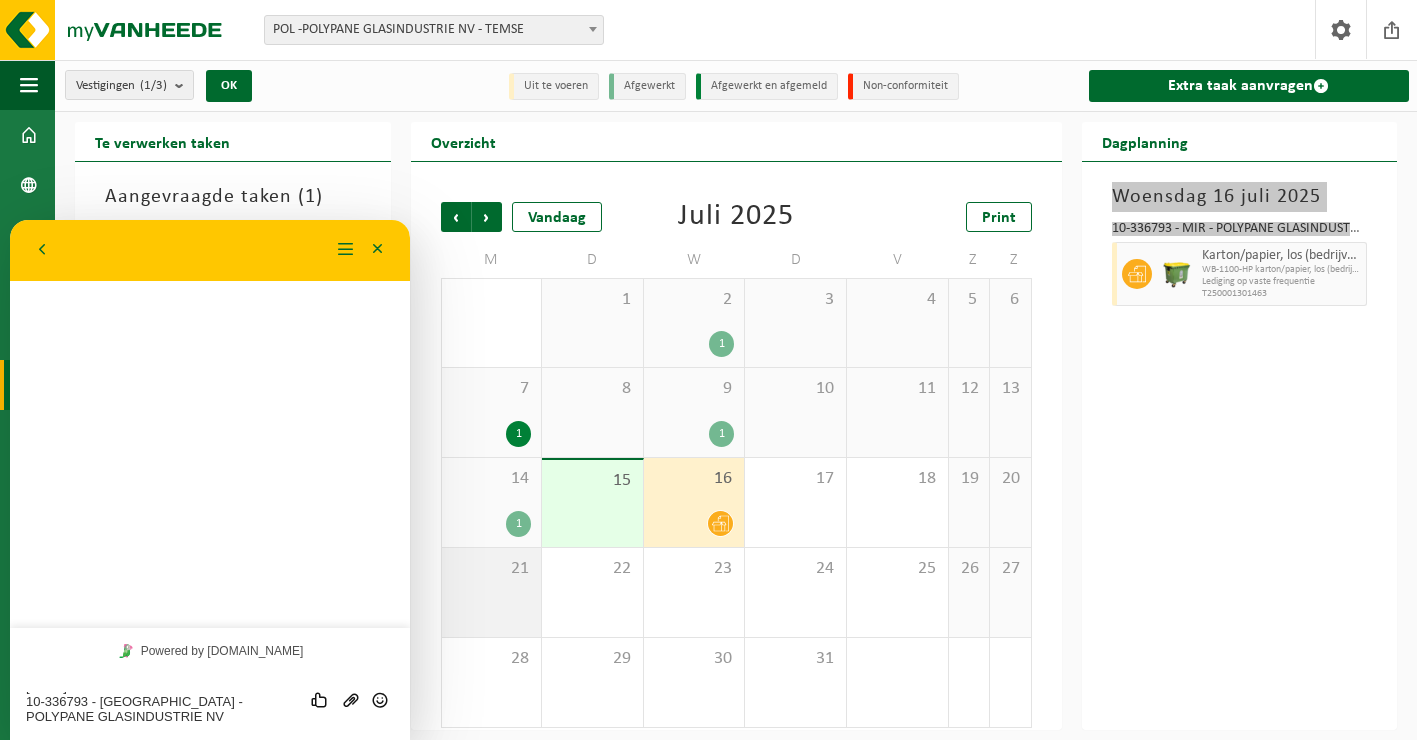 scroll, scrollTop: 0, scrollLeft: 0, axis: both 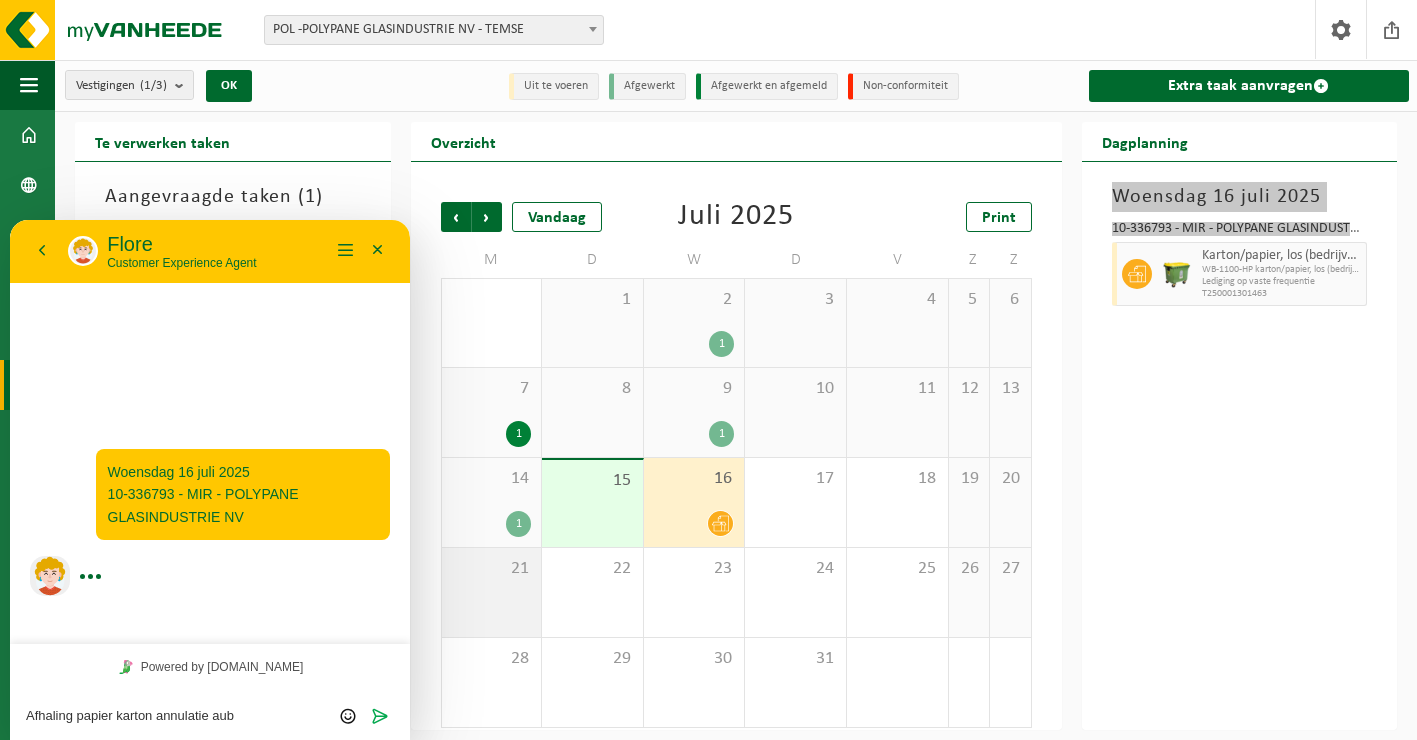 type on "Afhaling papier karton annulatie aub." 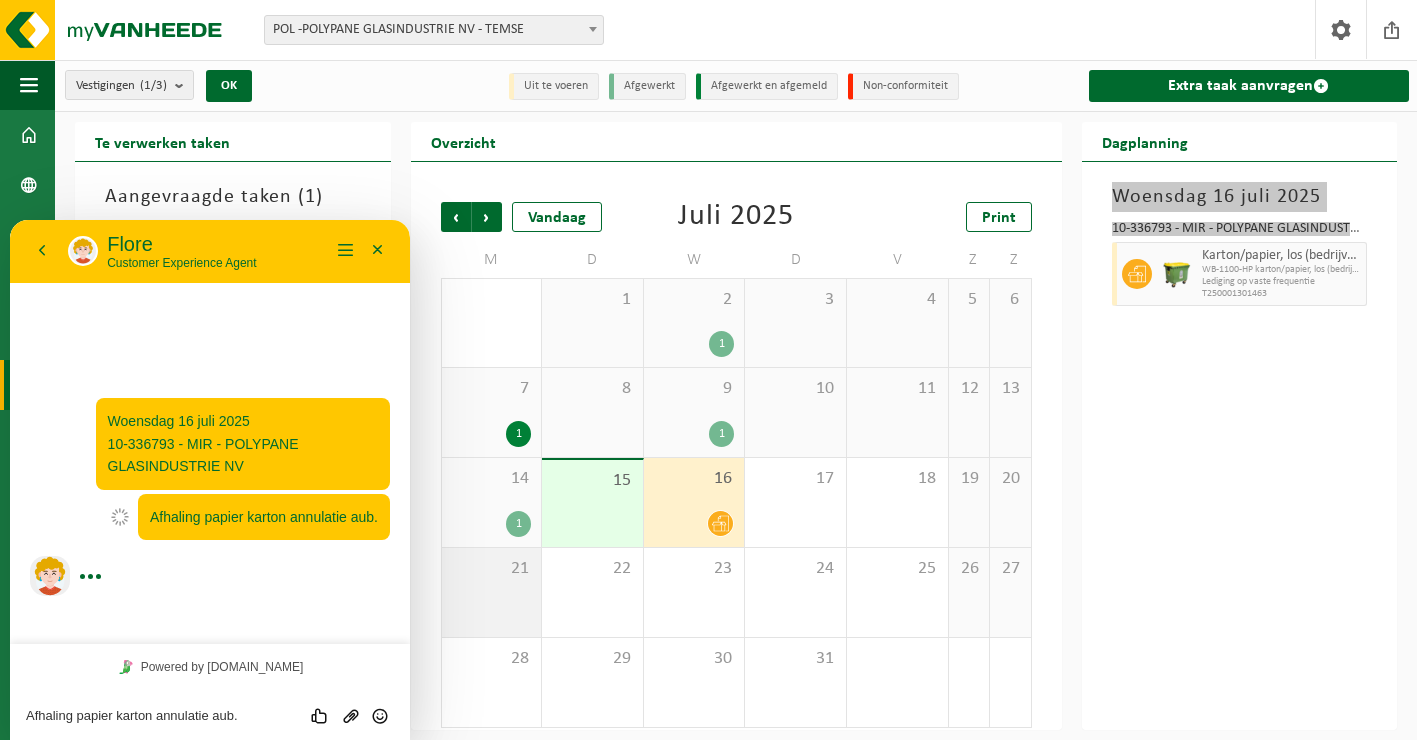 type 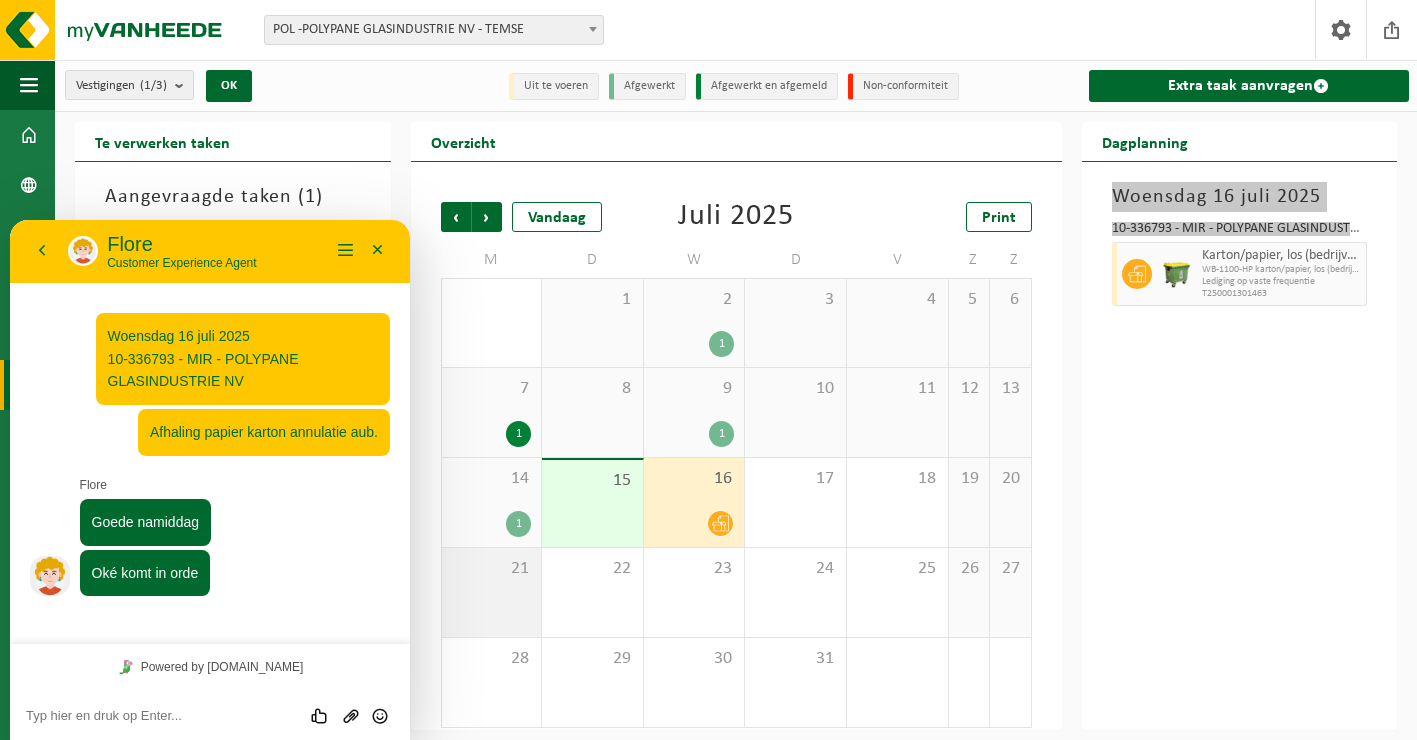 scroll, scrollTop: 0, scrollLeft: 0, axis: both 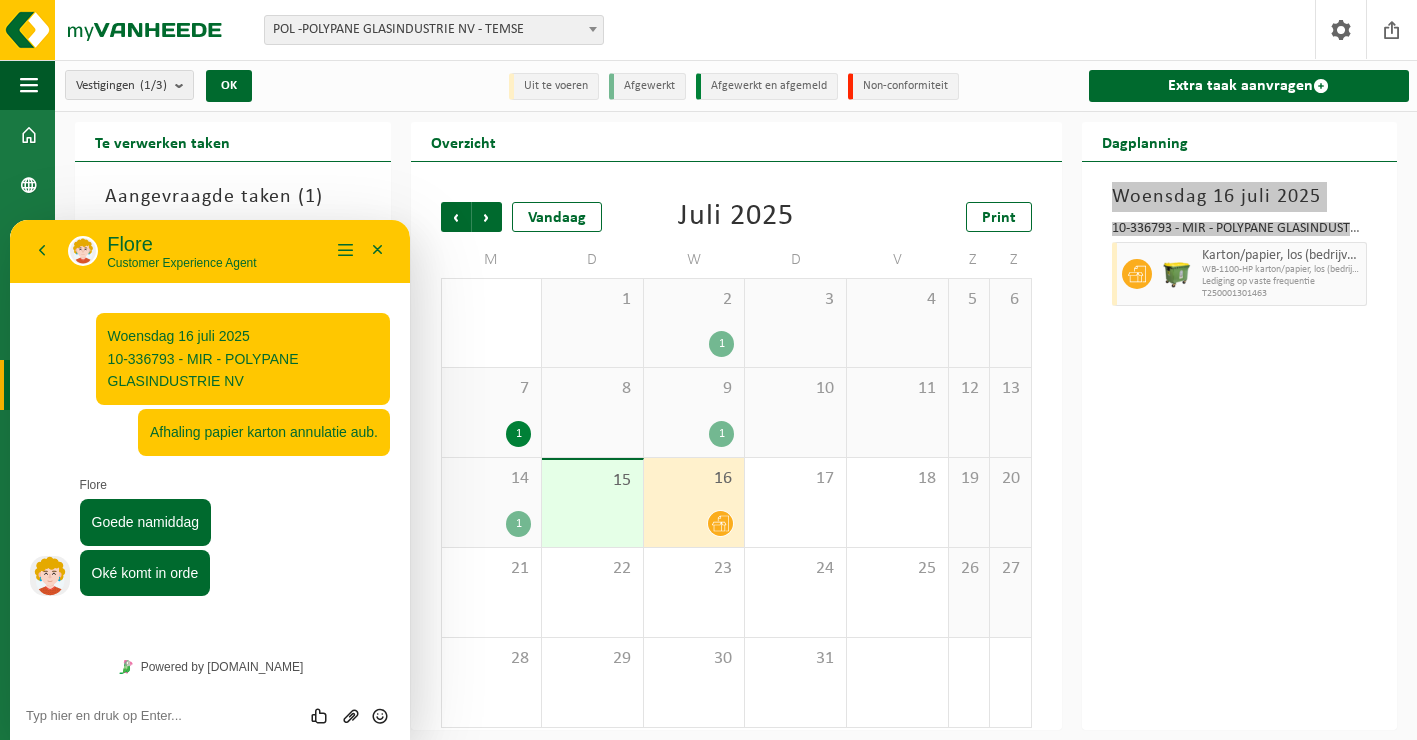 click on "Beoordeel deze chat Upload bestand Emoji invoeren" at bounding box center [10, 220] 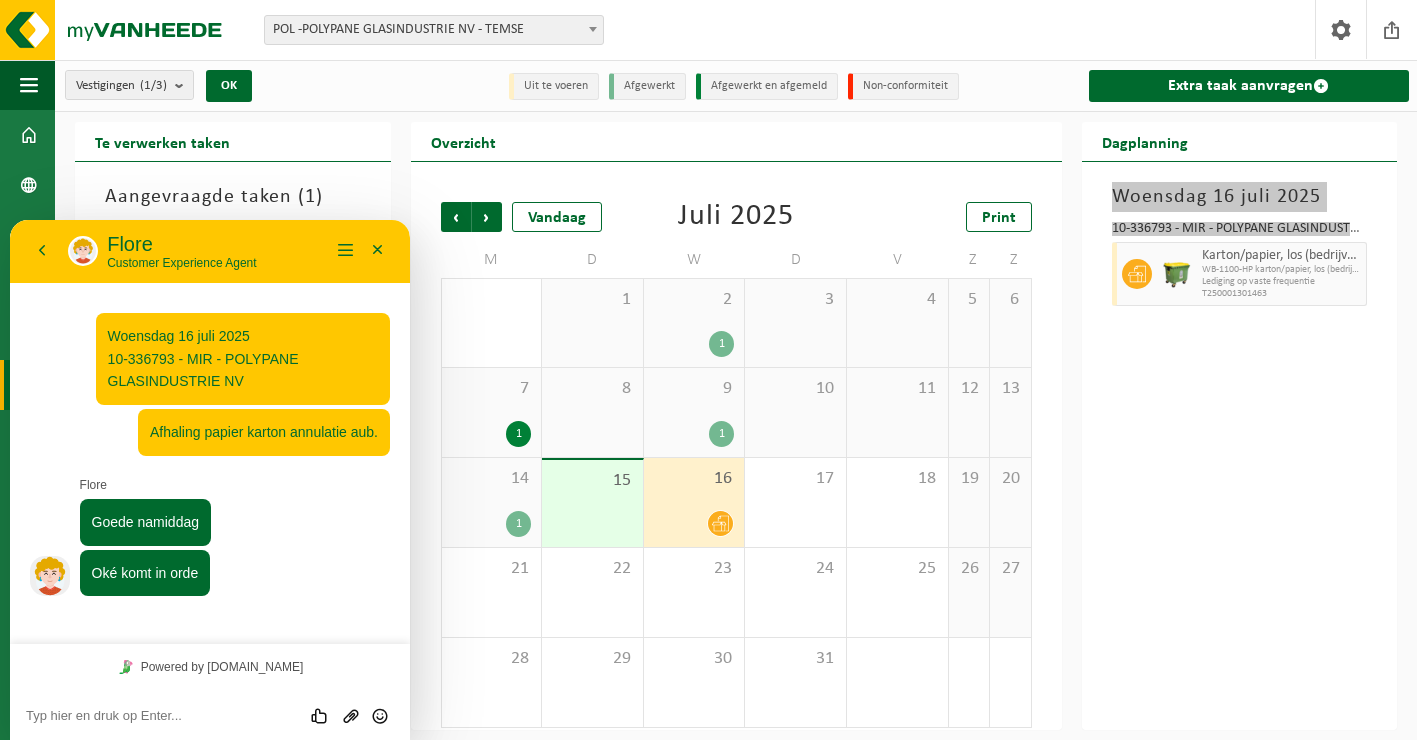 click at bounding box center [10, 220] 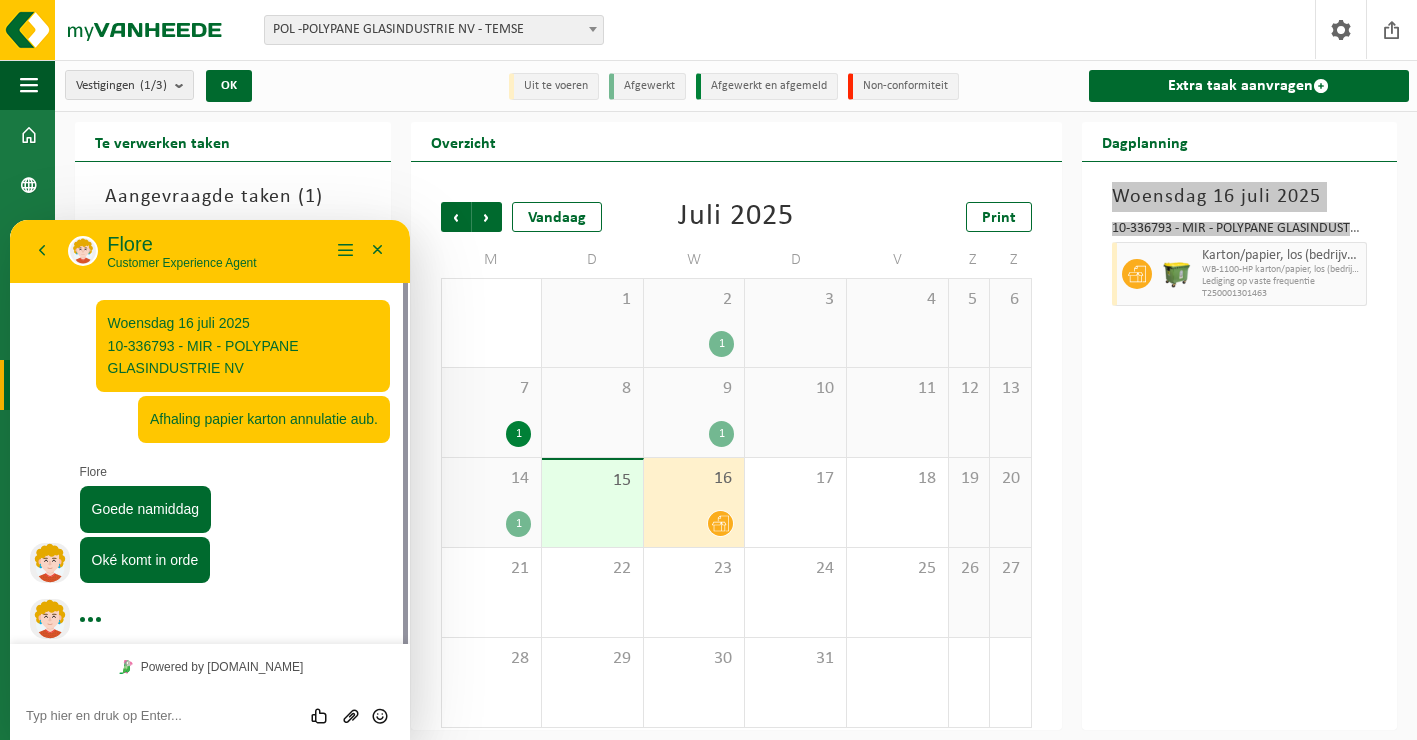 scroll, scrollTop: 11, scrollLeft: 0, axis: vertical 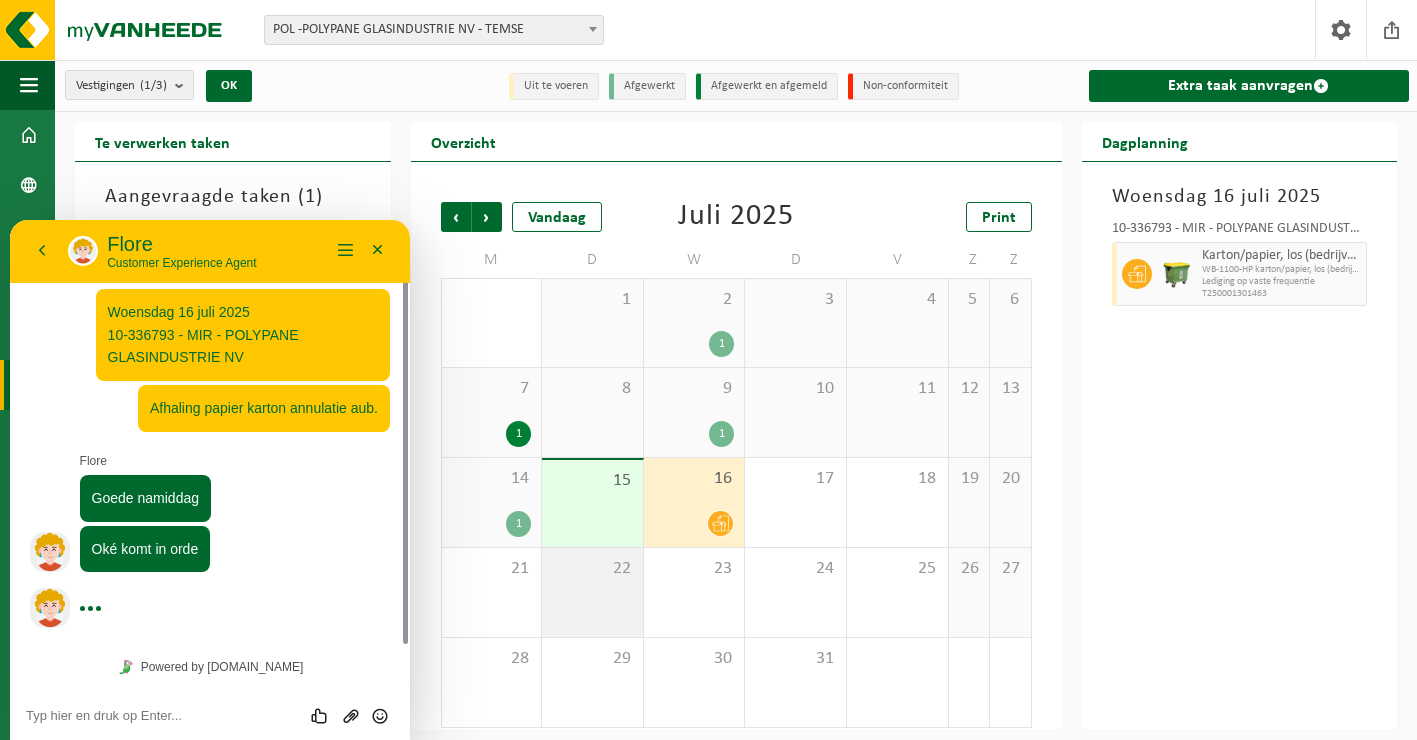 click on "22" at bounding box center [592, 569] 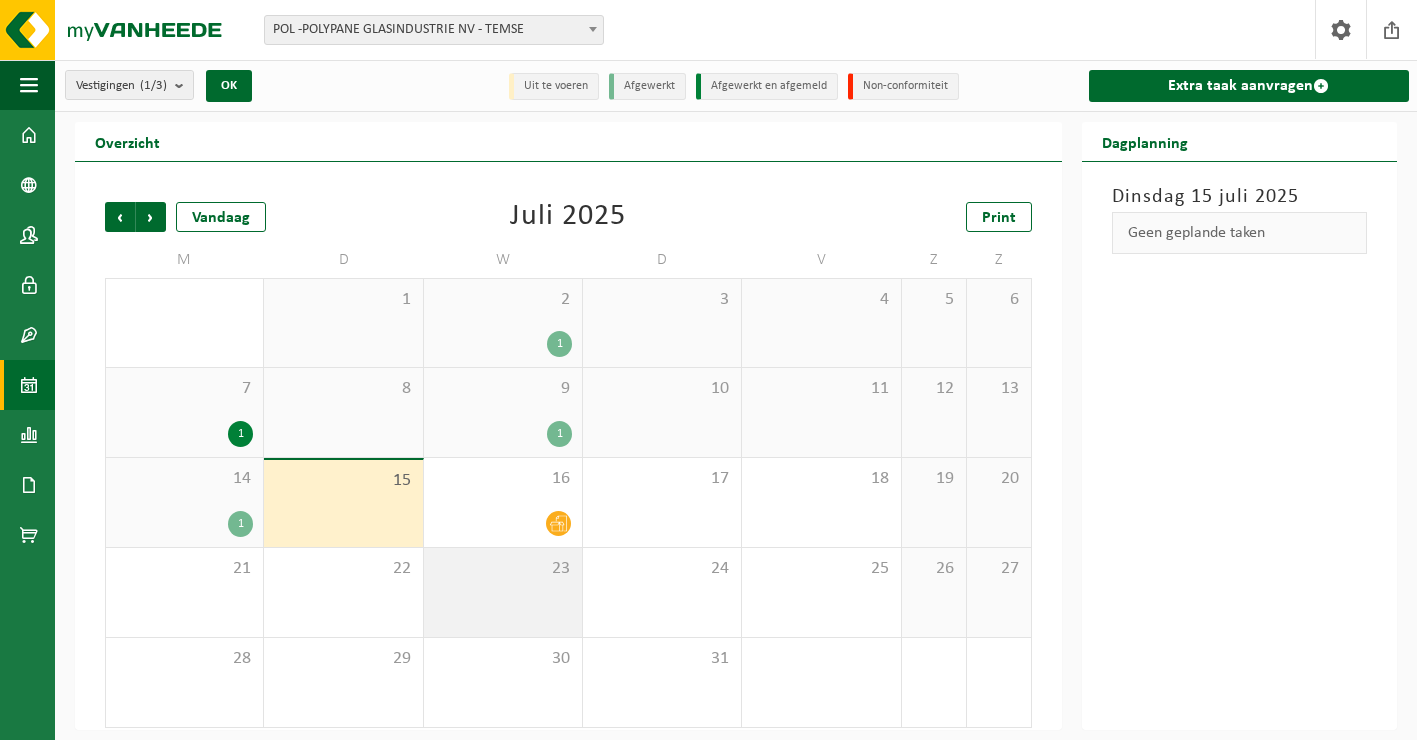 scroll, scrollTop: 0, scrollLeft: 0, axis: both 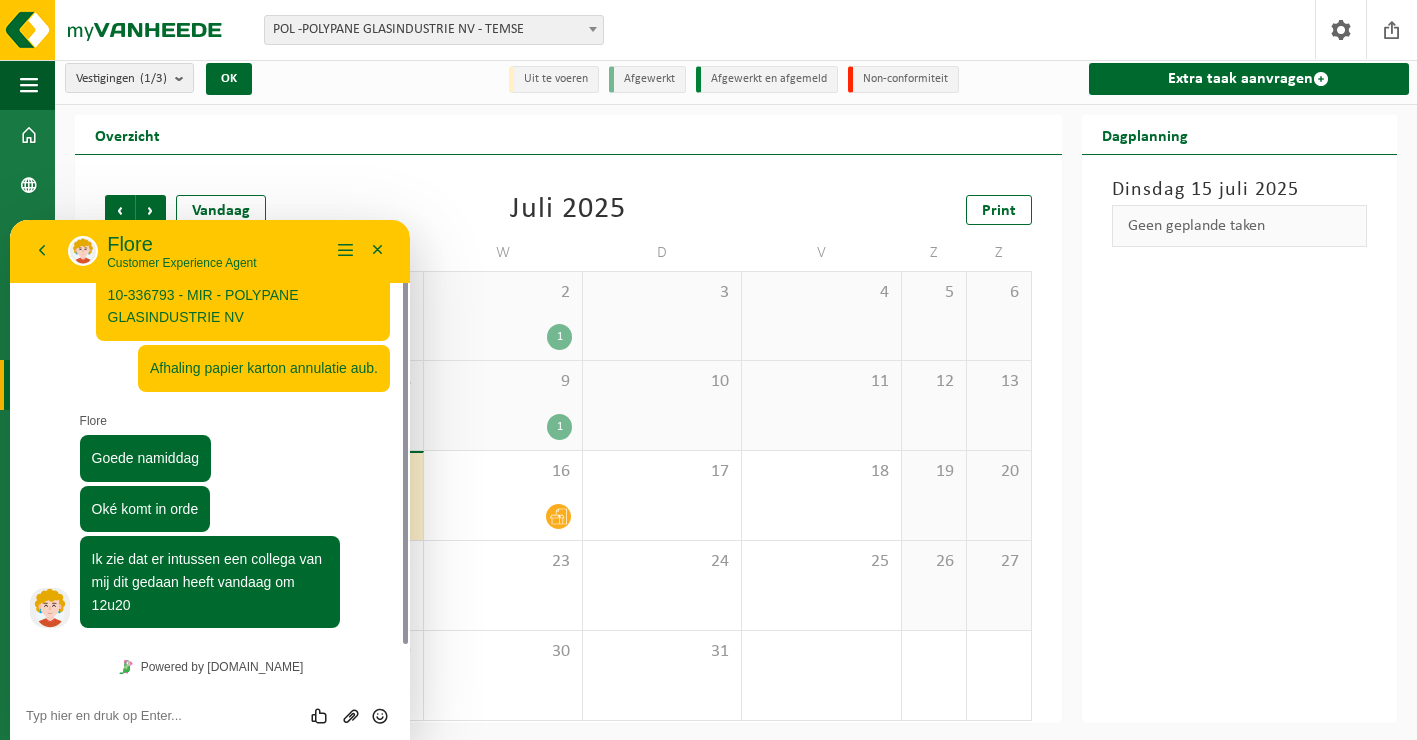 click on "Beoordeel deze chat Upload bestand Emoji invoeren" at bounding box center (10, 220) 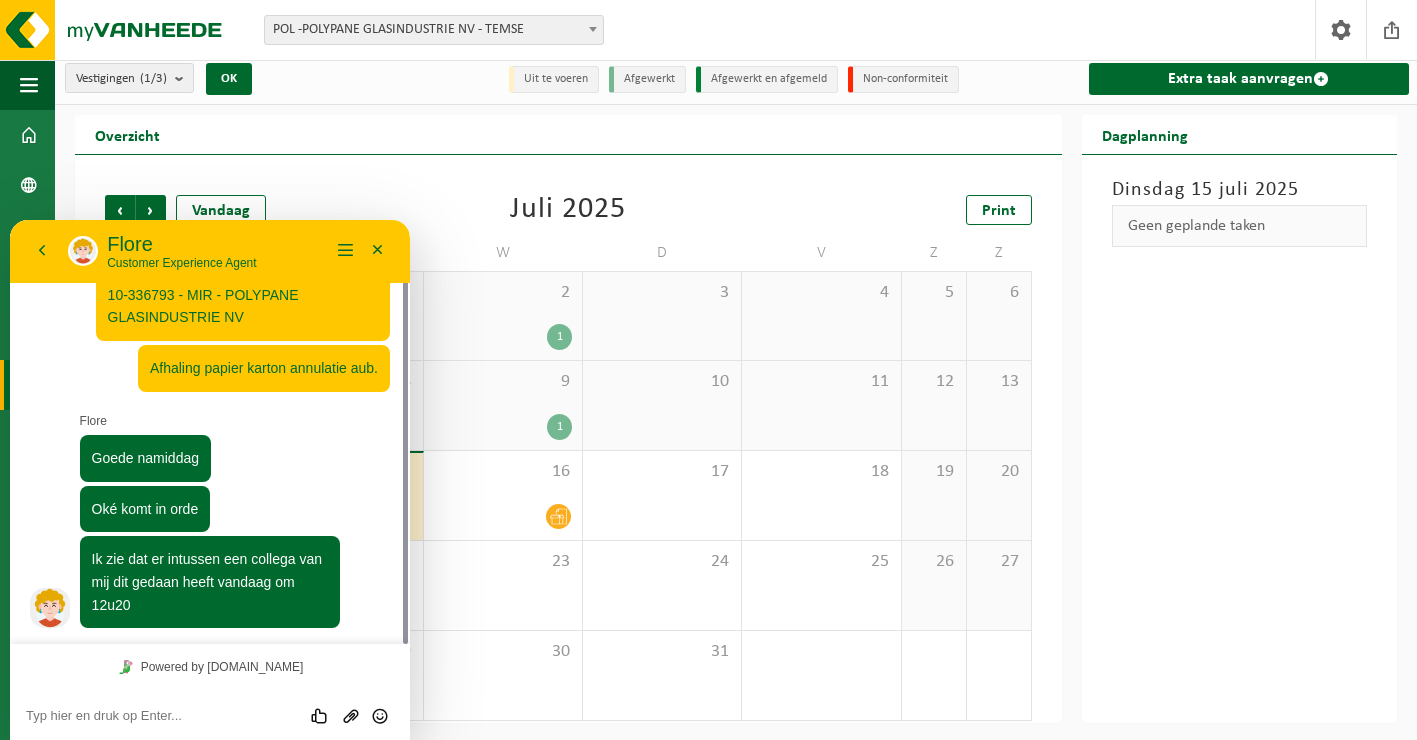 click at bounding box center [10, 220] 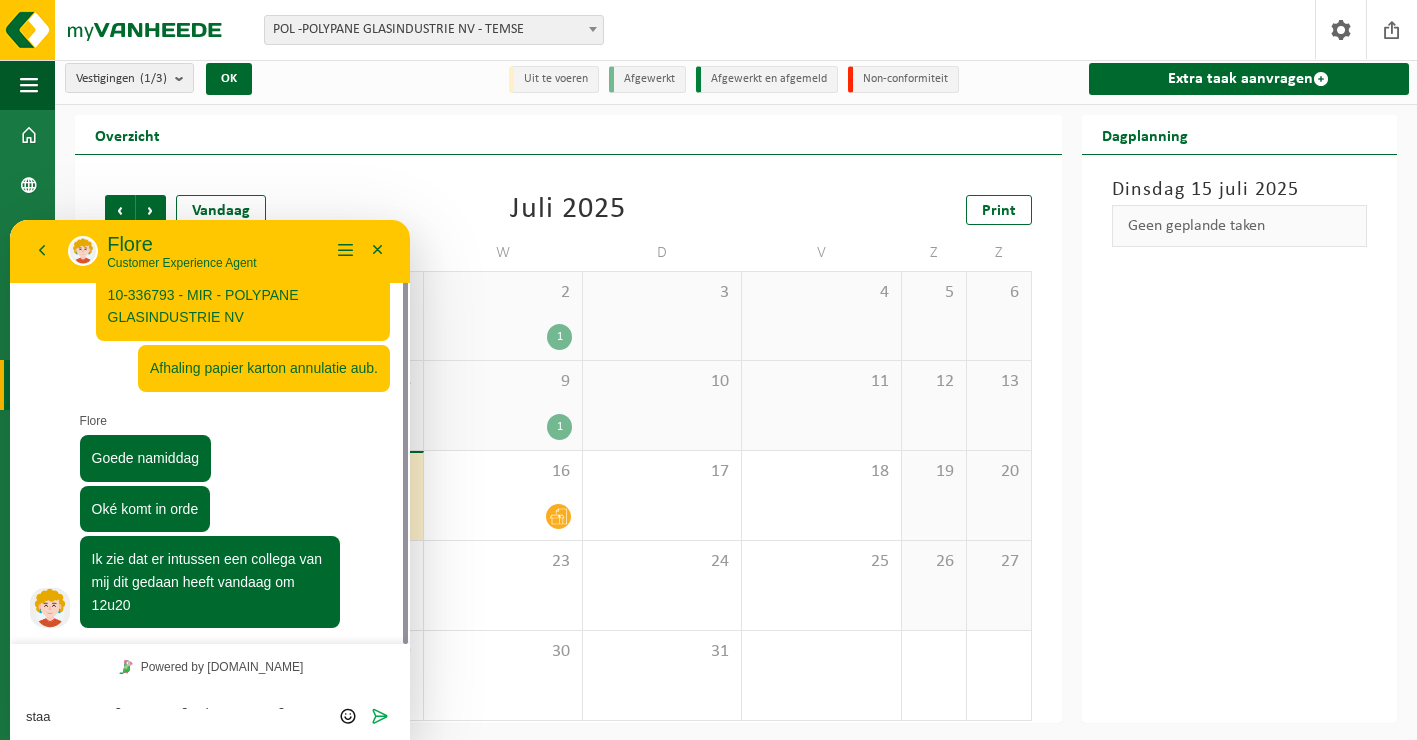 scroll, scrollTop: 0, scrollLeft: 0, axis: both 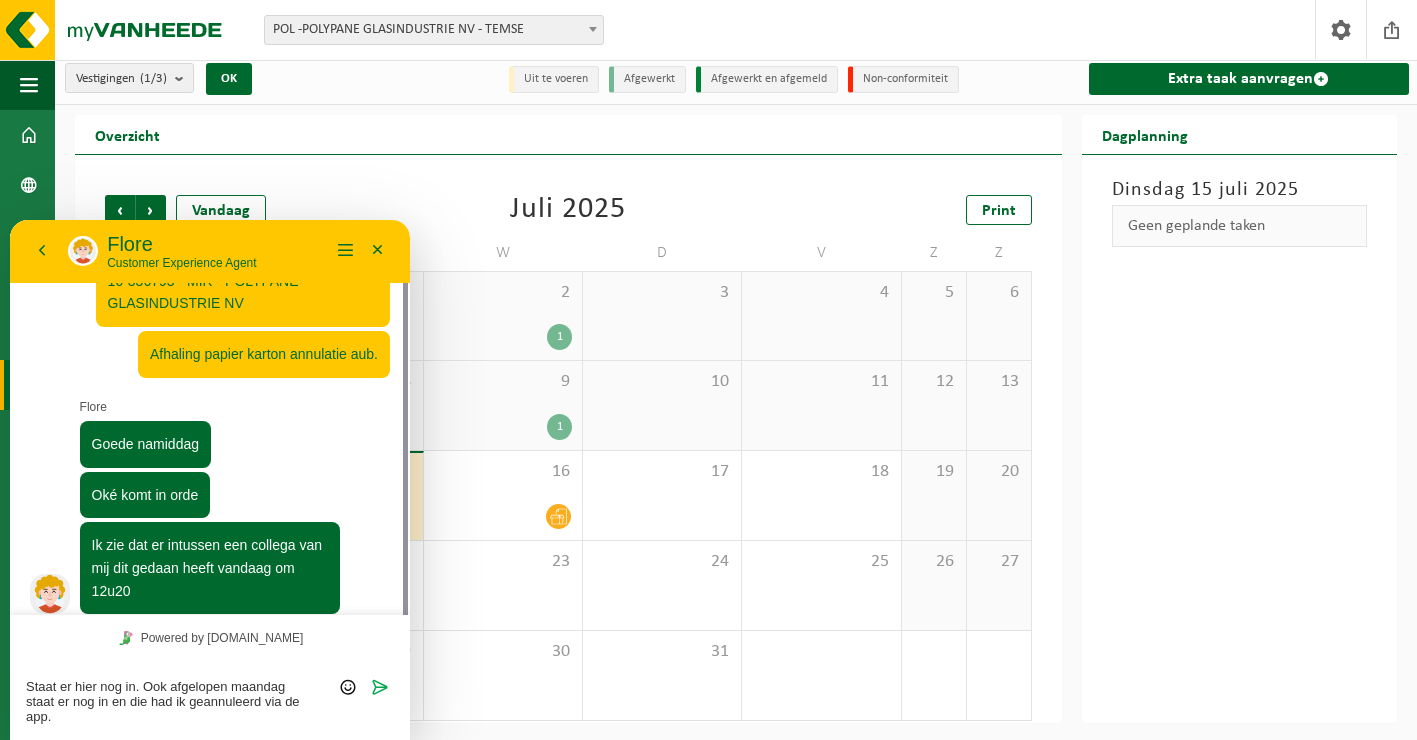 type on "Staat er hier nog in. Ook afgelopen maandag staat er nog in en die had ik geannuleerd via de app." 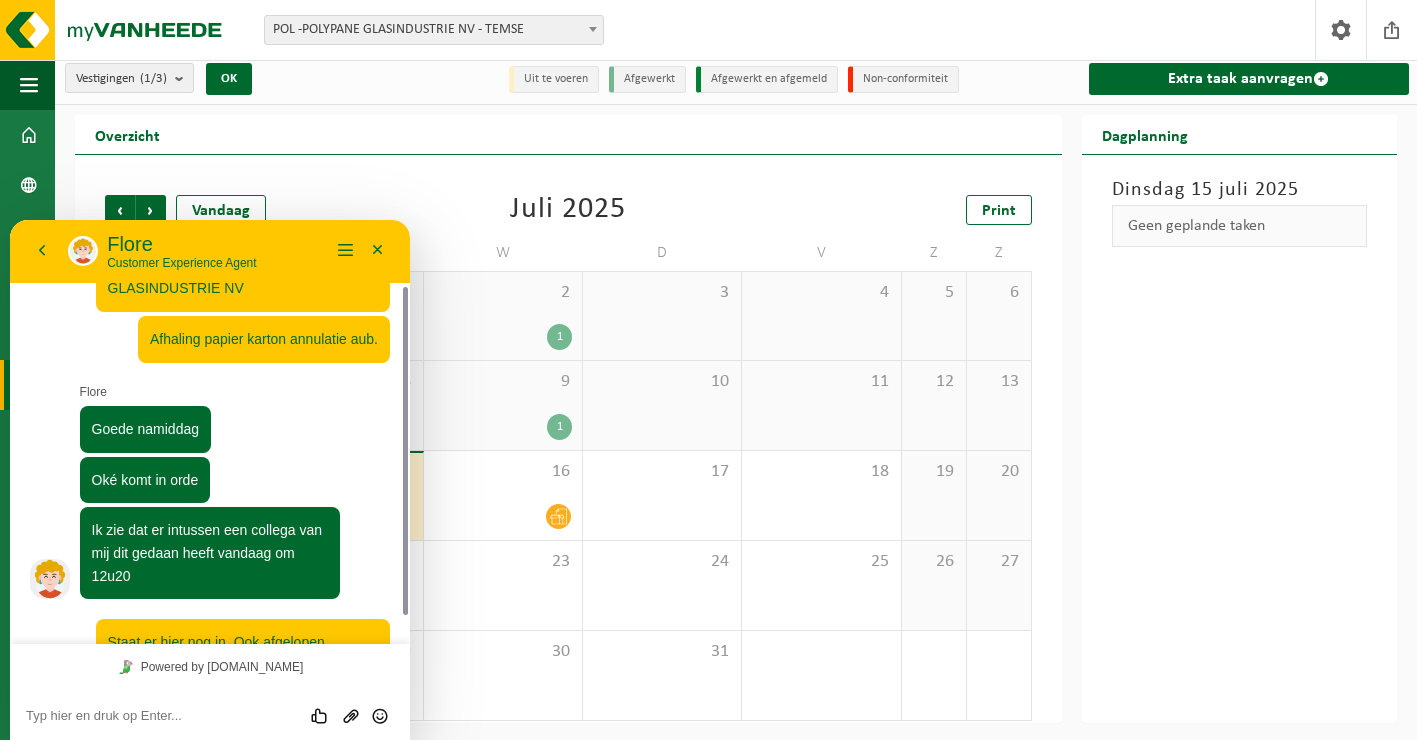 scroll, scrollTop: 163, scrollLeft: 0, axis: vertical 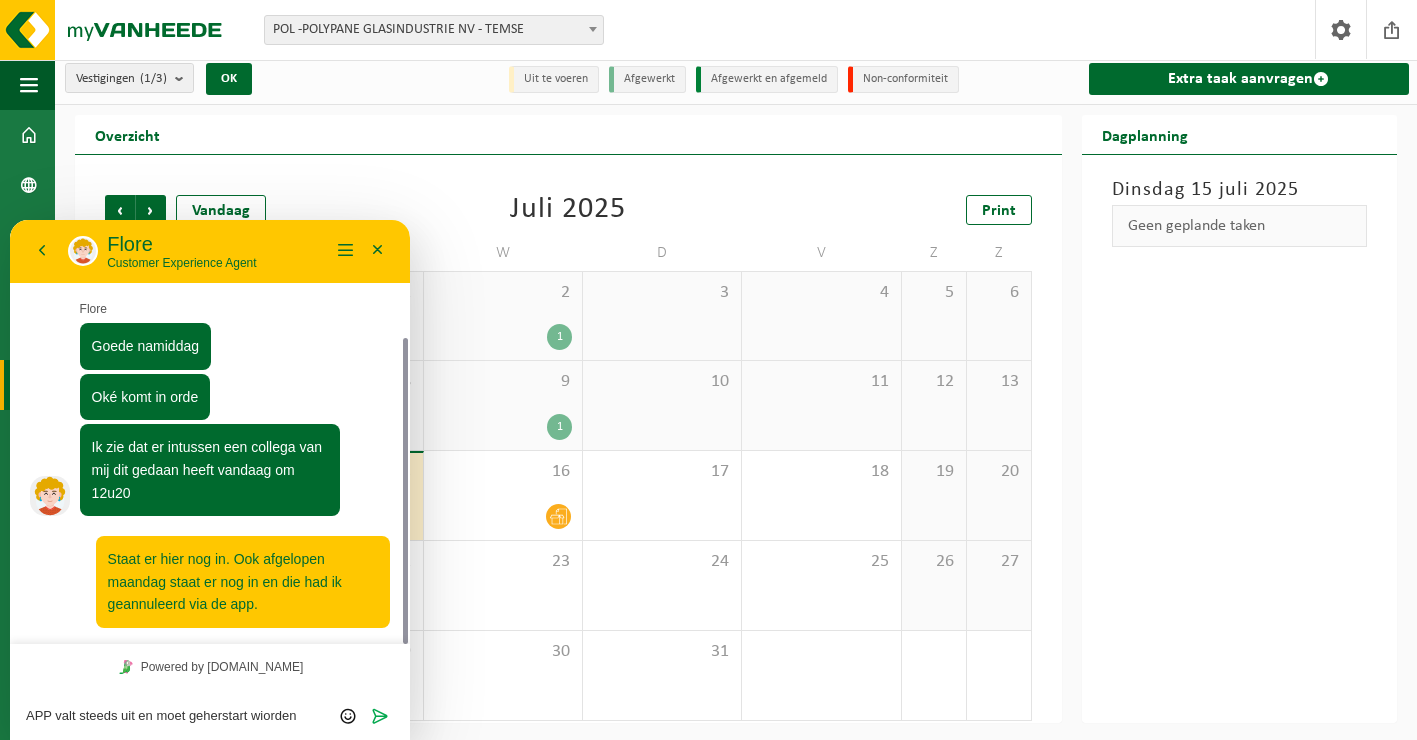 type on "APP valt steeds uit en moet geherstart wiorden." 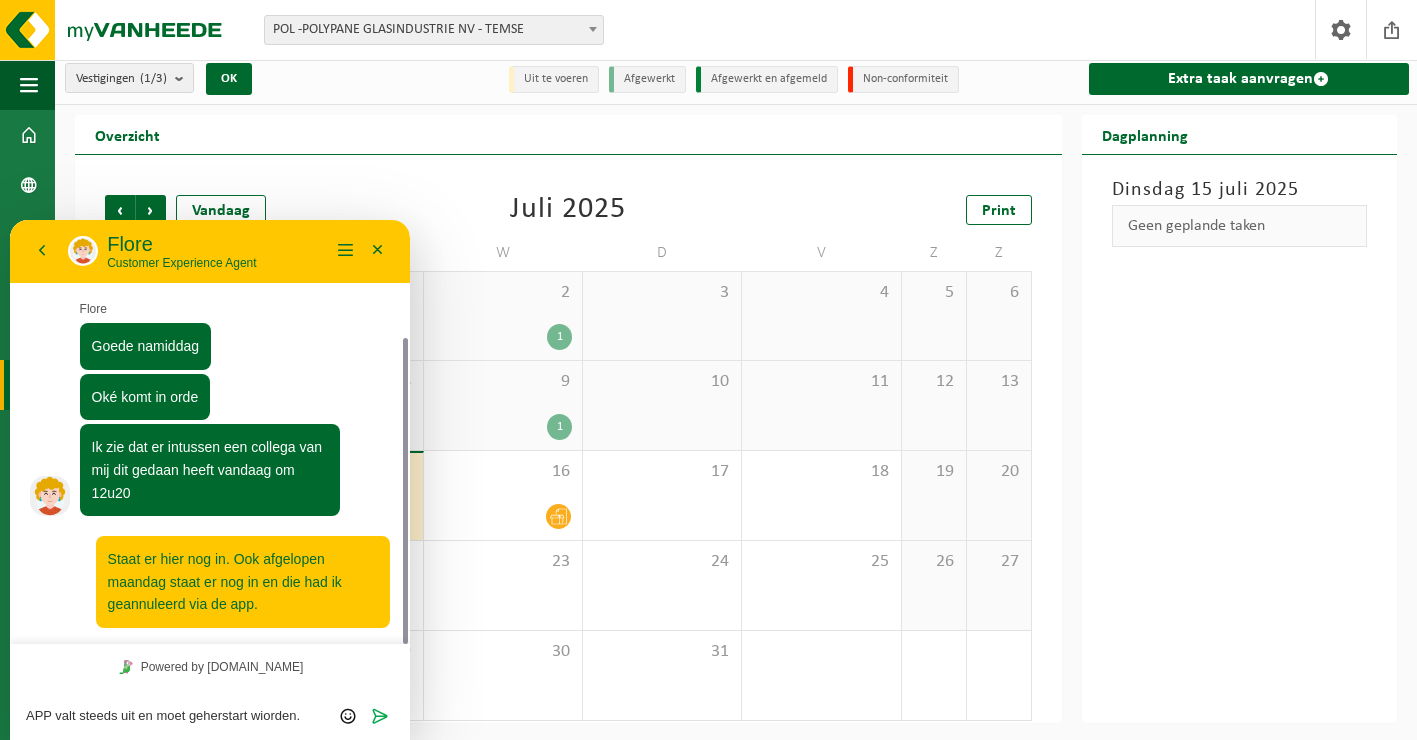 type 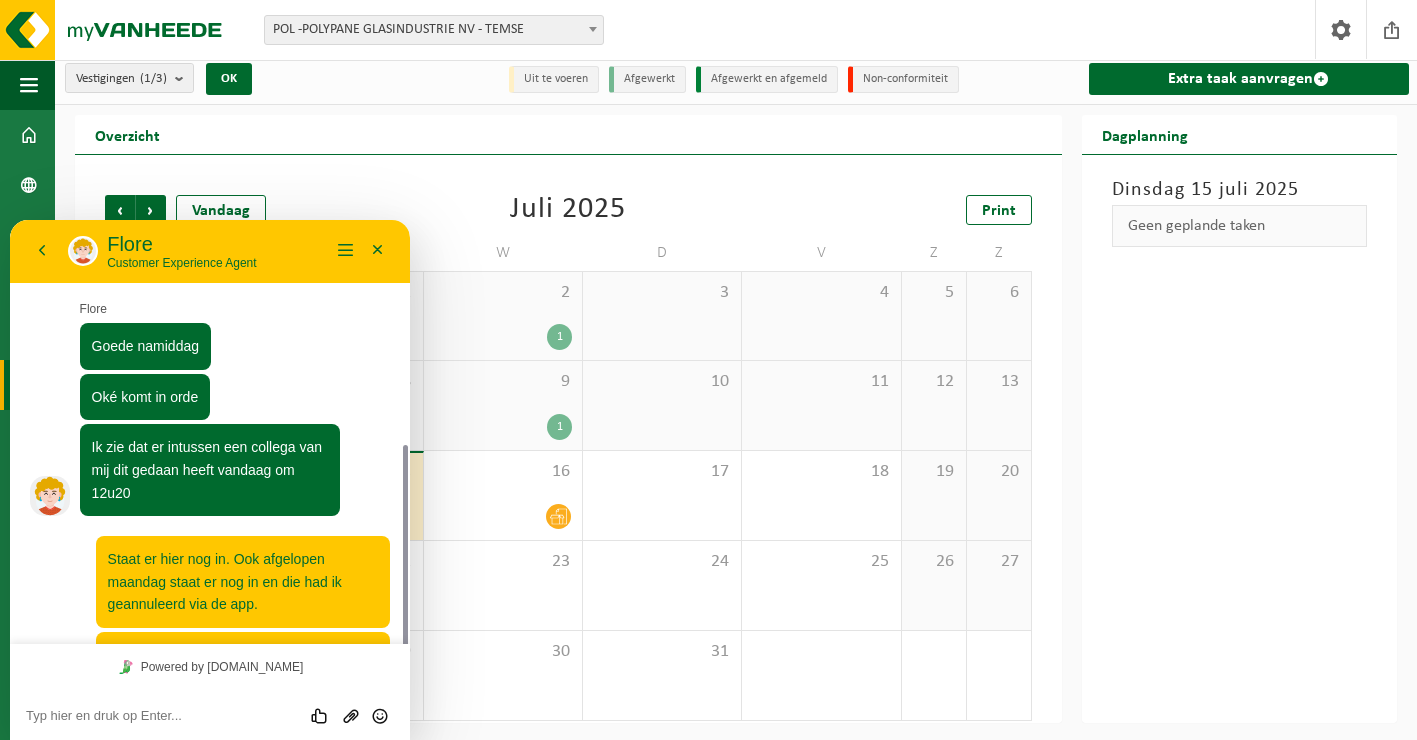 scroll, scrollTop: 236, scrollLeft: 0, axis: vertical 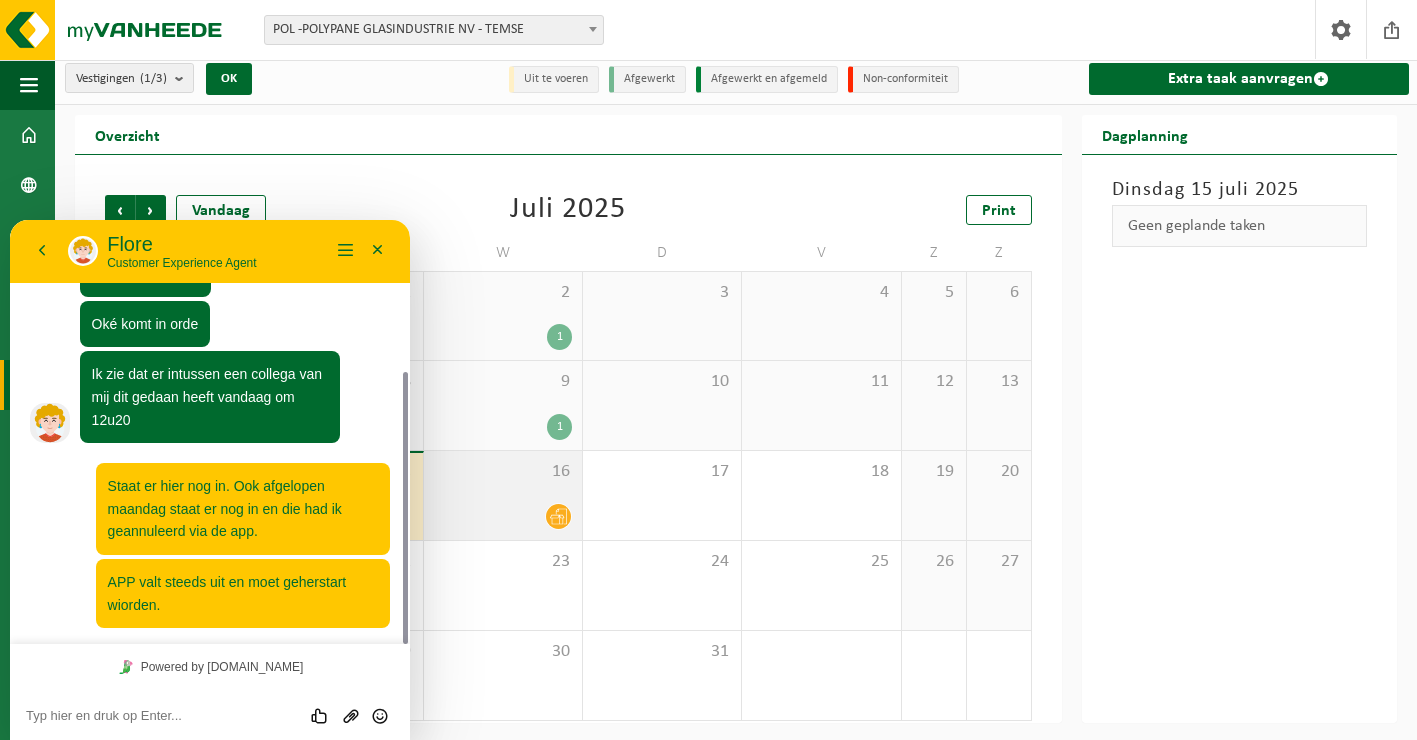click on "16" at bounding box center (503, 495) 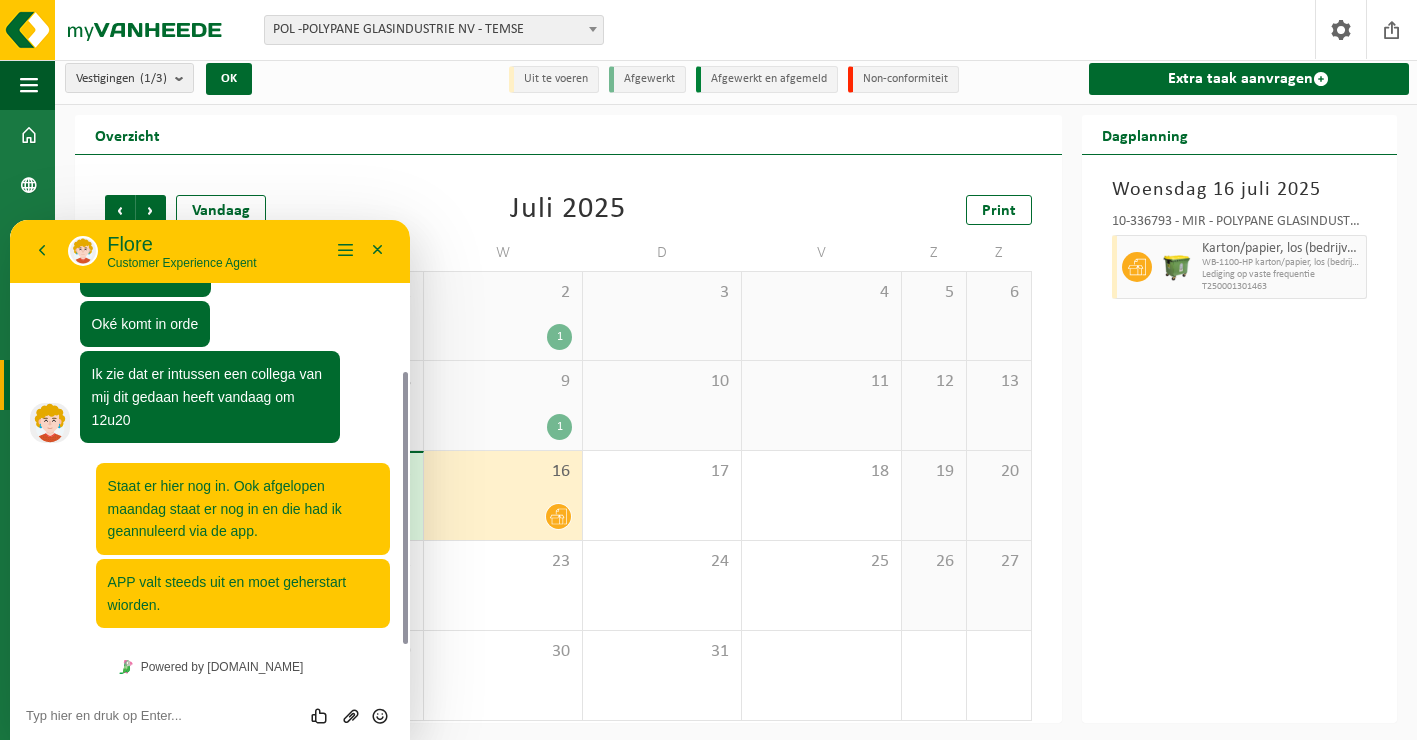 click on "Vorige Volgende Vandaag Juli 2025 Print M D W D V Z Z 30 1 1 2 1 3 4 5 6 7 1 8 9 1 10 11 12 13 14 1 15 16             17 18 19 20 21 22 23 24 25 26 27 28 29 30 31 1 2 3" at bounding box center [568, 458] 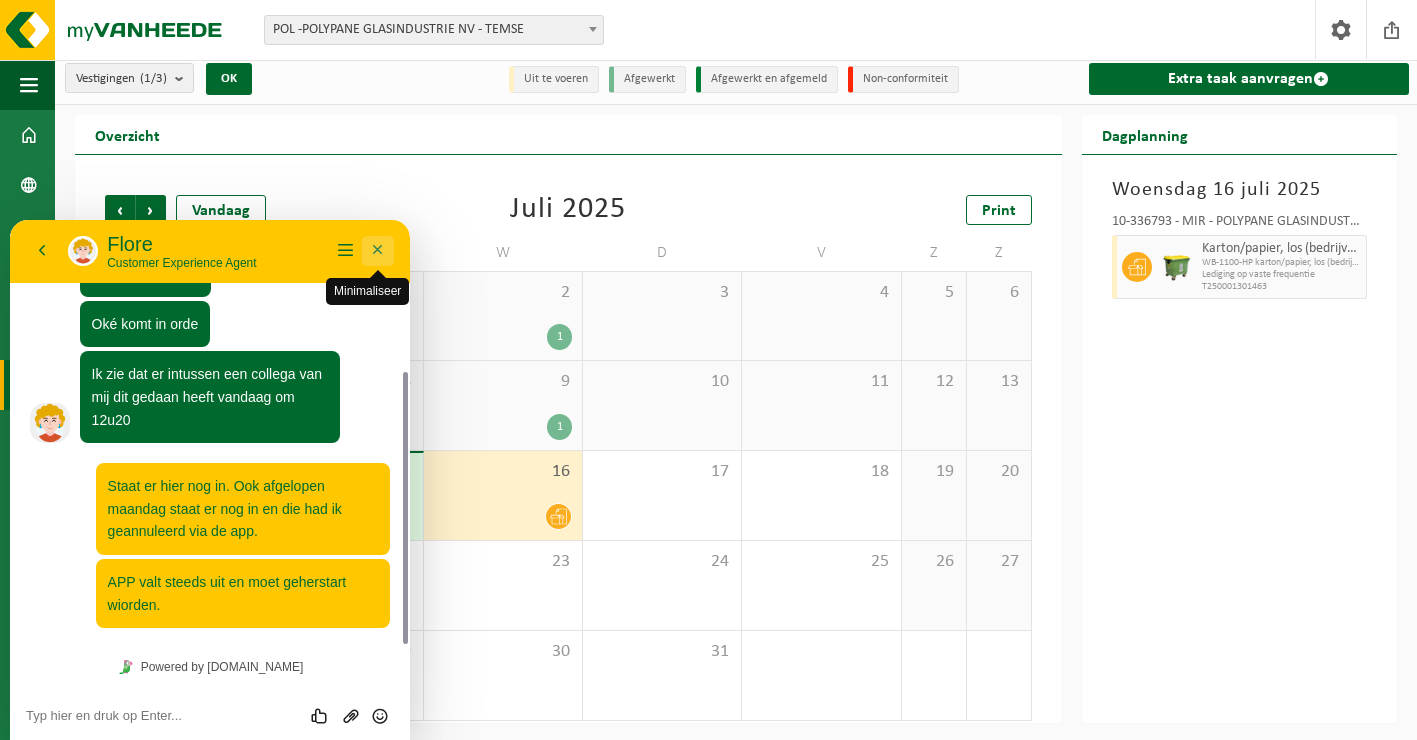 click on "Minimaliseer" at bounding box center (378, 251) 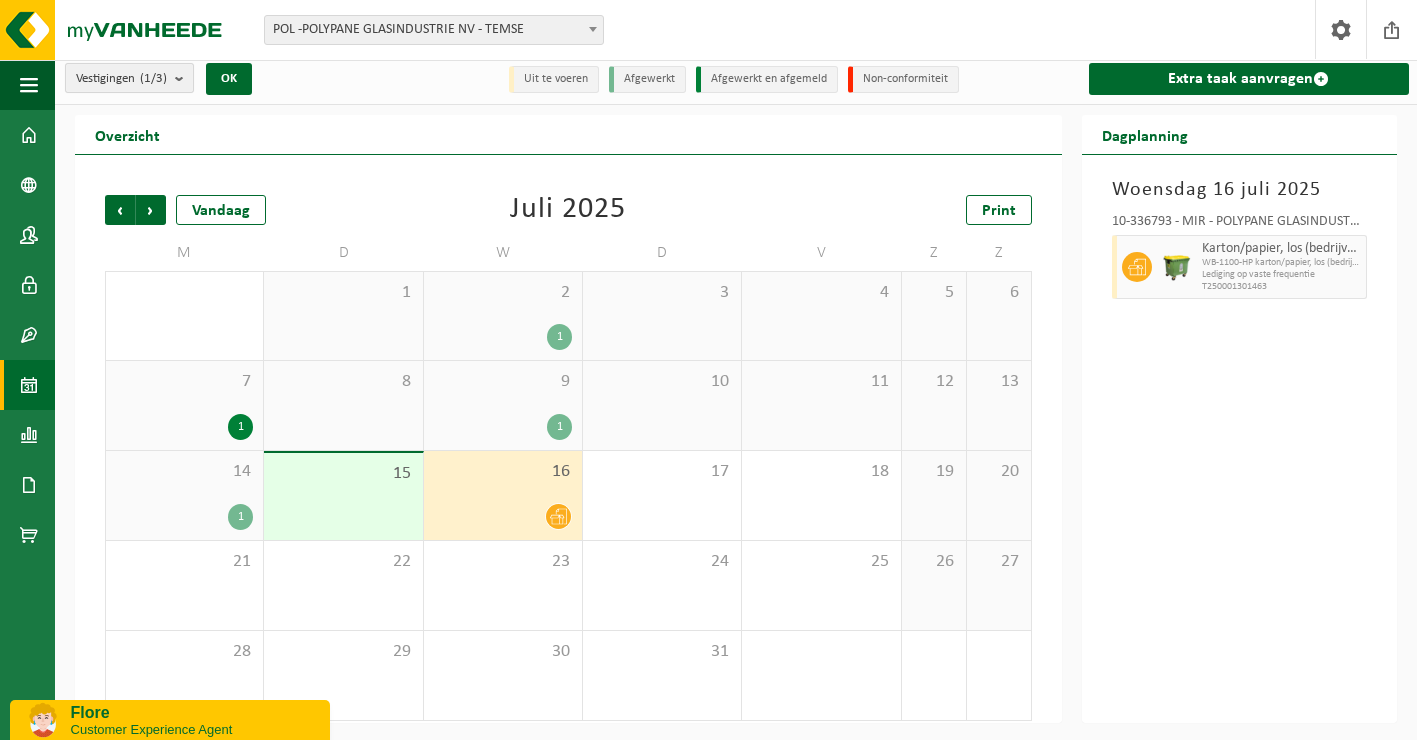 click at bounding box center (184, 78) 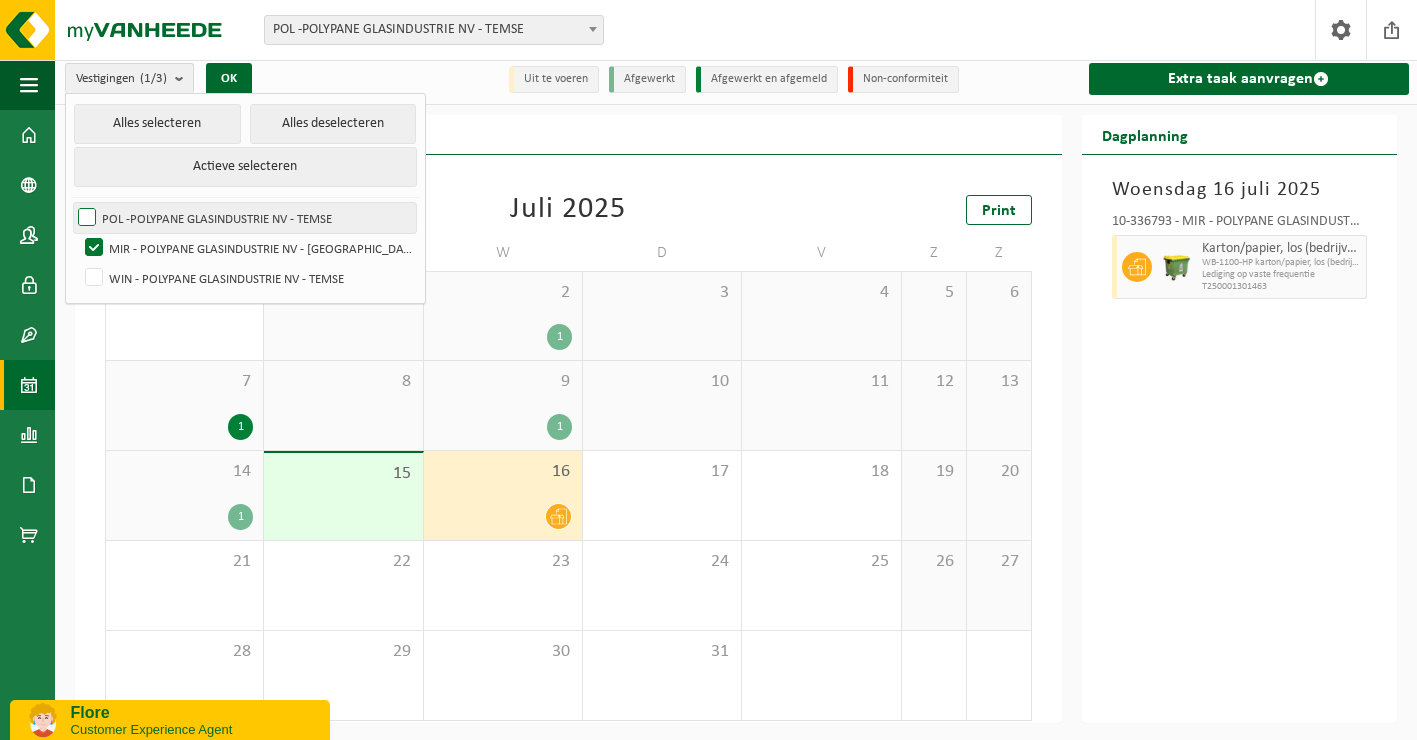 click on "POL -POLYPANE GLASINDUSTRIE NV - TEMSE" at bounding box center (245, 218) 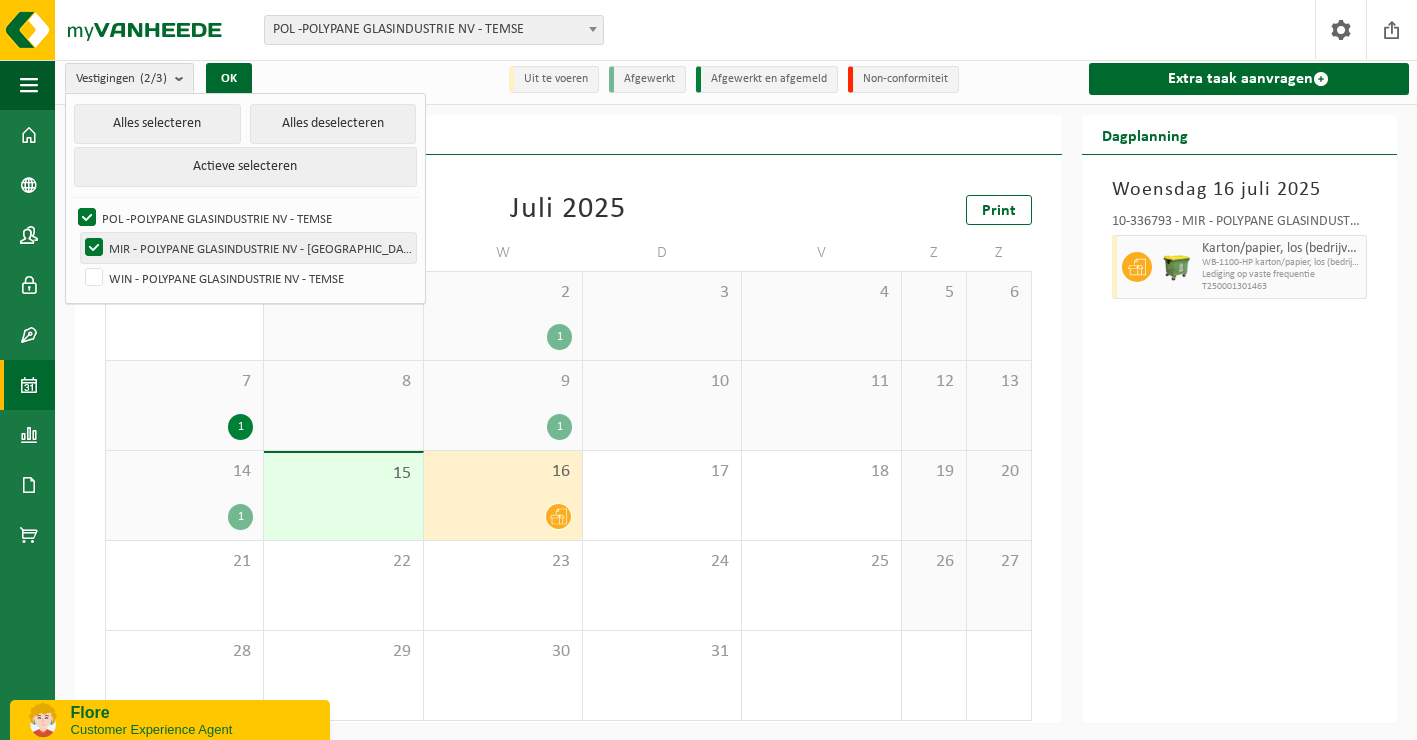 click on "MIR - POLYPANE GLASINDUSTRIE NV - [GEOGRAPHIC_DATA]" at bounding box center (248, 248) 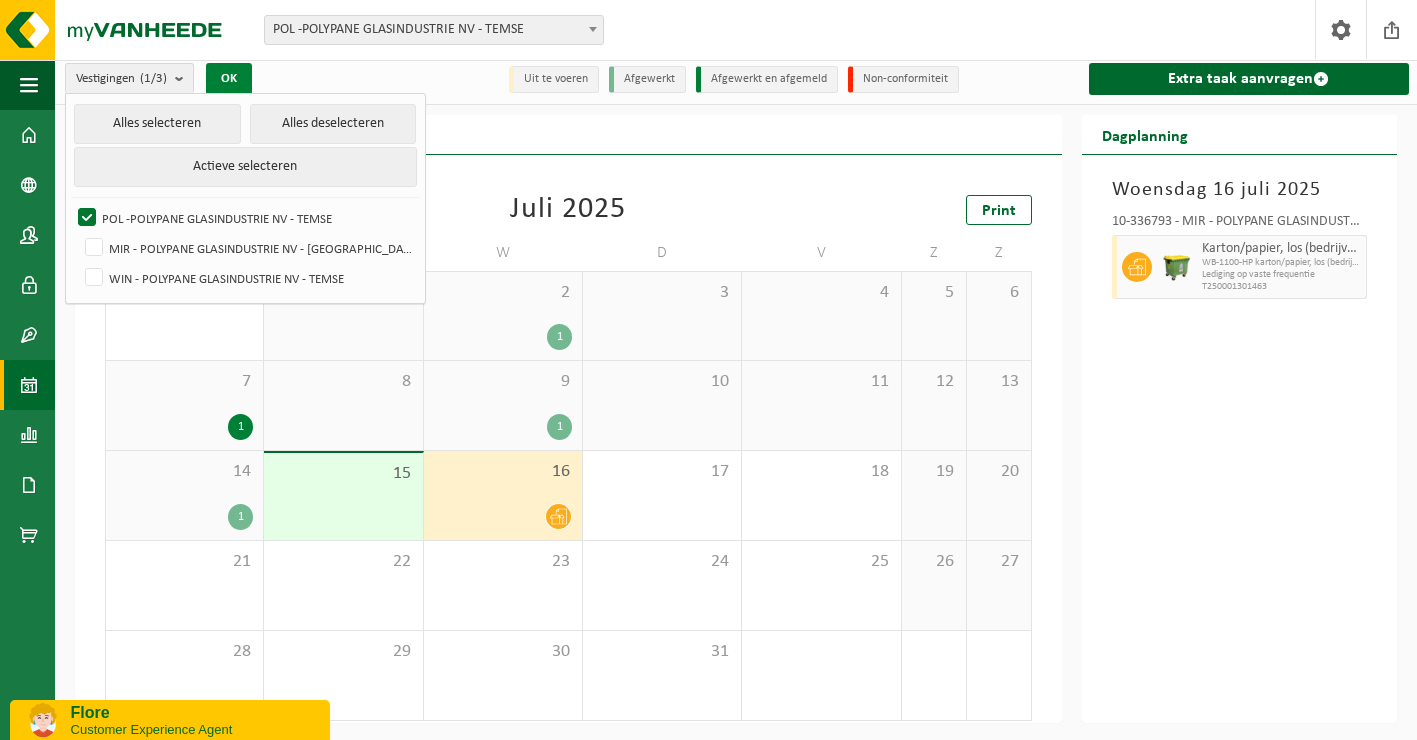 click on "OK" at bounding box center (229, 79) 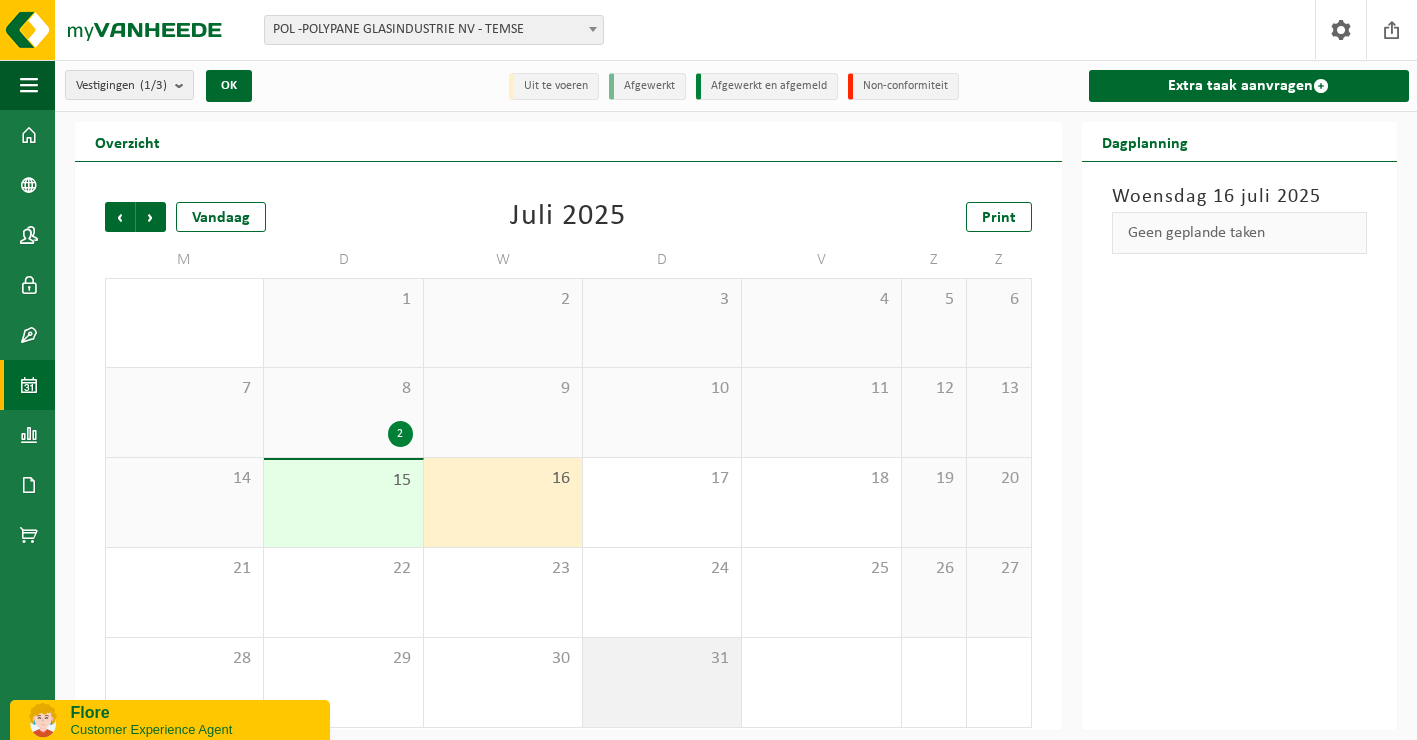 scroll, scrollTop: 7, scrollLeft: 0, axis: vertical 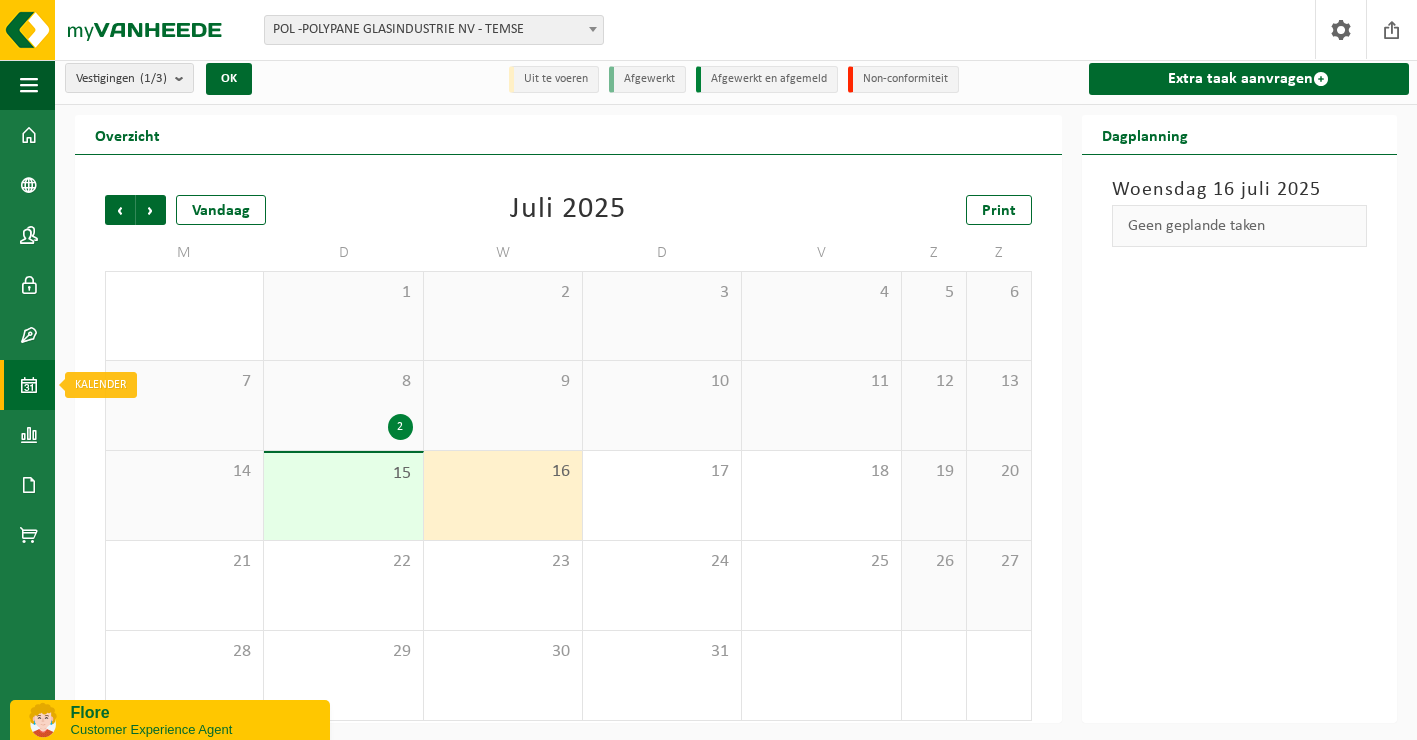 click at bounding box center [29, 385] 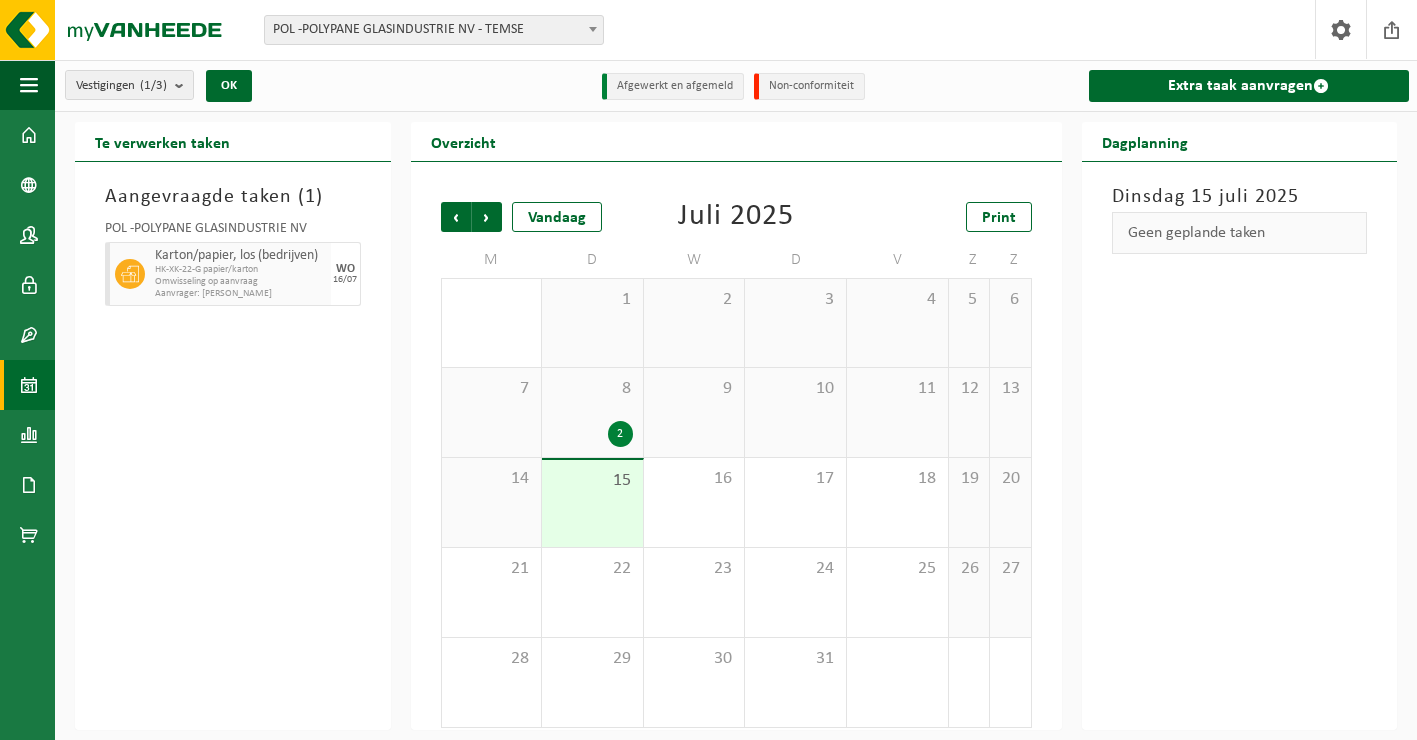 scroll, scrollTop: 0, scrollLeft: 0, axis: both 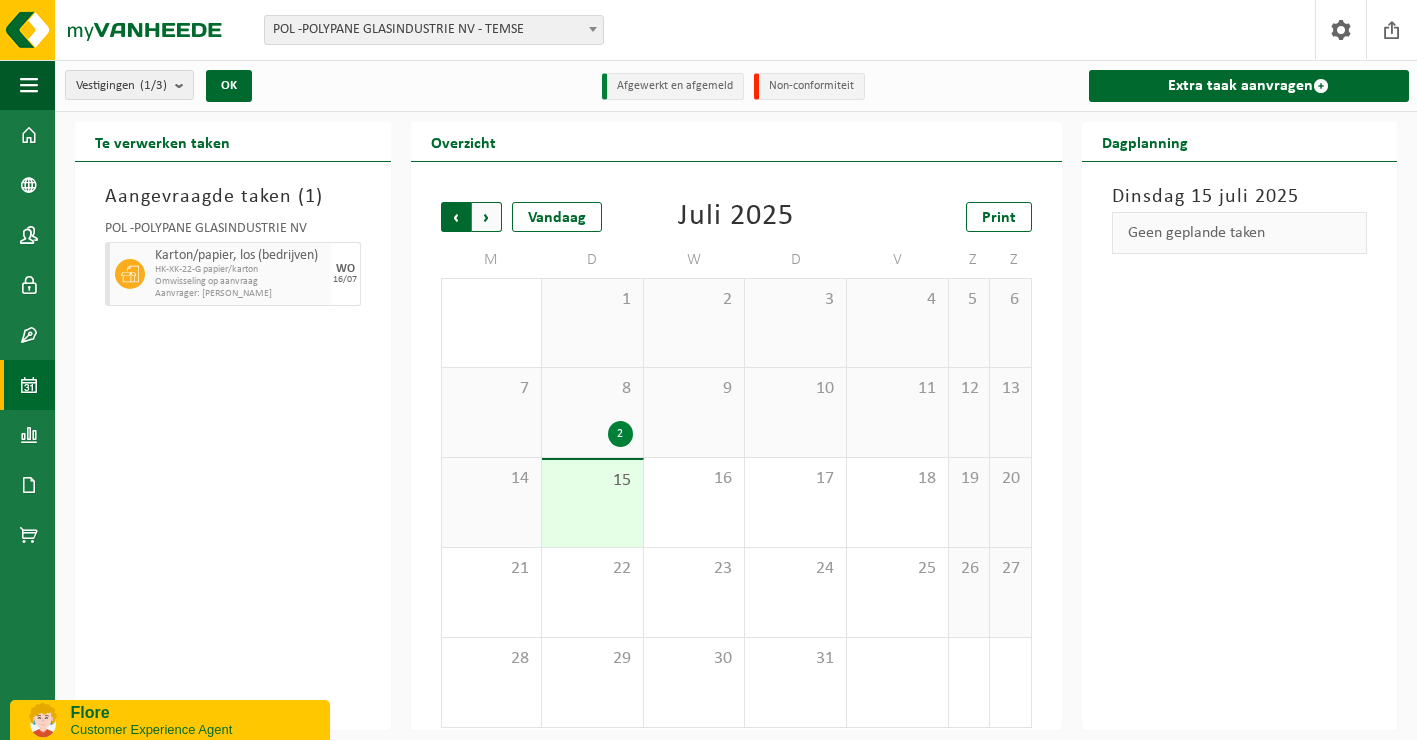 click on "Volgende" at bounding box center (487, 217) 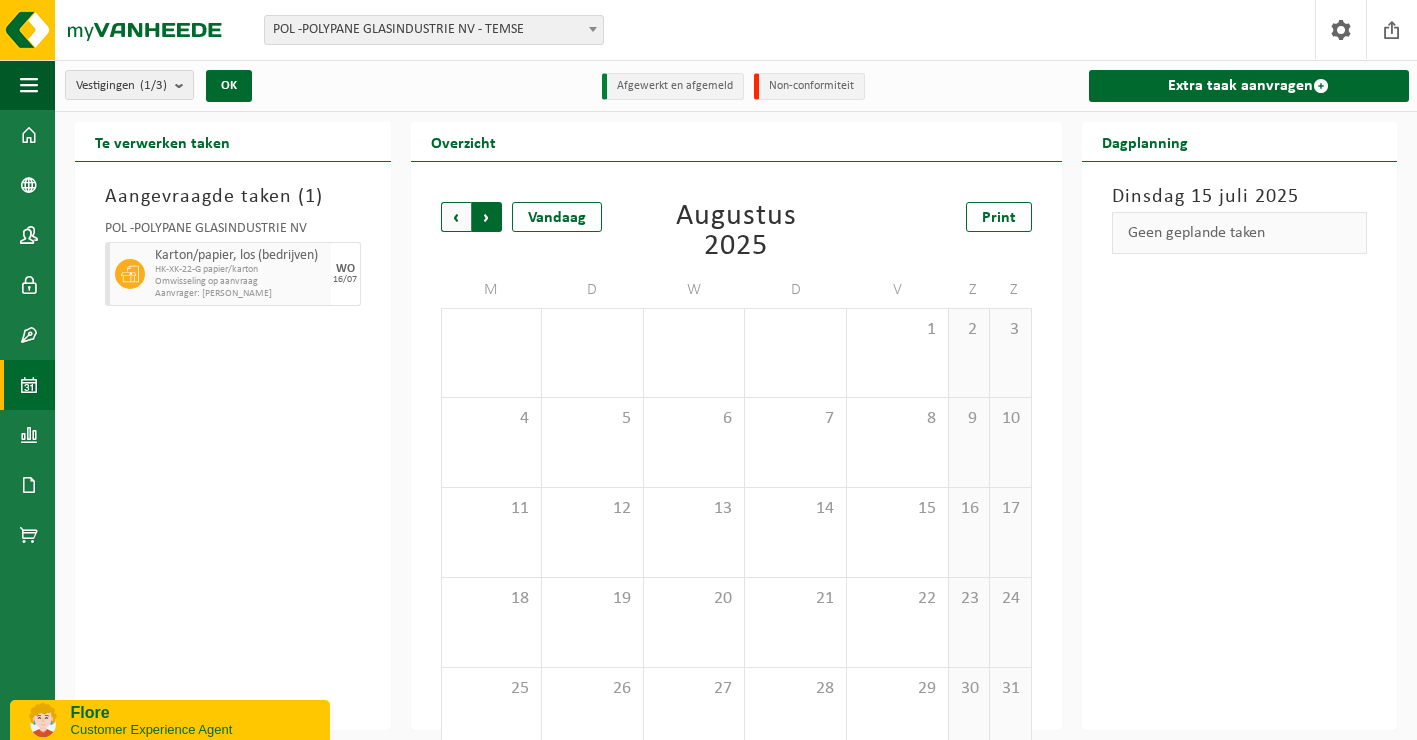 click on "Vorige" at bounding box center [456, 217] 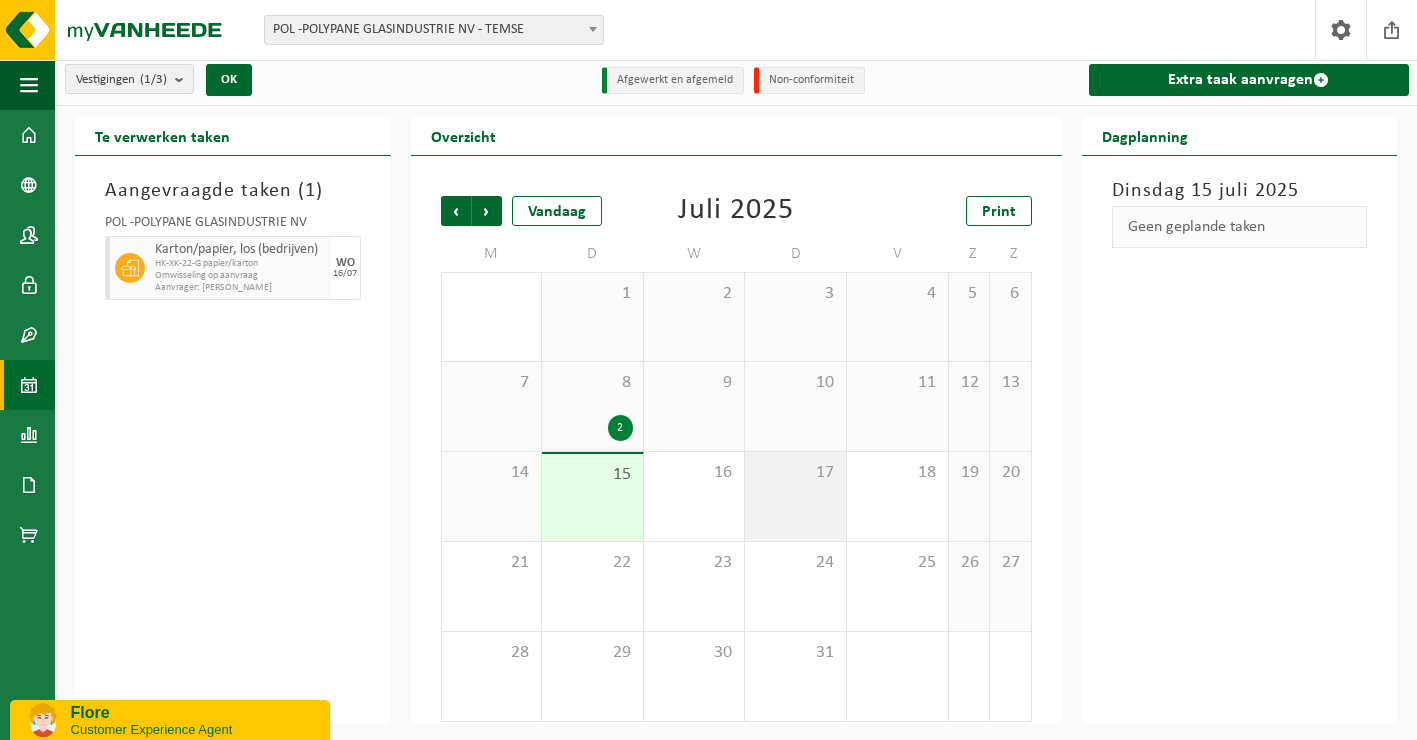 scroll, scrollTop: 7, scrollLeft: 0, axis: vertical 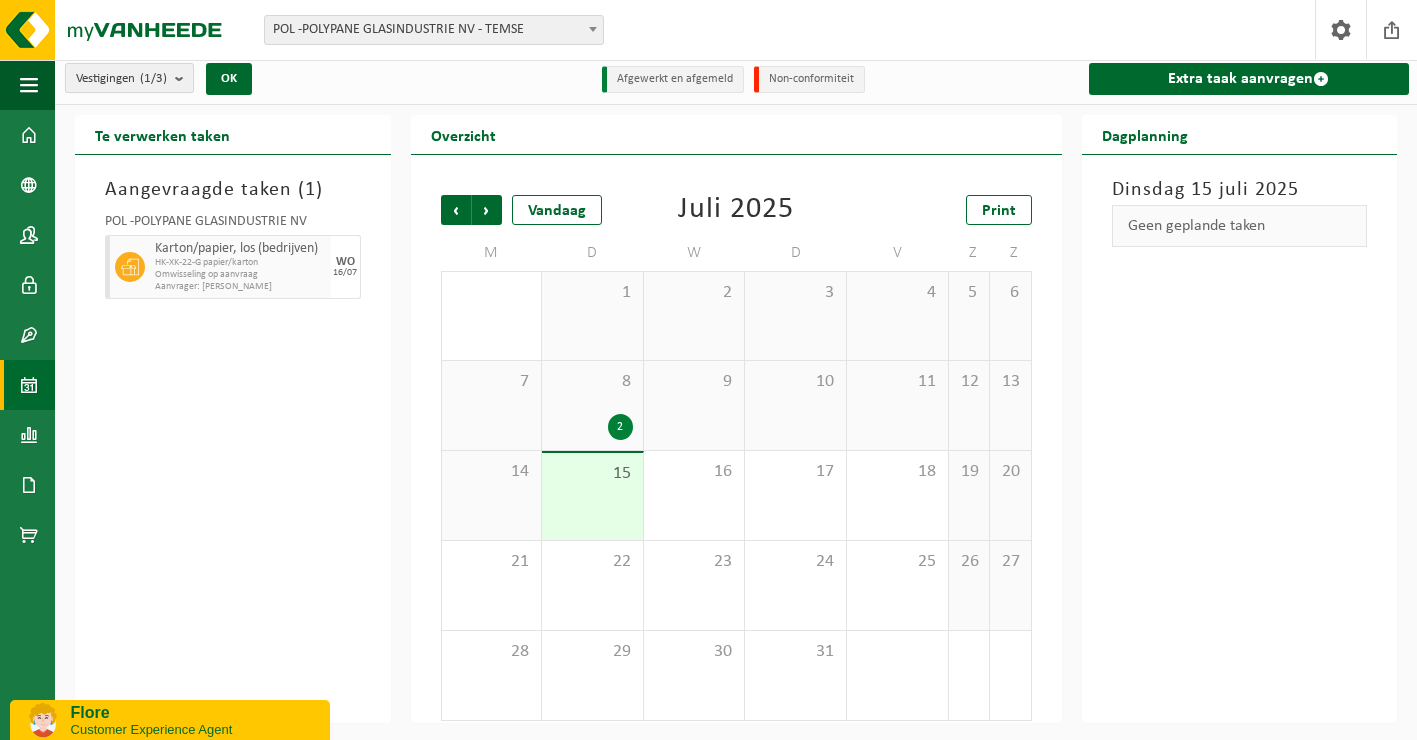 click at bounding box center (184, 78) 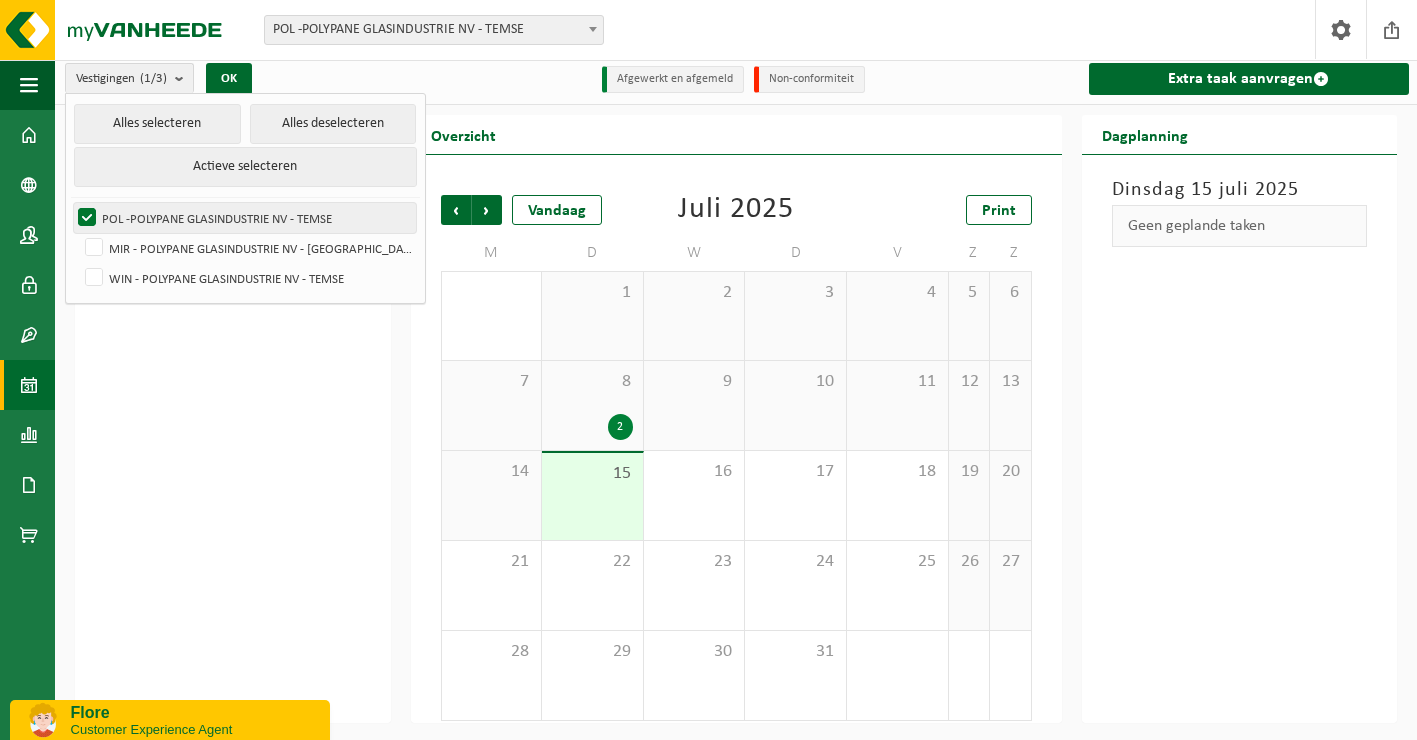 click on "POL -POLYPANE GLASINDUSTRIE NV - TEMSE" at bounding box center [245, 218] 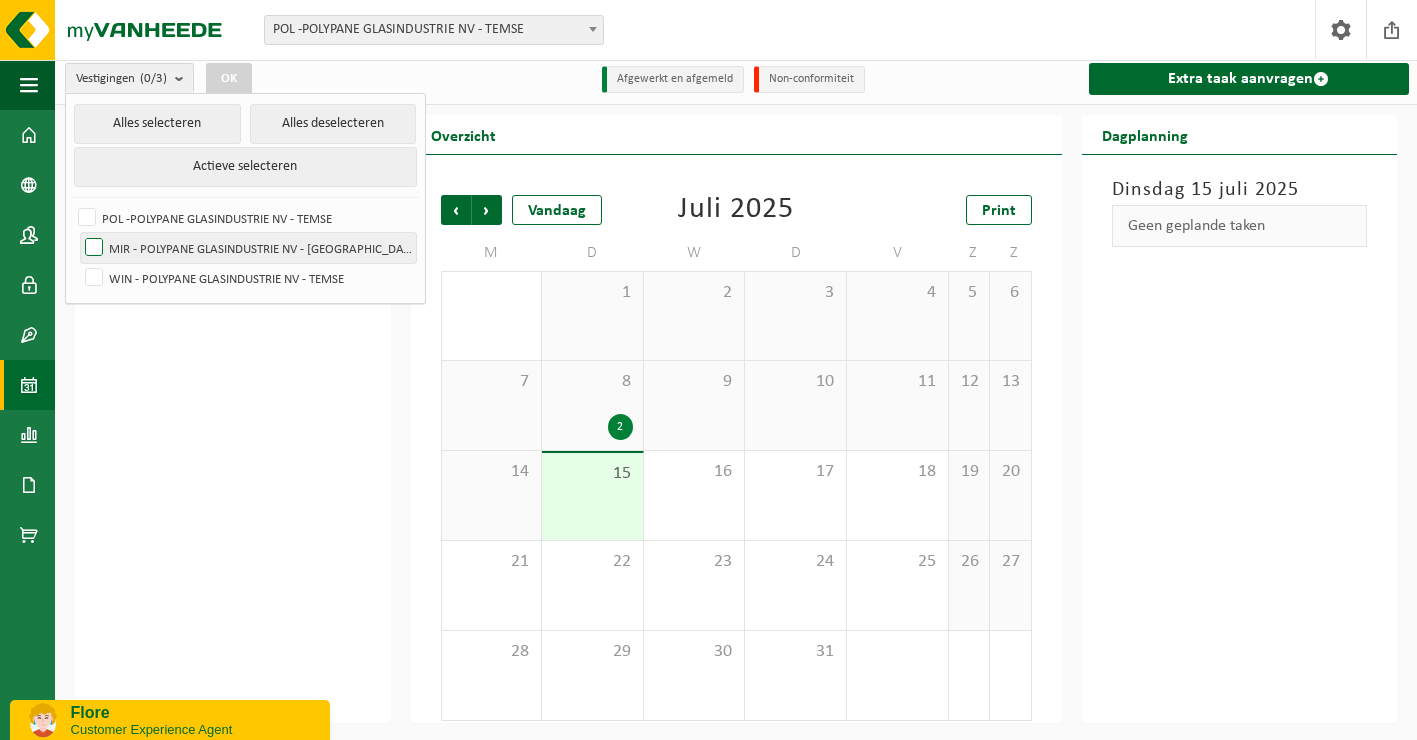 click on "MIR - POLYPANE GLASINDUSTRIE NV - [GEOGRAPHIC_DATA]" at bounding box center [248, 248] 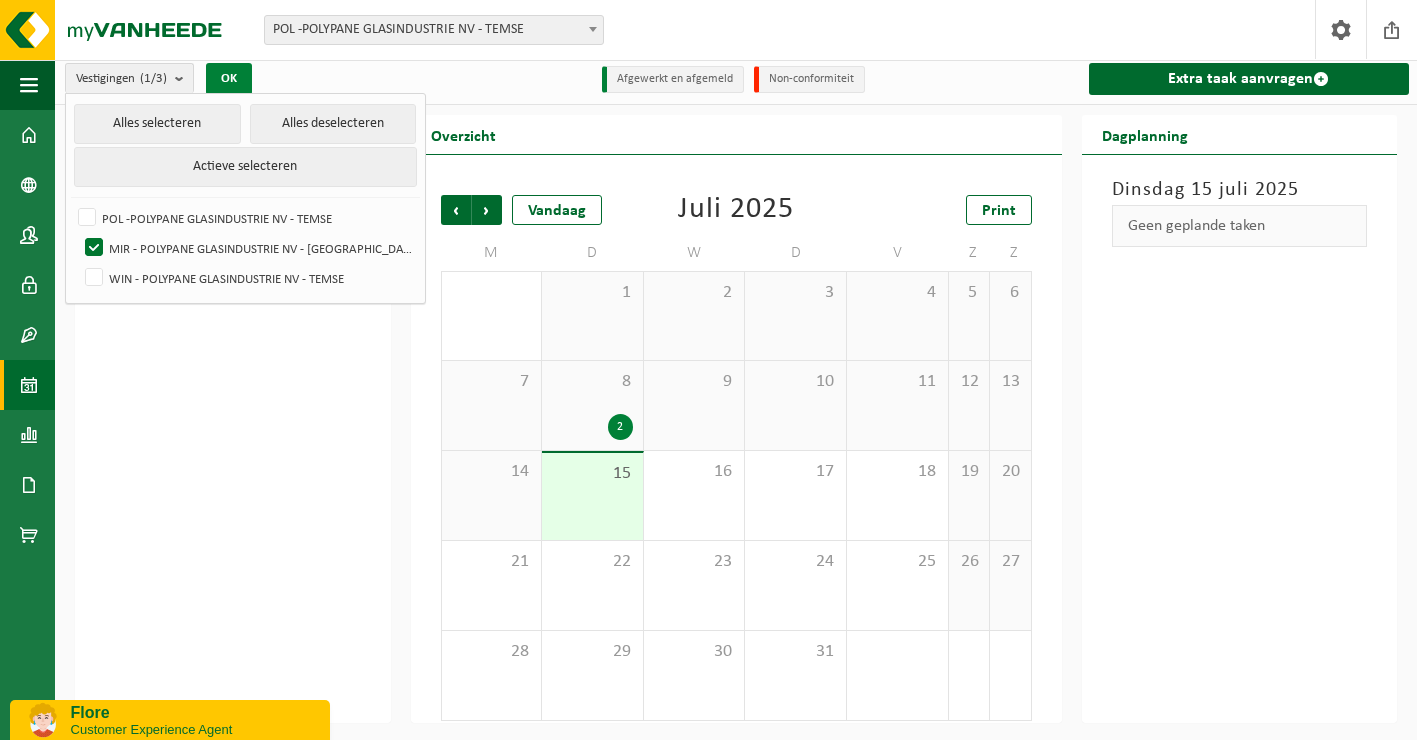 click on "OK" at bounding box center (229, 79) 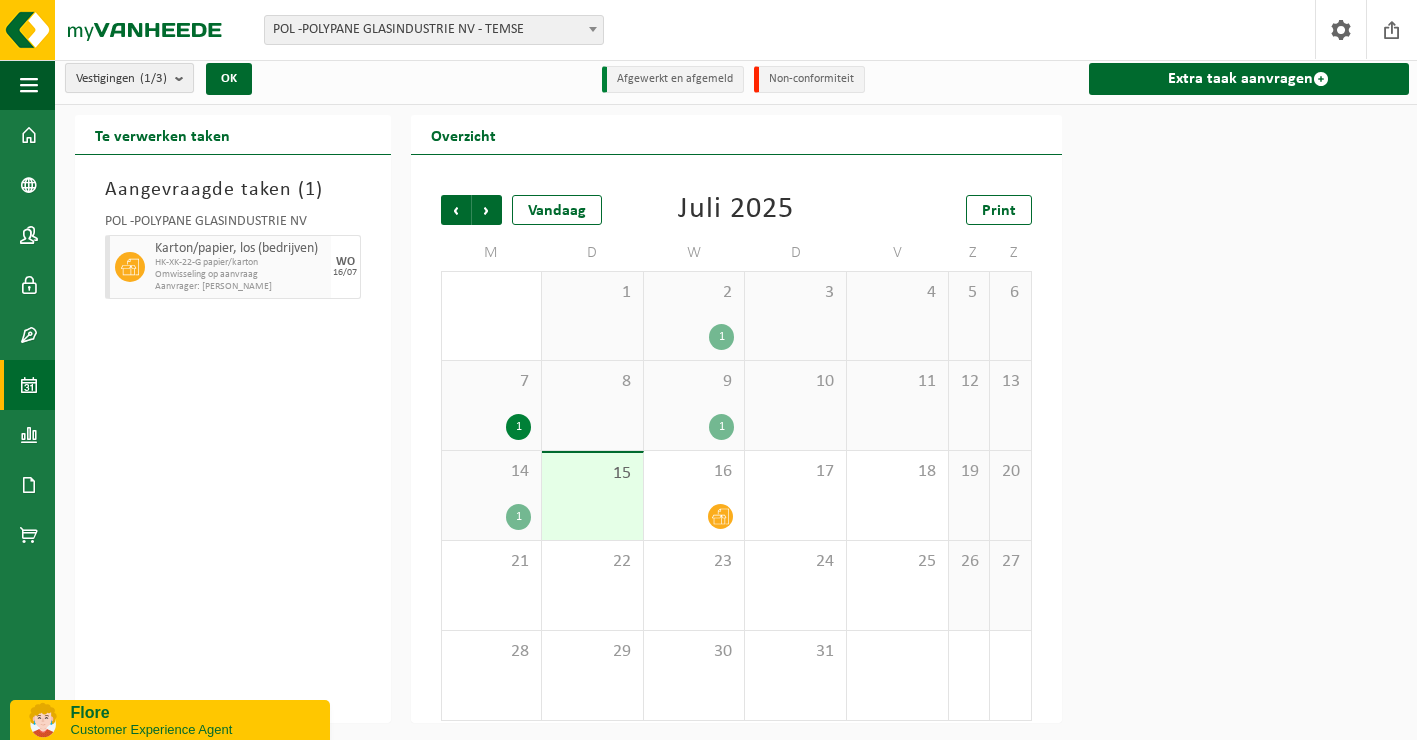 click at bounding box center [184, 78] 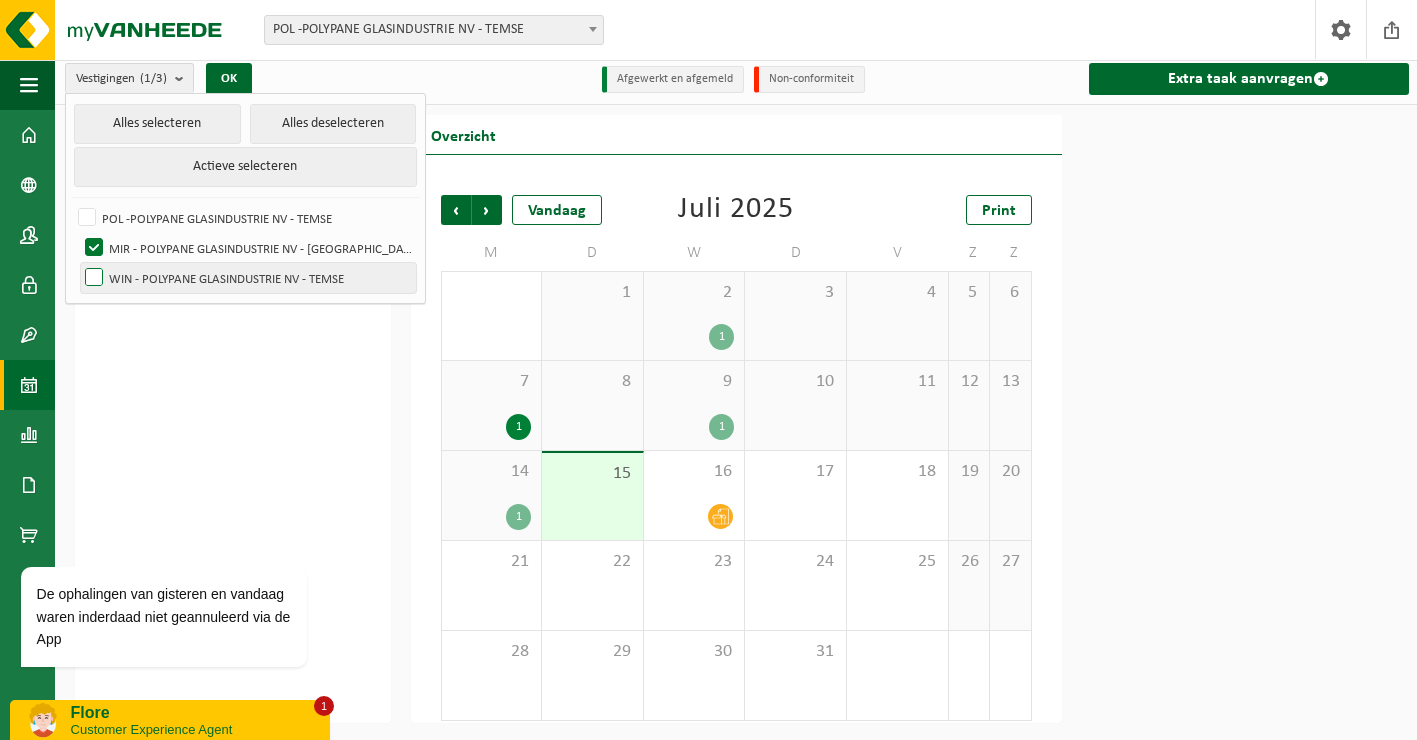click on "WIN - POLYPANE GLASINDUSTRIE NV - TEMSE" at bounding box center [248, 278] 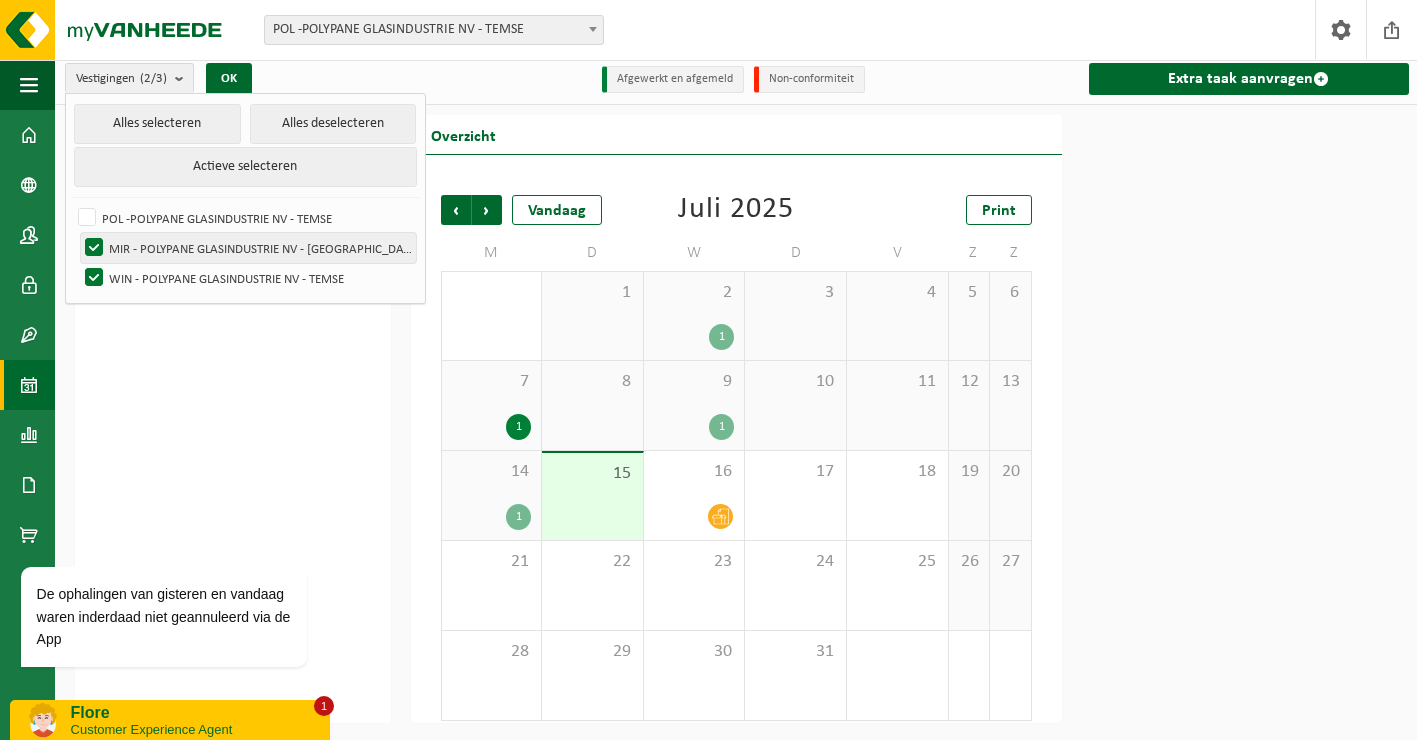 click on "MIR - POLYPANE GLASINDUSTRIE NV - [GEOGRAPHIC_DATA]" at bounding box center [248, 248] 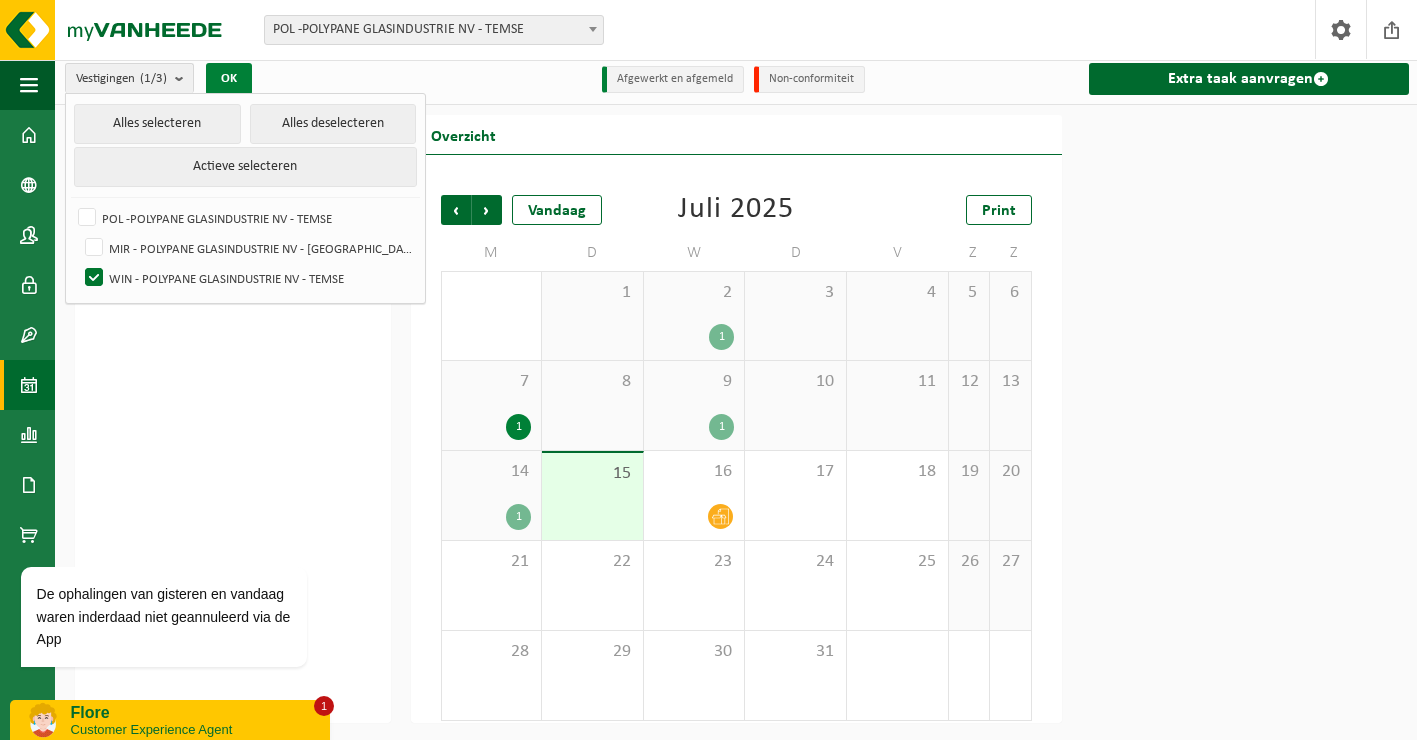 click on "OK" at bounding box center (229, 79) 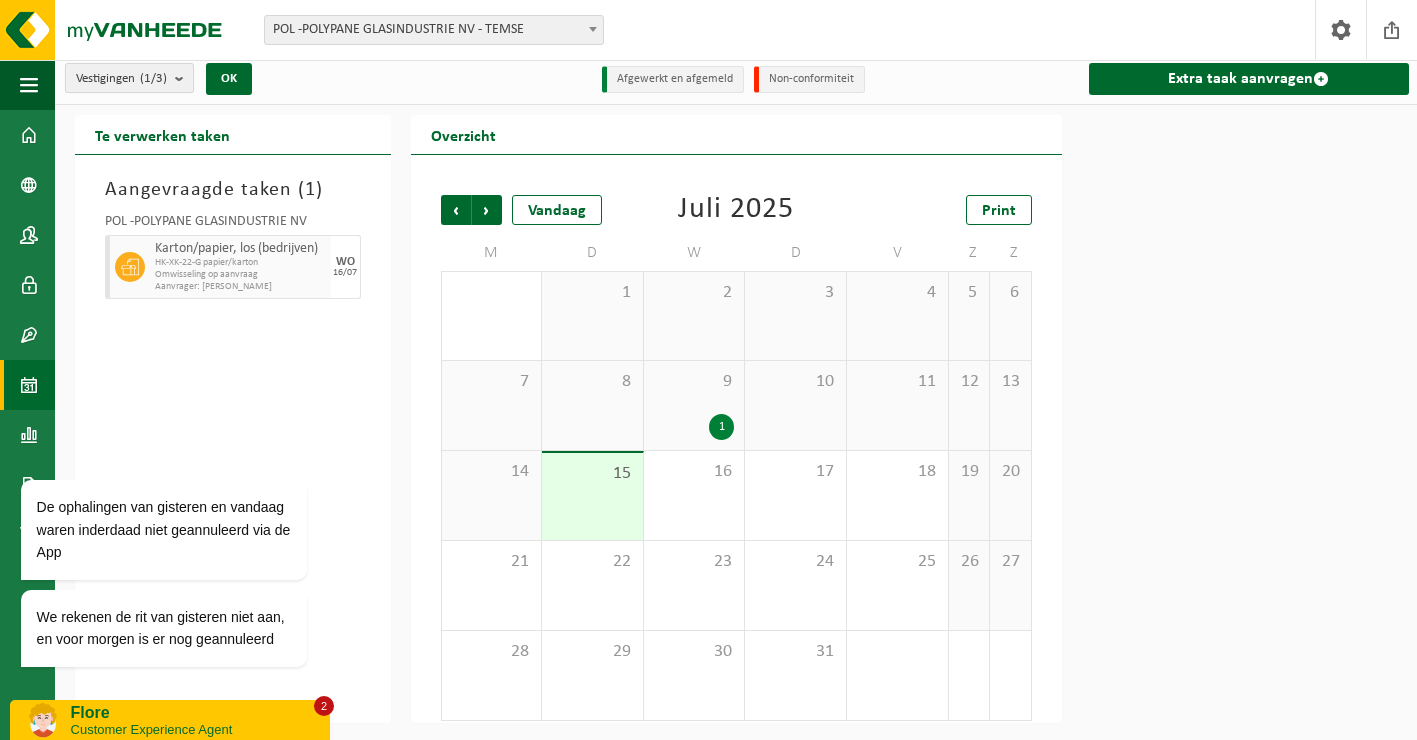 click at bounding box center (184, 78) 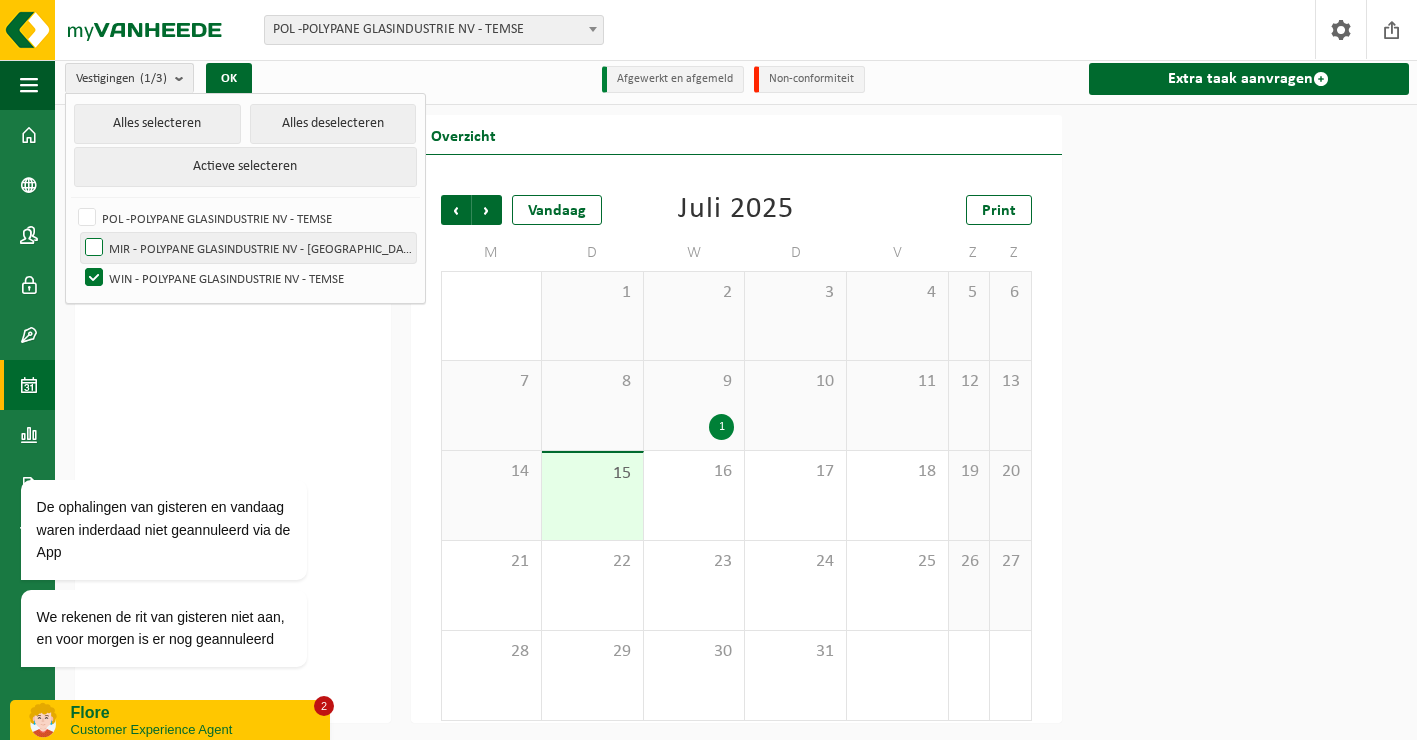 click on "MIR - POLYPANE GLASINDUSTRIE NV - [GEOGRAPHIC_DATA]" at bounding box center [248, 248] 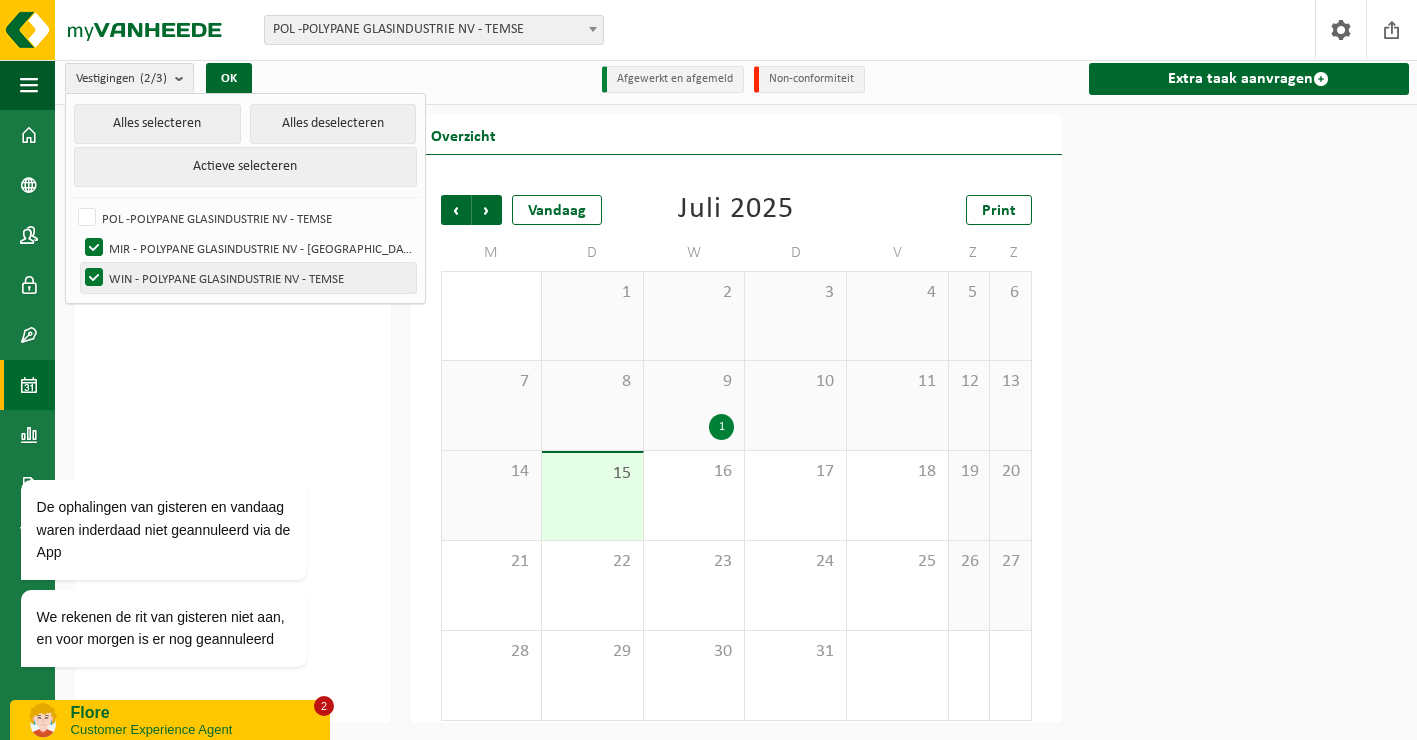 click on "WIN - POLYPANE GLASINDUSTRIE NV - TEMSE" at bounding box center (248, 278) 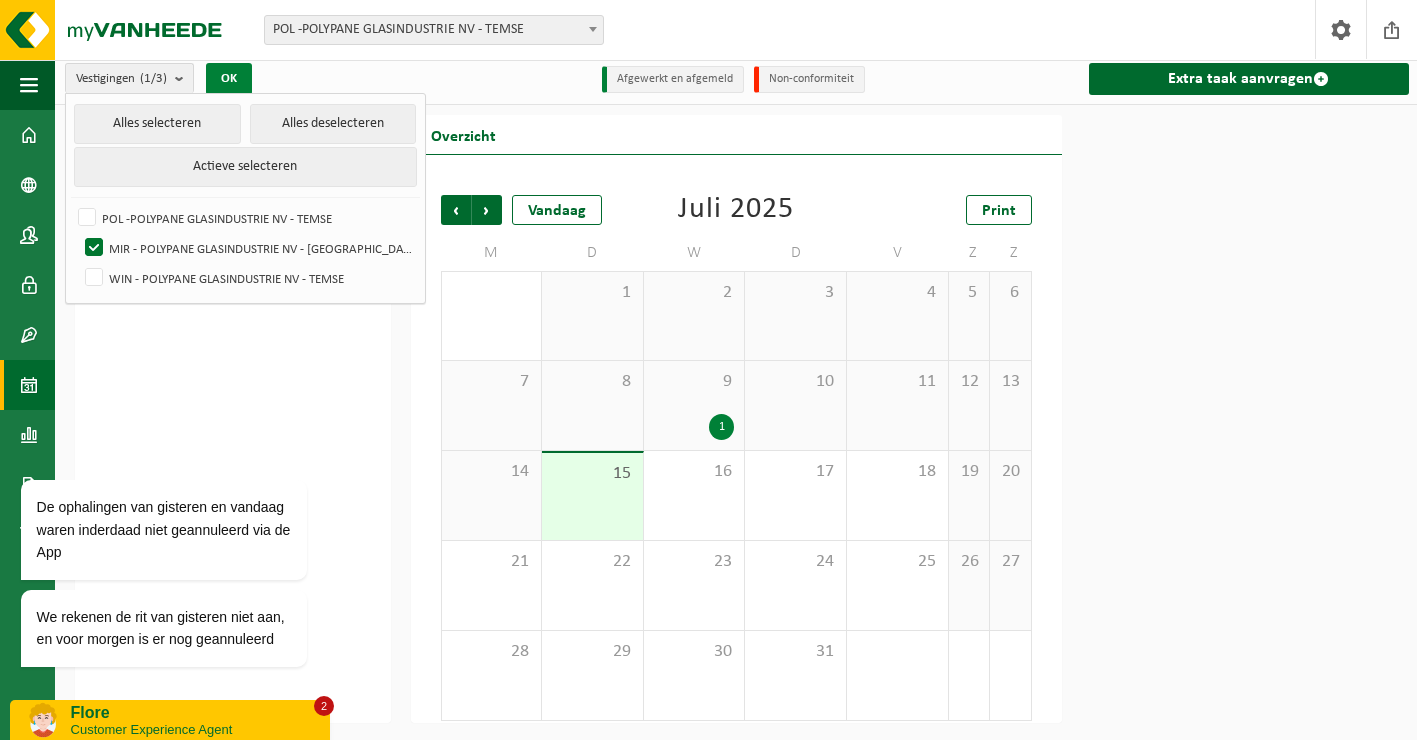 click on "OK" at bounding box center [229, 79] 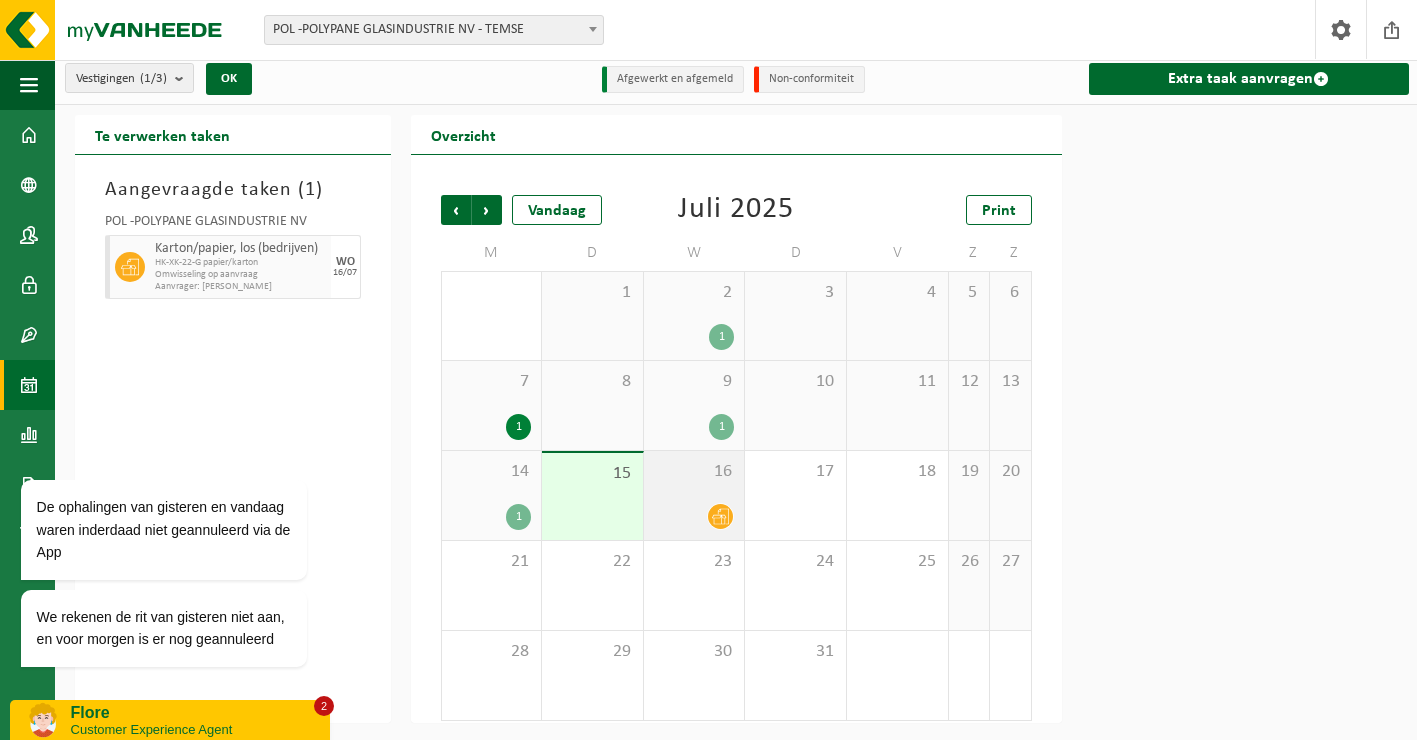 click at bounding box center (720, 516) 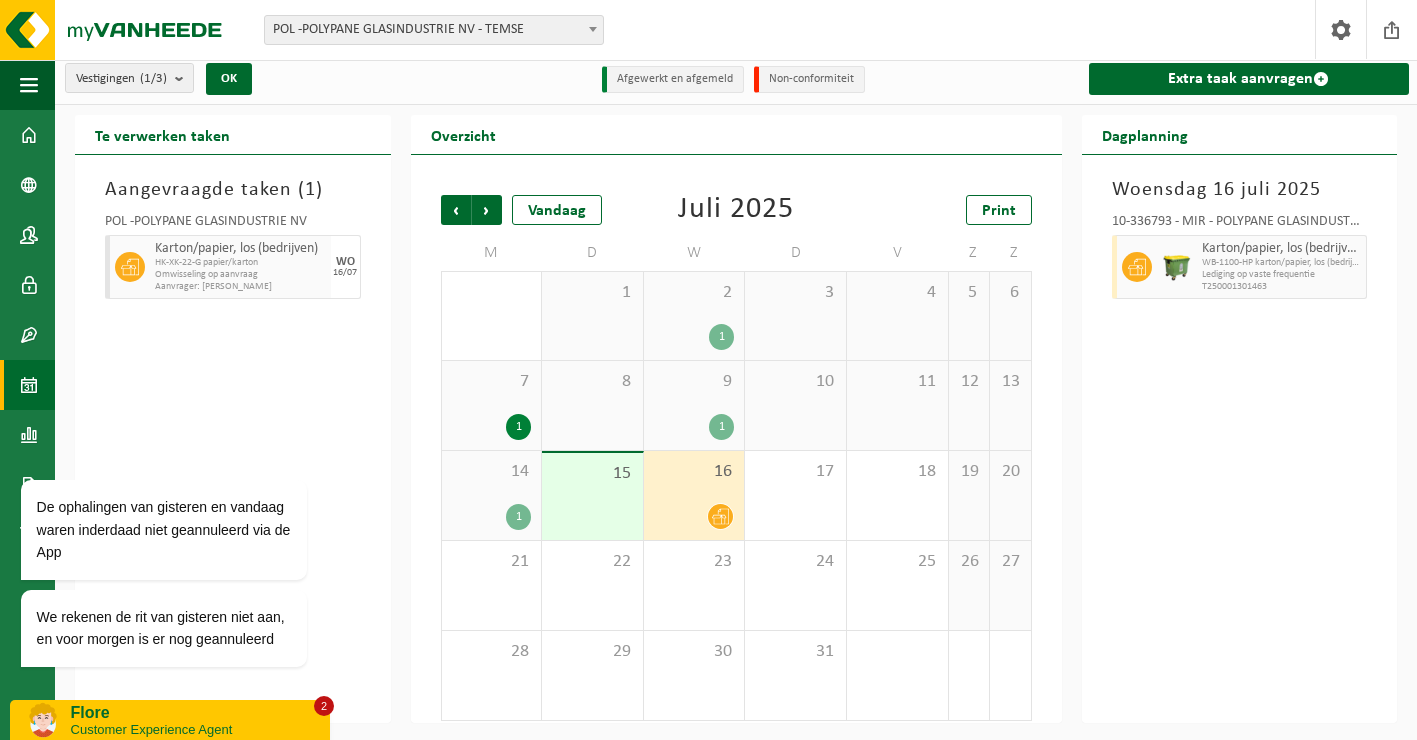 click on "1" at bounding box center [492, 517] 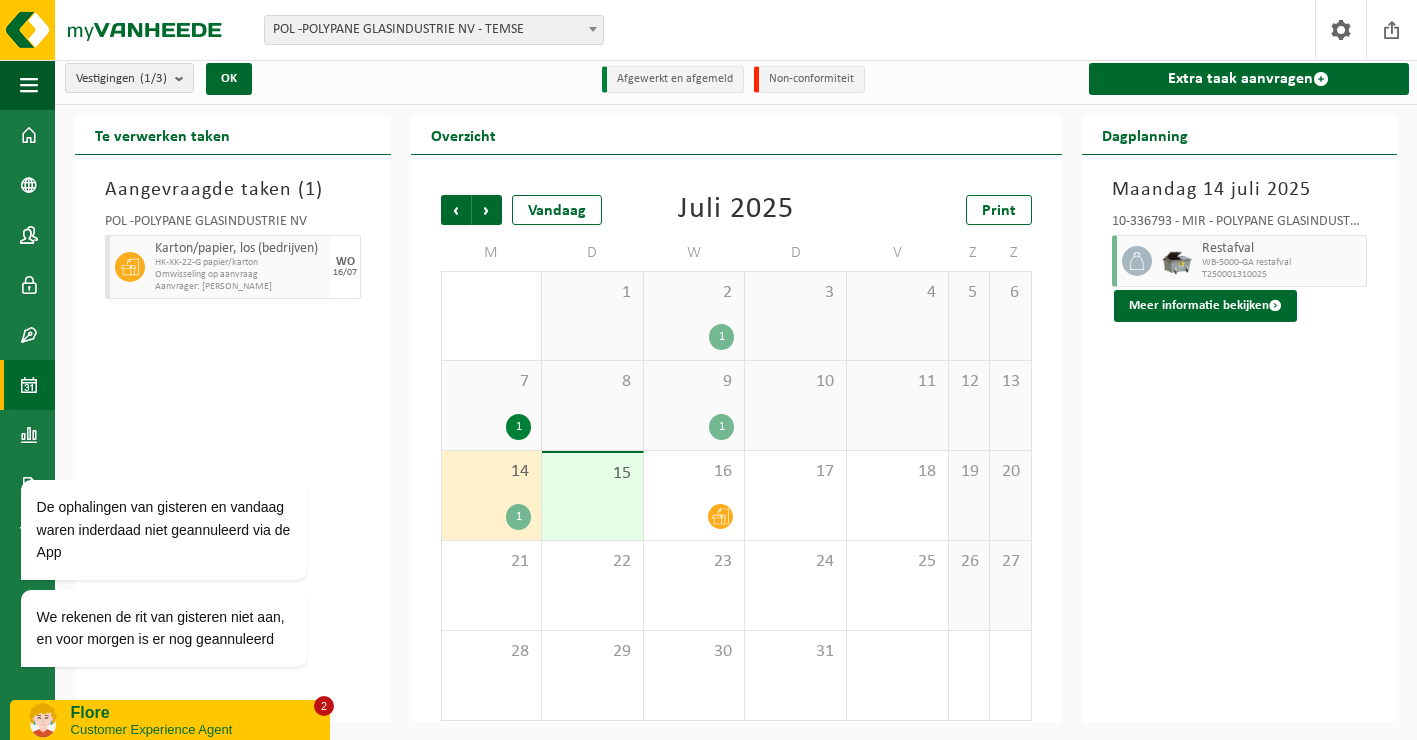 click on "1" at bounding box center [721, 427] 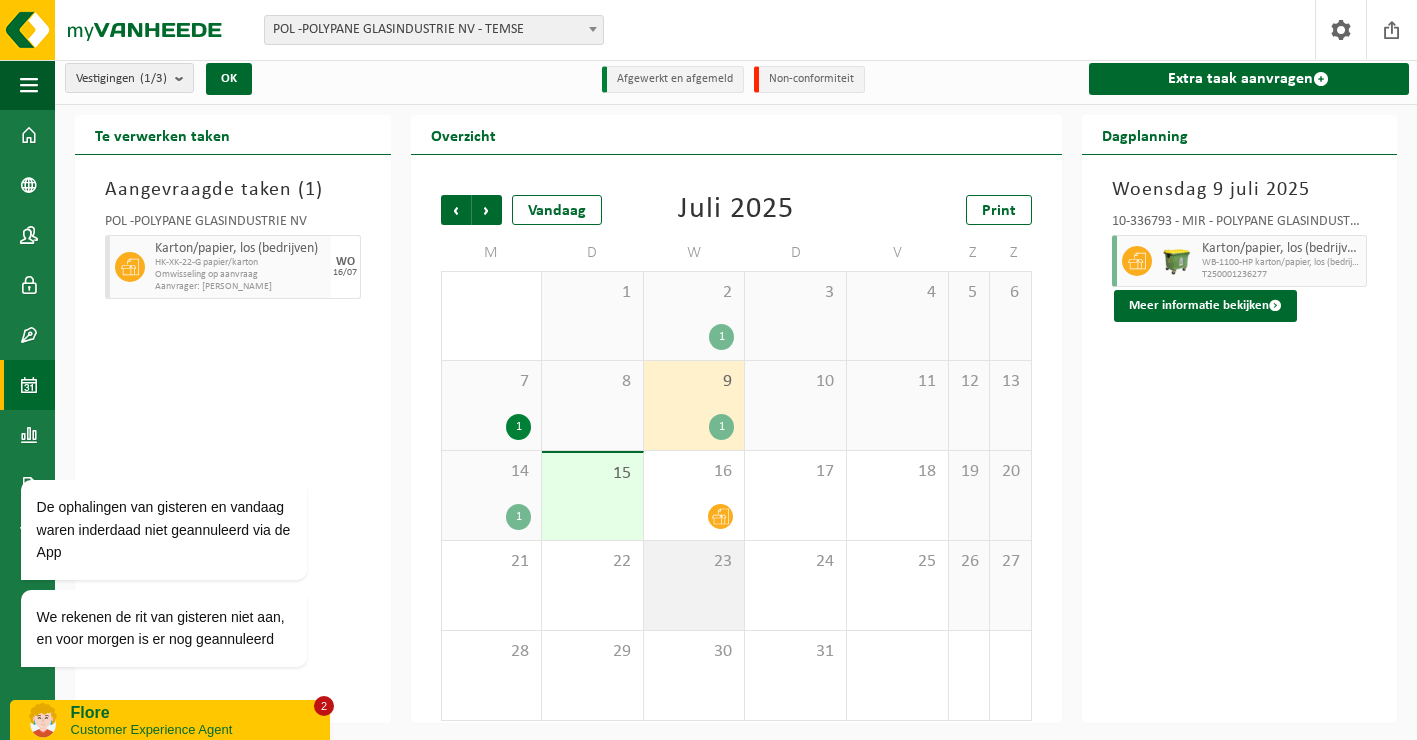 click on "23" at bounding box center (694, 585) 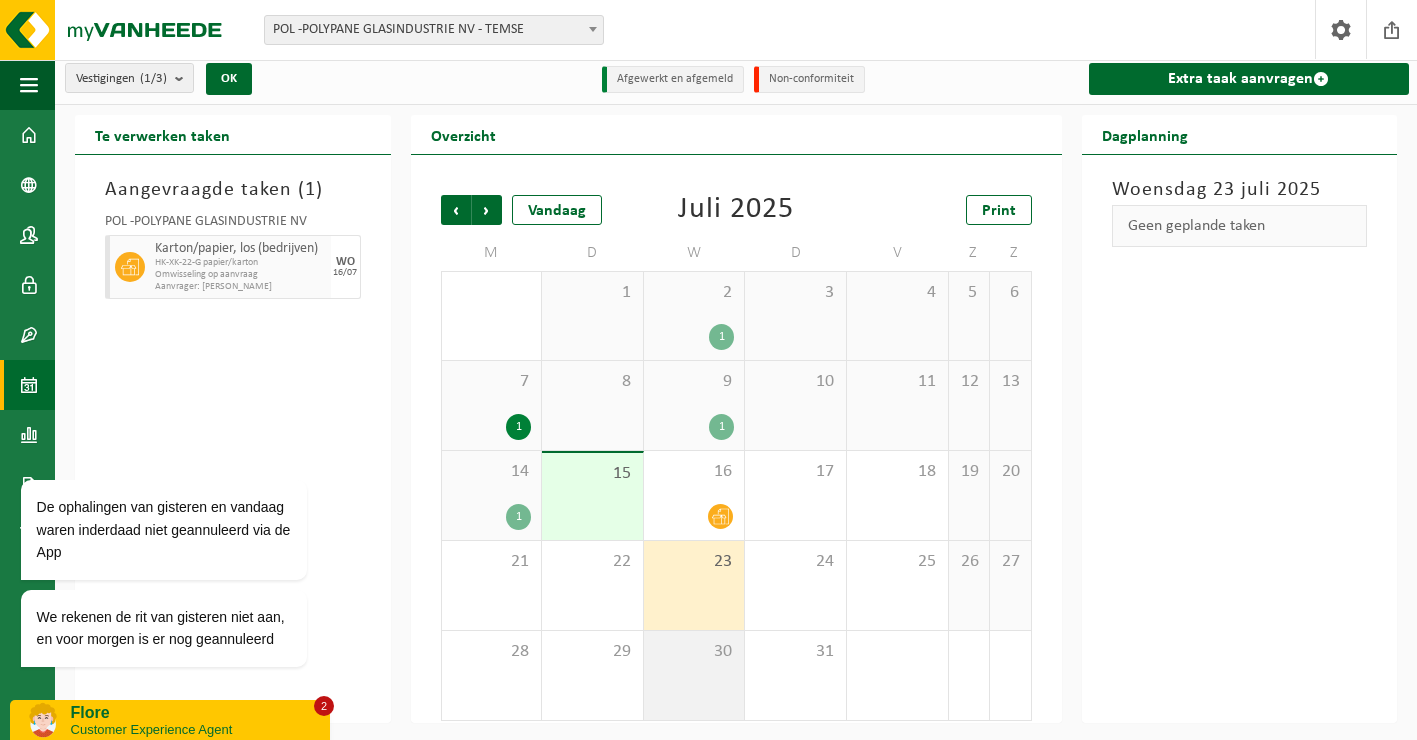 click on "30" at bounding box center (694, 652) 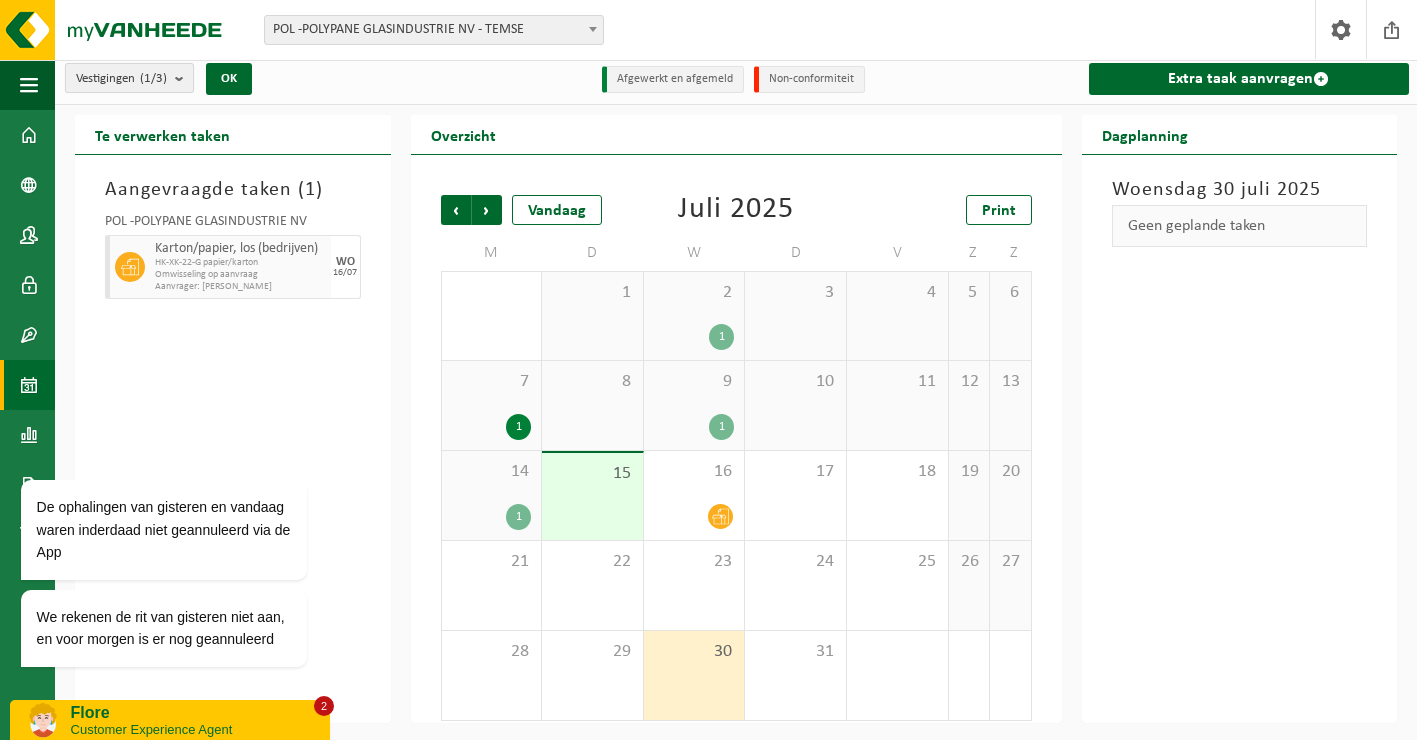 click at bounding box center [184, 78] 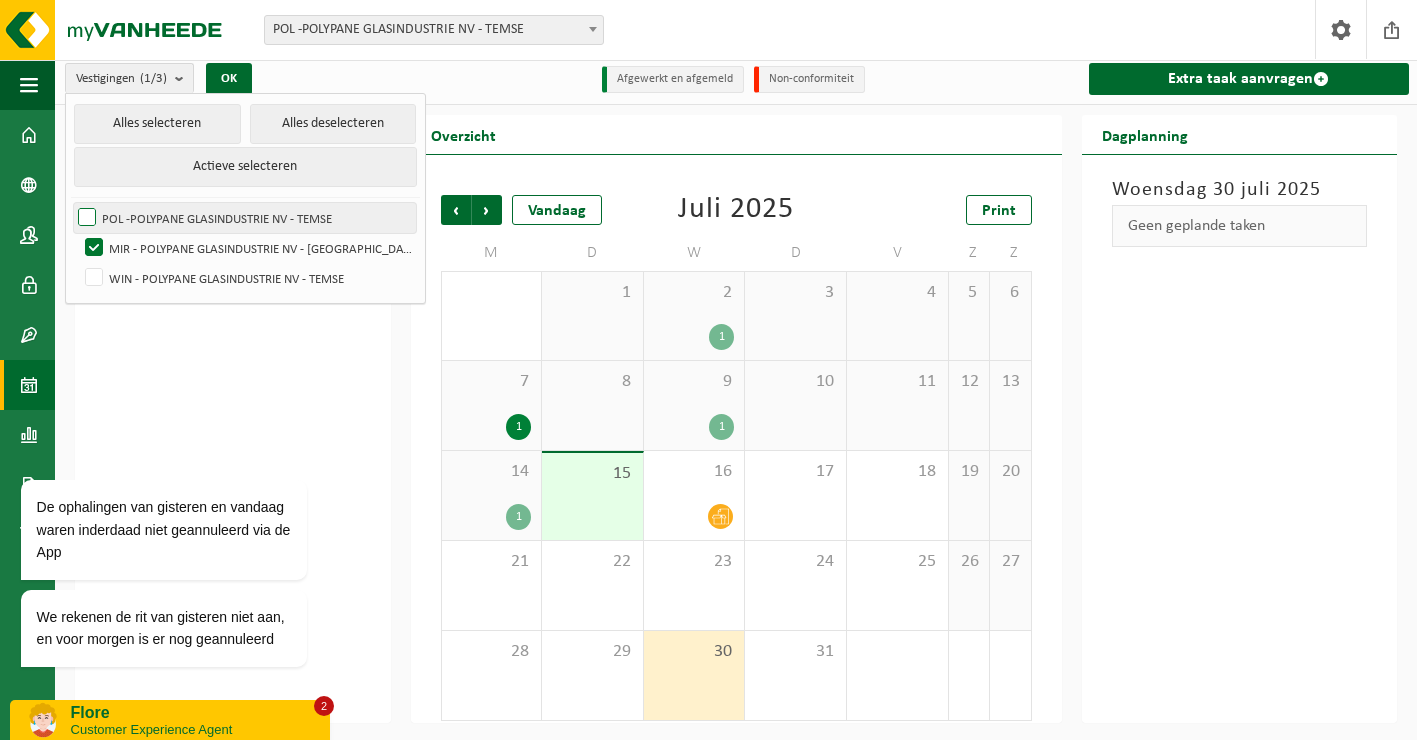 click on "POL -POLYPANE GLASINDUSTRIE NV - TEMSE" at bounding box center [245, 218] 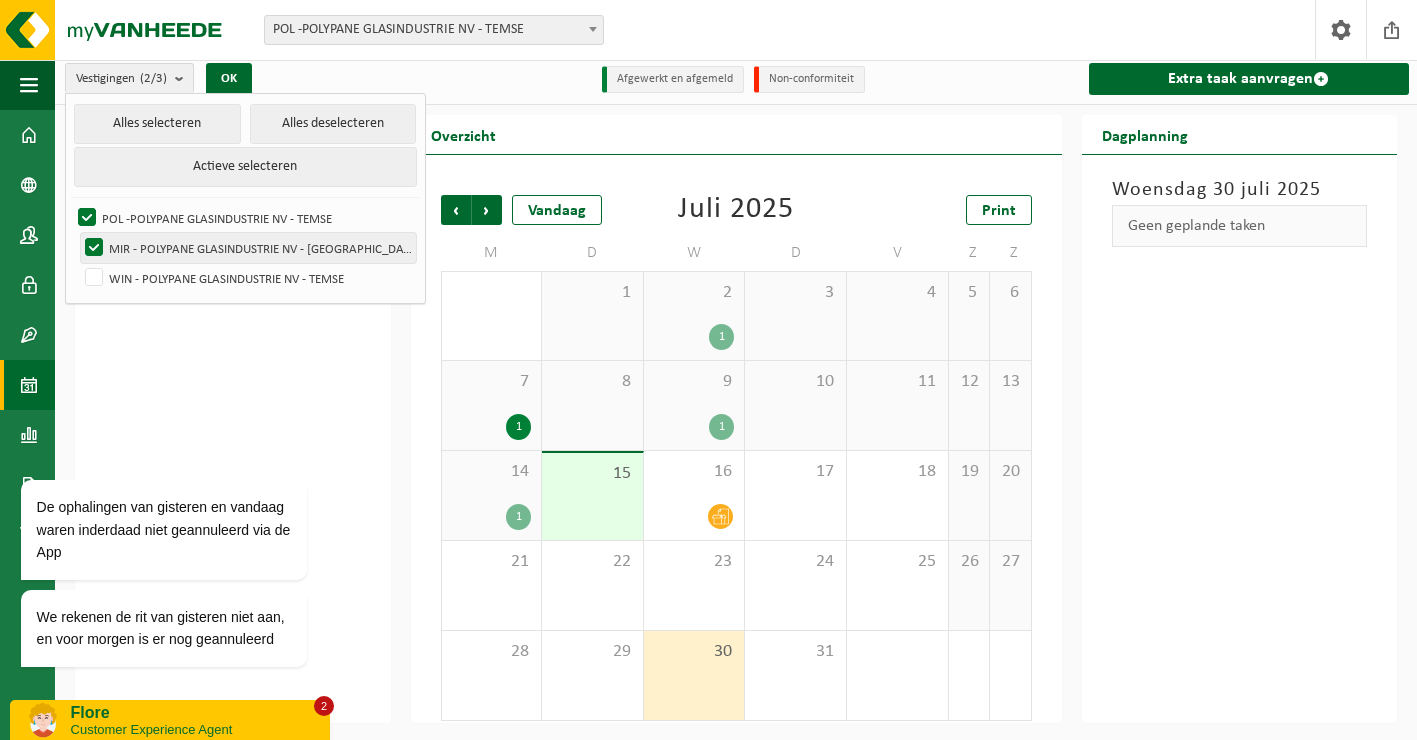 click on "MIR - POLYPANE GLASINDUSTRIE NV - [GEOGRAPHIC_DATA]" at bounding box center (248, 248) 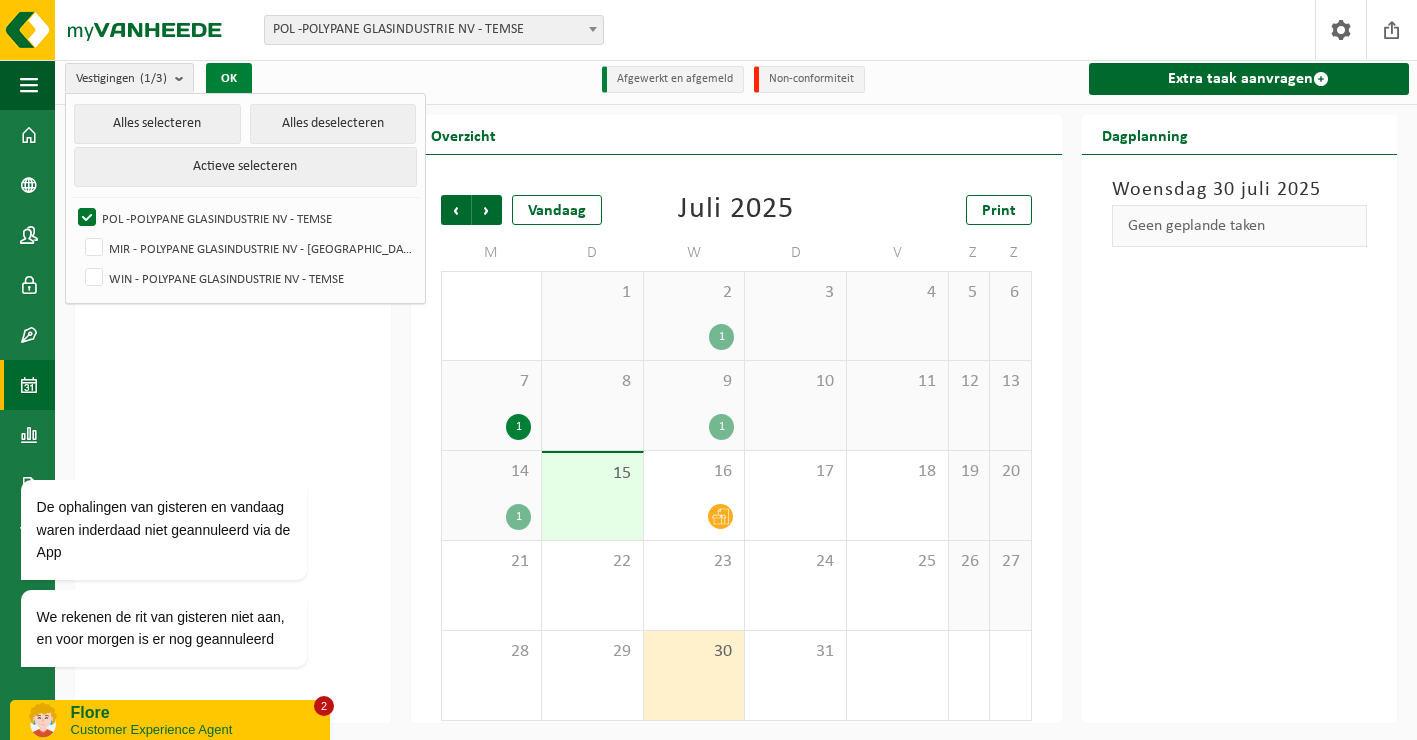 click on "OK" at bounding box center [229, 79] 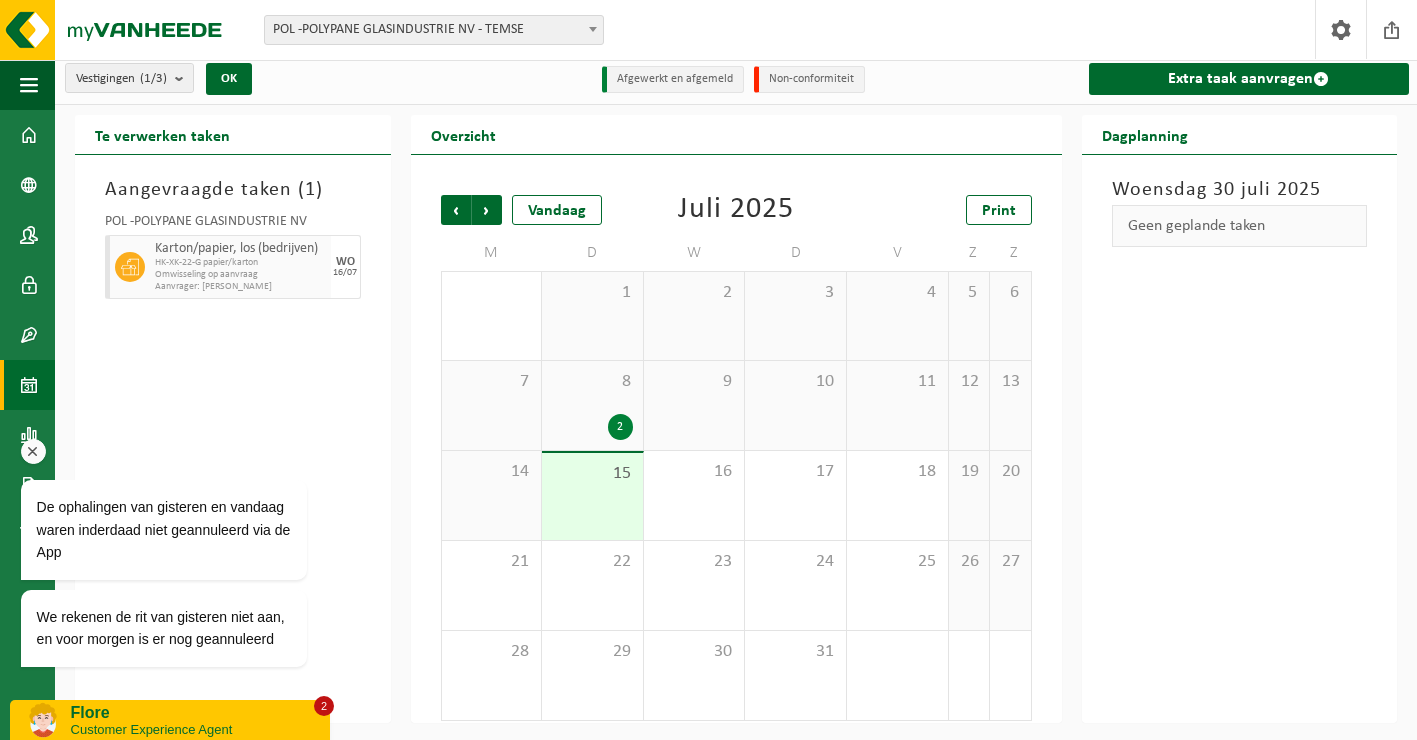 click on "De ophalingen van gisteren en vandaag waren inderdaad niet geannuleerd via de App We rekenen de rit van gisteren niet aan, en voor morgen is er nog geannuleerd" at bounding box center [190, 491] 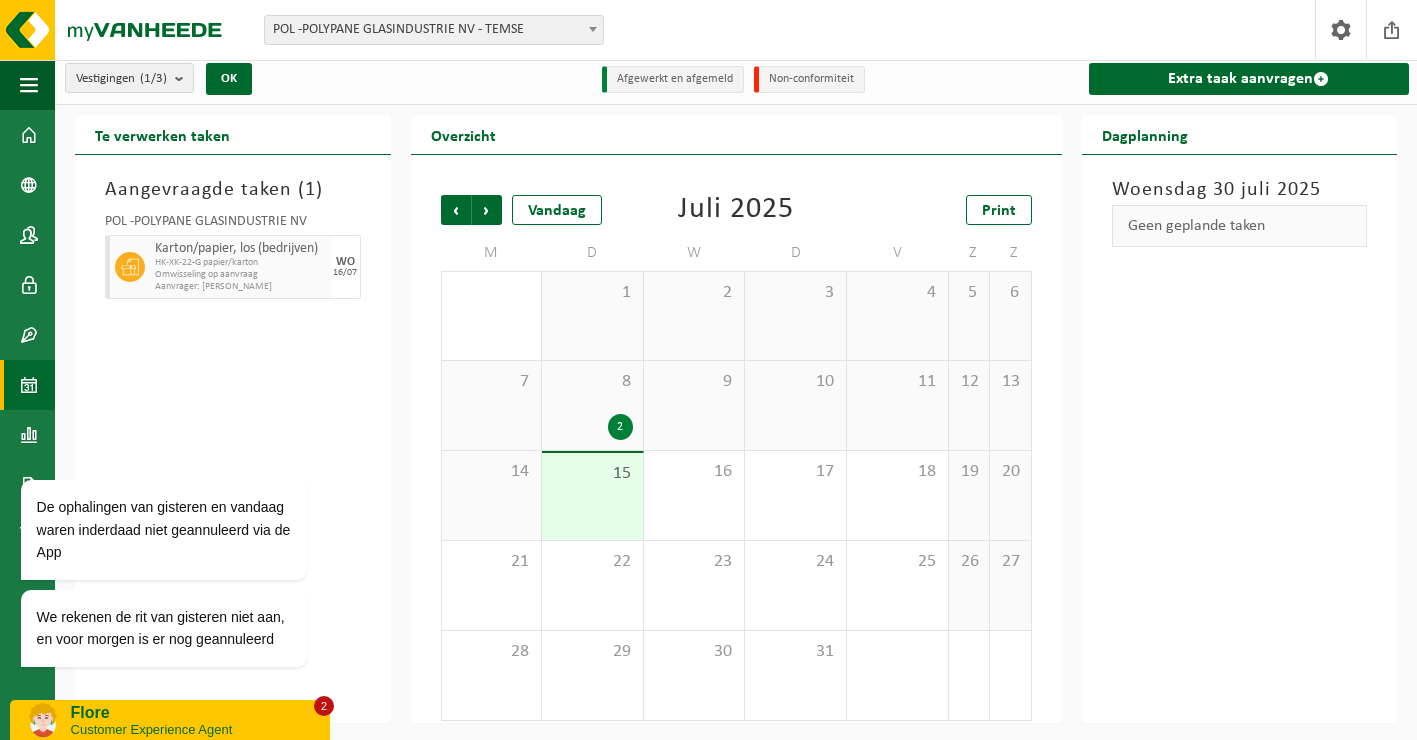 drag, startPoint x: 192, startPoint y: 734, endPoint x: 192, endPoint y: 1209, distance: 475 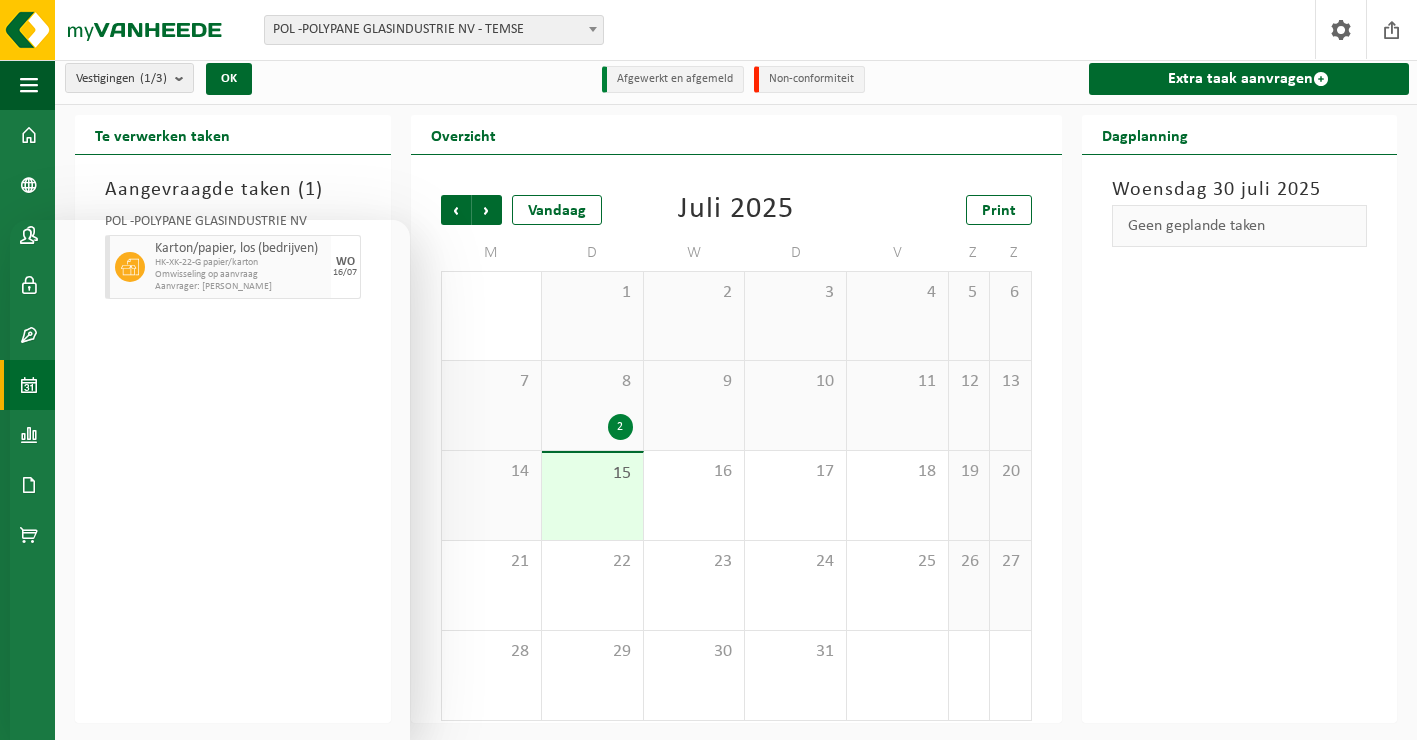 scroll, scrollTop: 468, scrollLeft: 0, axis: vertical 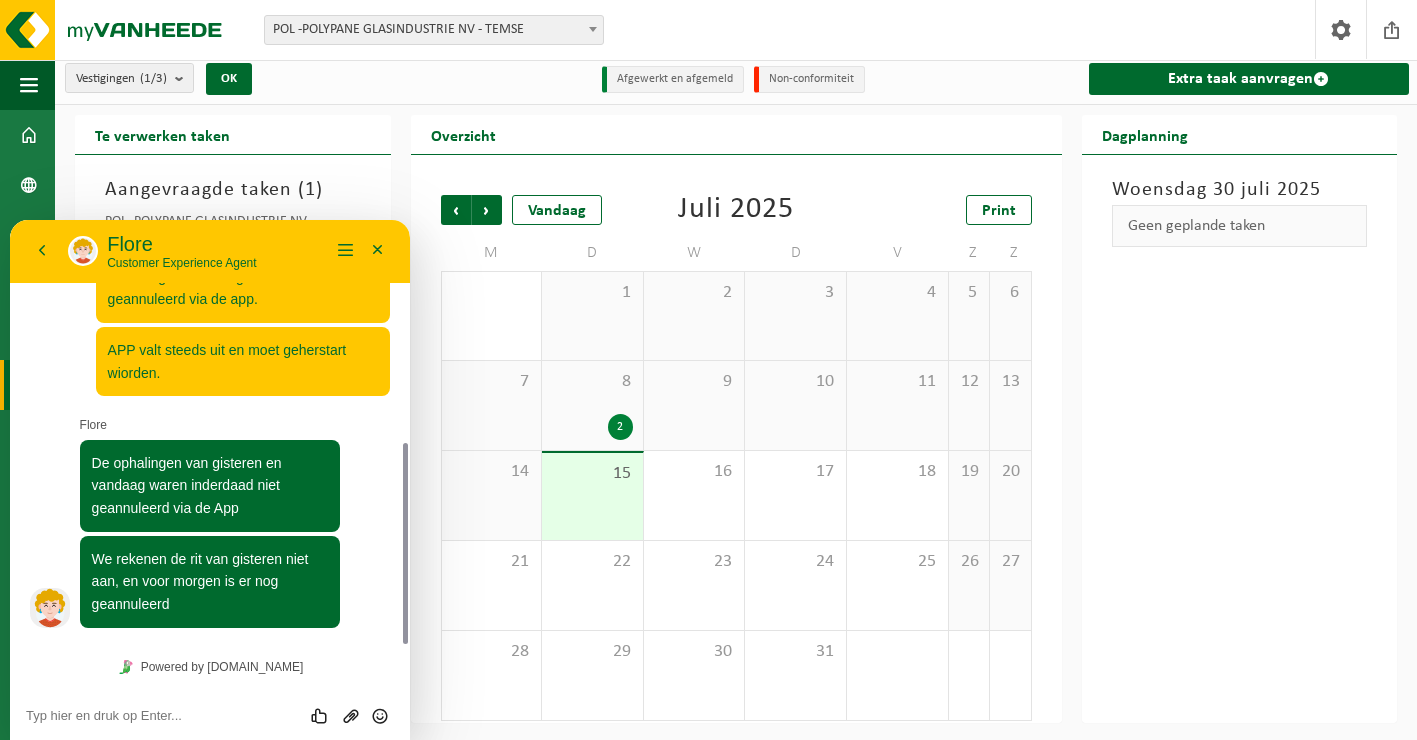 click on "Beoordeel deze chat Upload bestand Emoji invoeren" at bounding box center (10, 220) 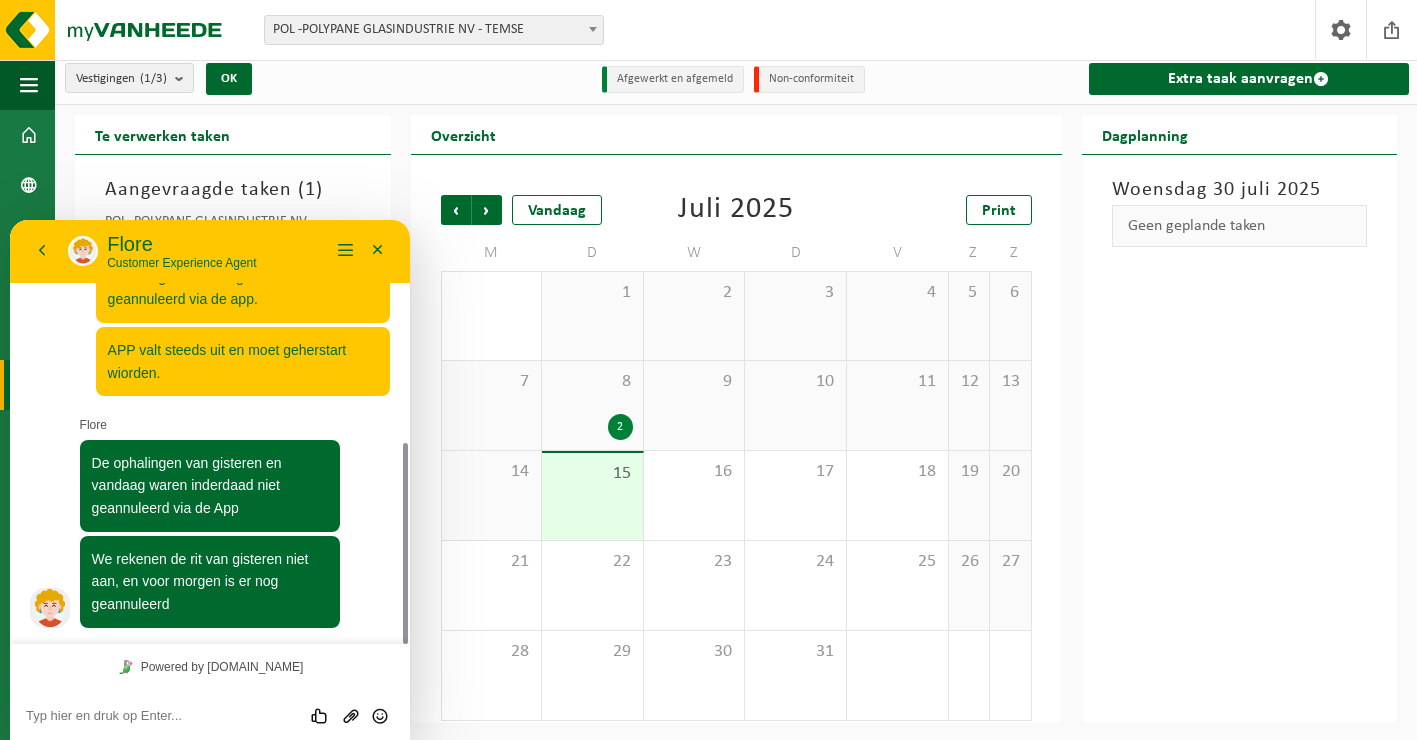 click at bounding box center [10, 220] 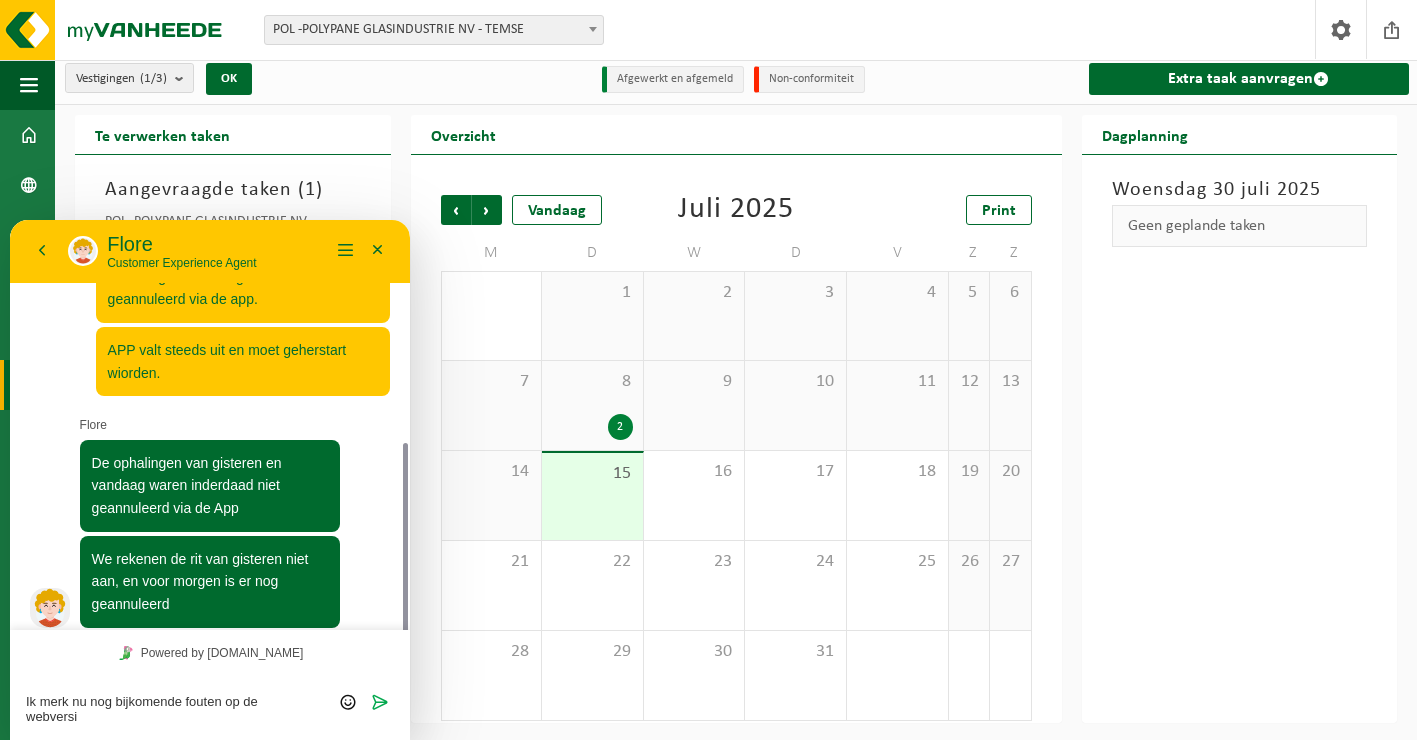 scroll, scrollTop: 0, scrollLeft: 0, axis: both 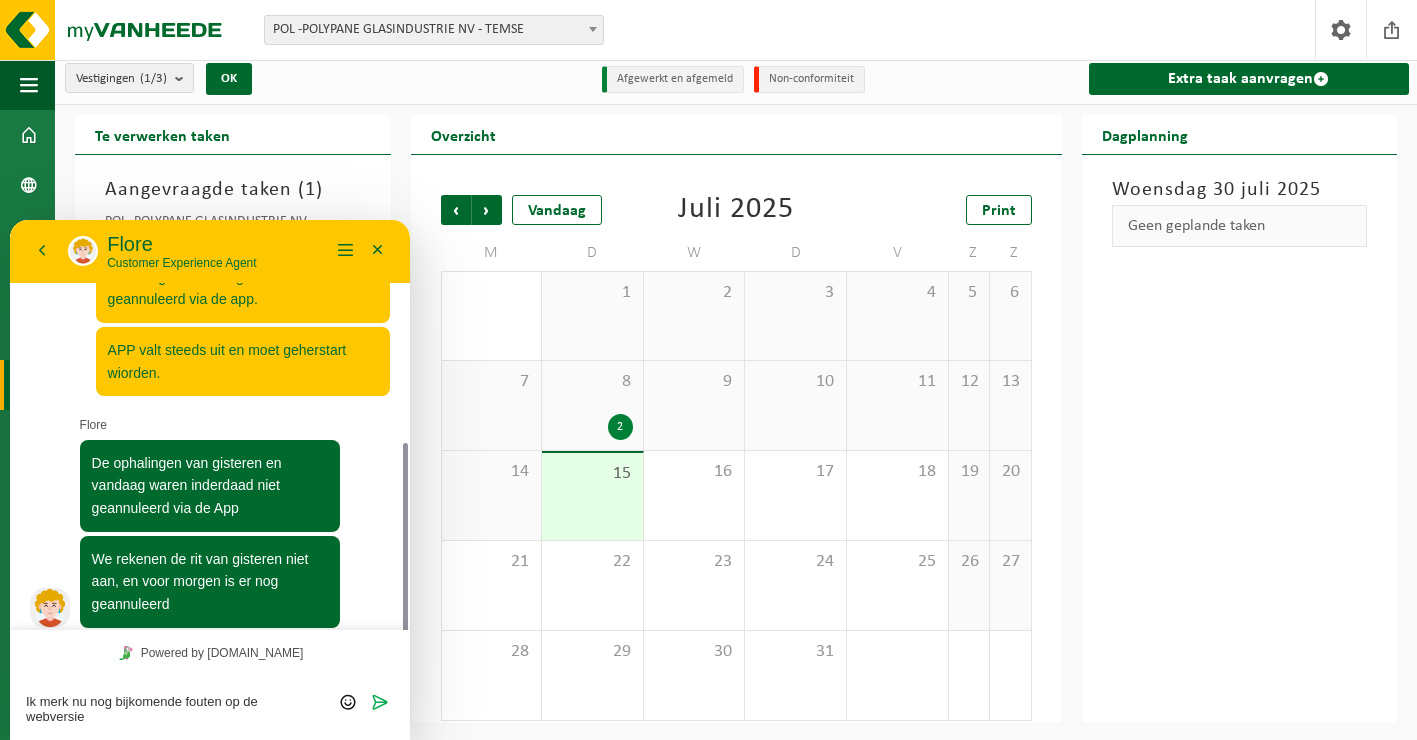 type on "Ik merk nu nog bijkomende fouten op de webversie." 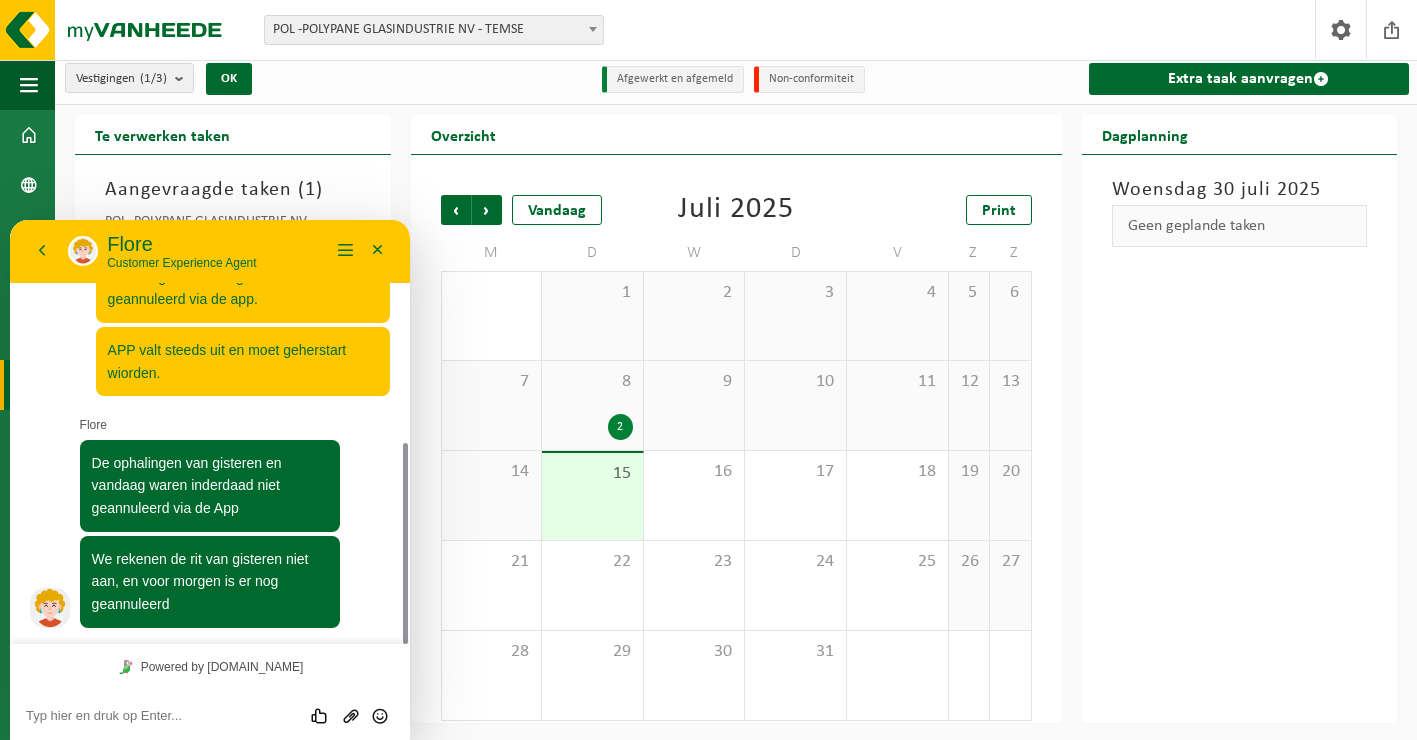 scroll, scrollTop: 557, scrollLeft: 0, axis: vertical 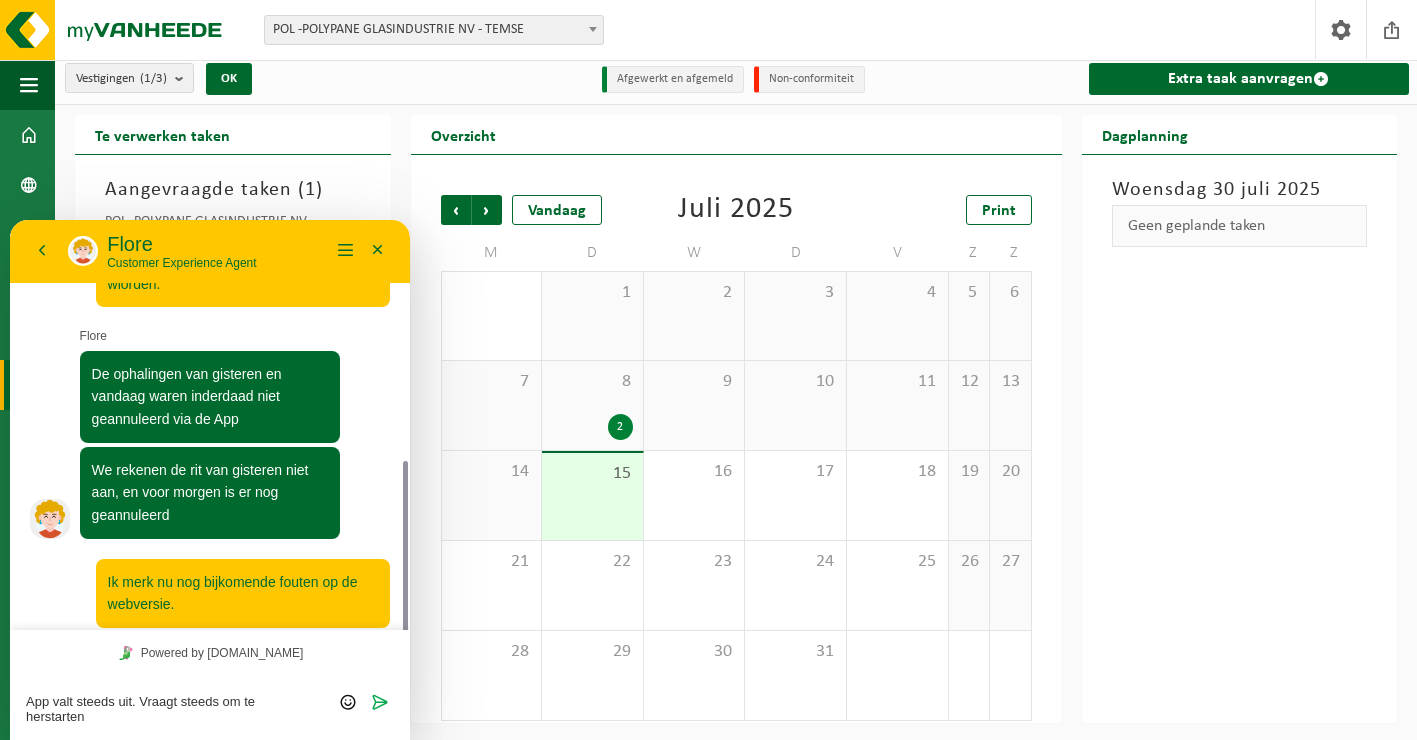 type on "App valt steeds uit. Vraagt steeds om te herstarten." 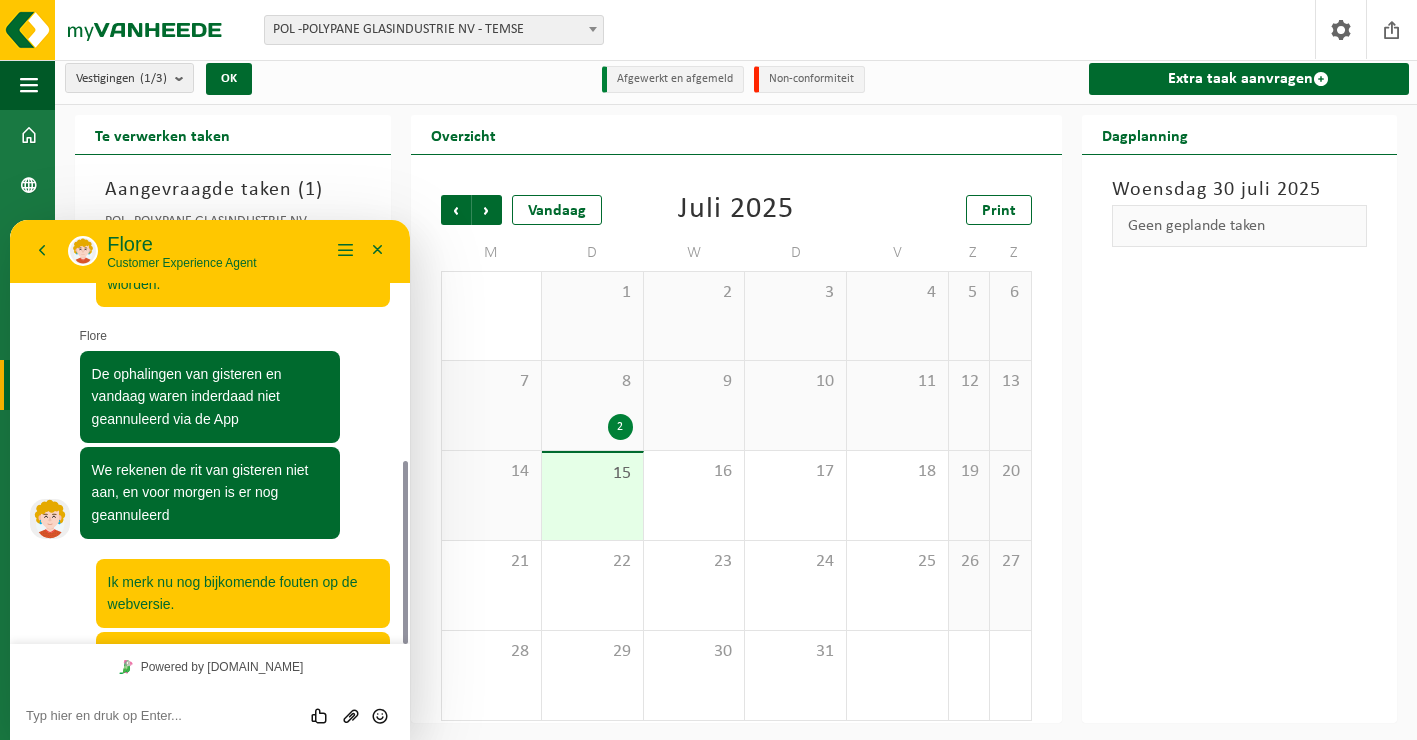 scroll, scrollTop: 630, scrollLeft: 0, axis: vertical 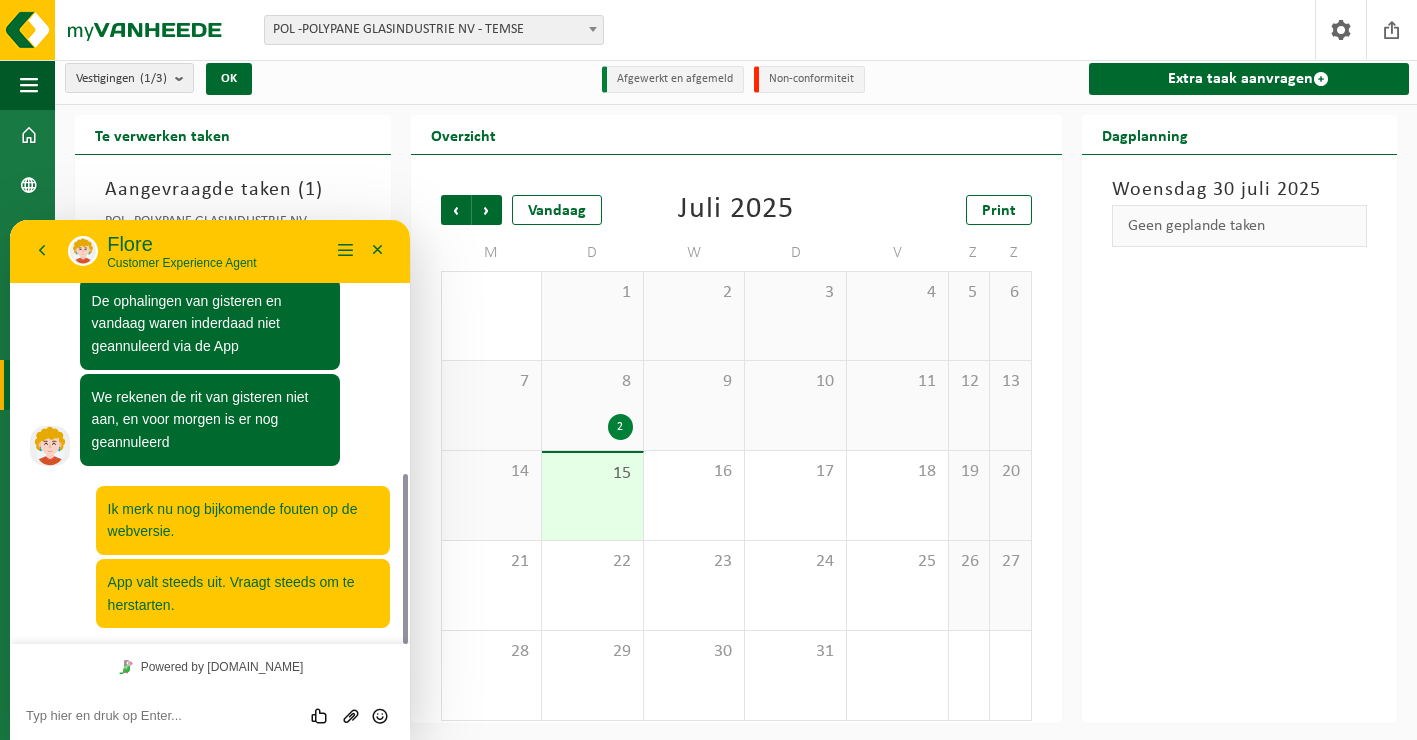 click at bounding box center [10, 220] 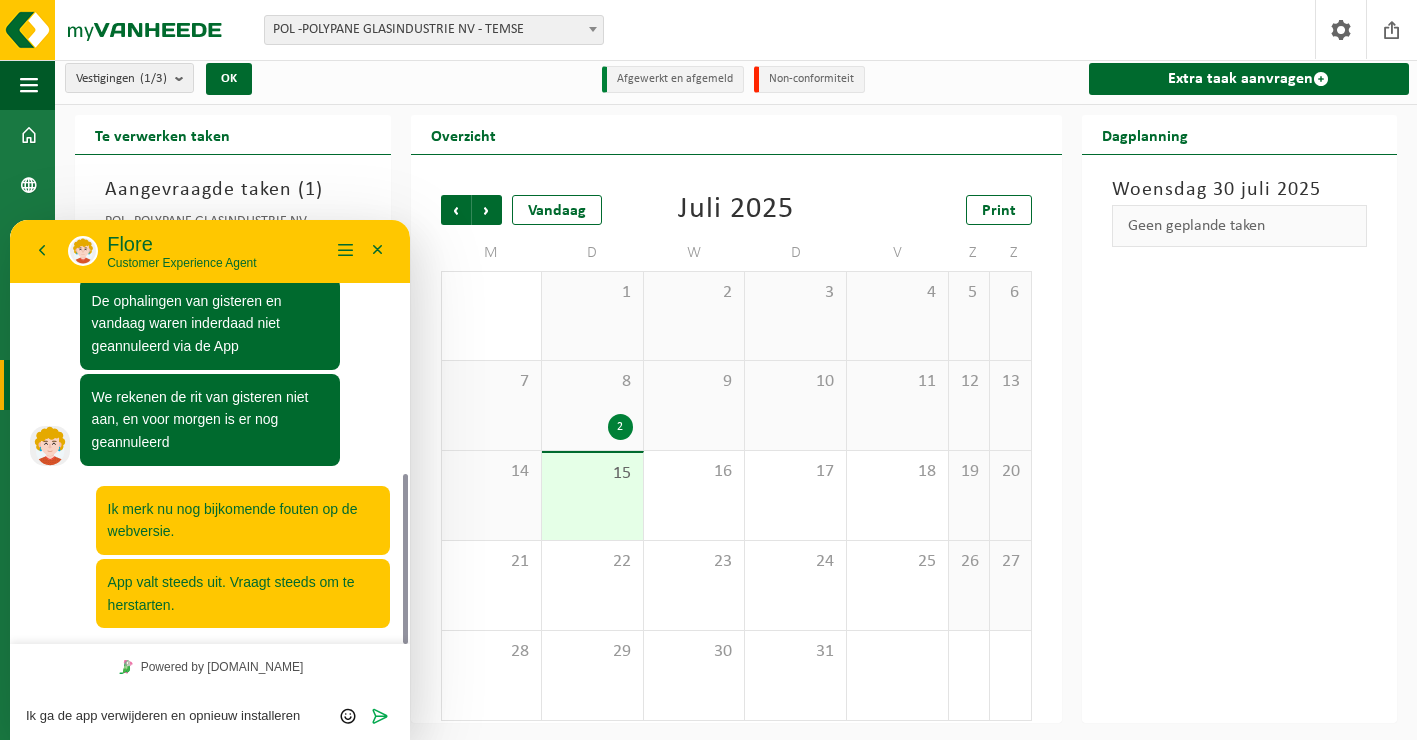 type on "Ik ga de app verwijderen en opnieuw installeren." 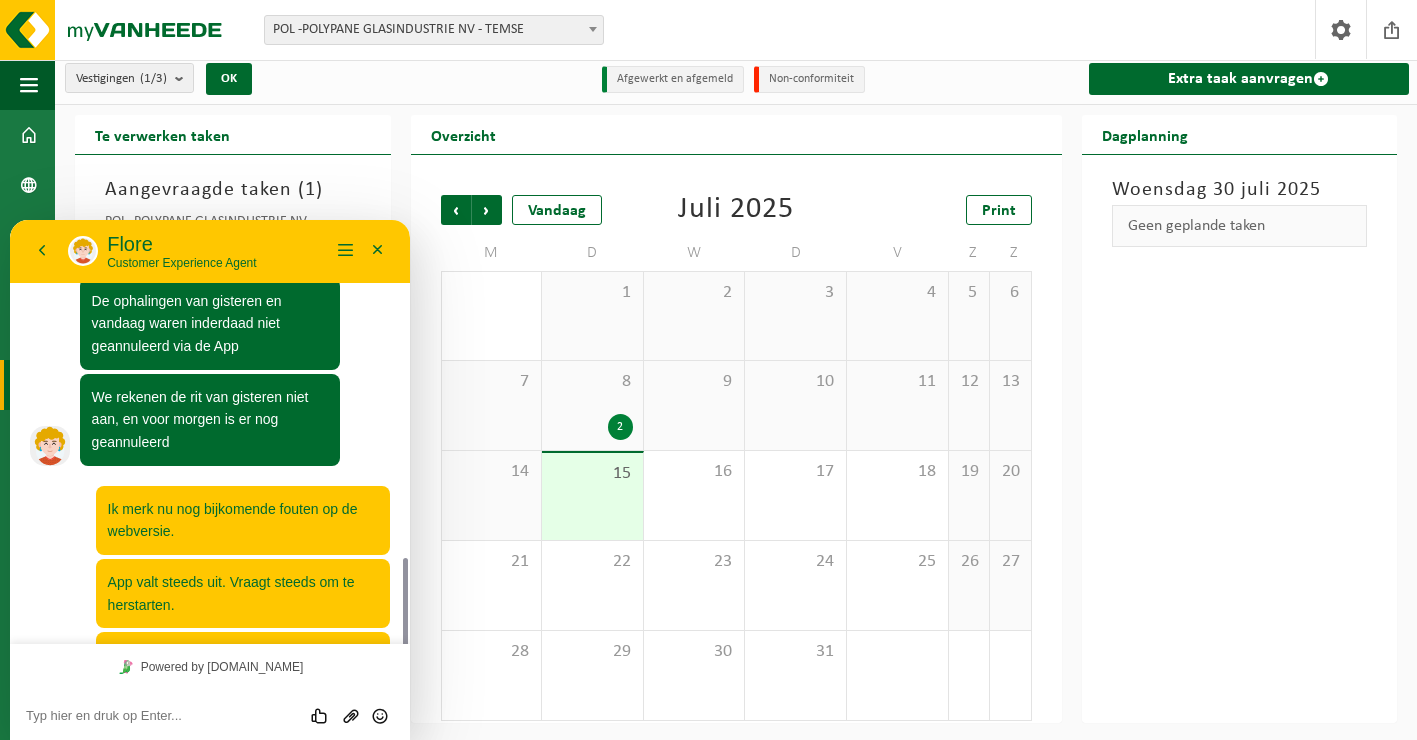 scroll, scrollTop: 703, scrollLeft: 0, axis: vertical 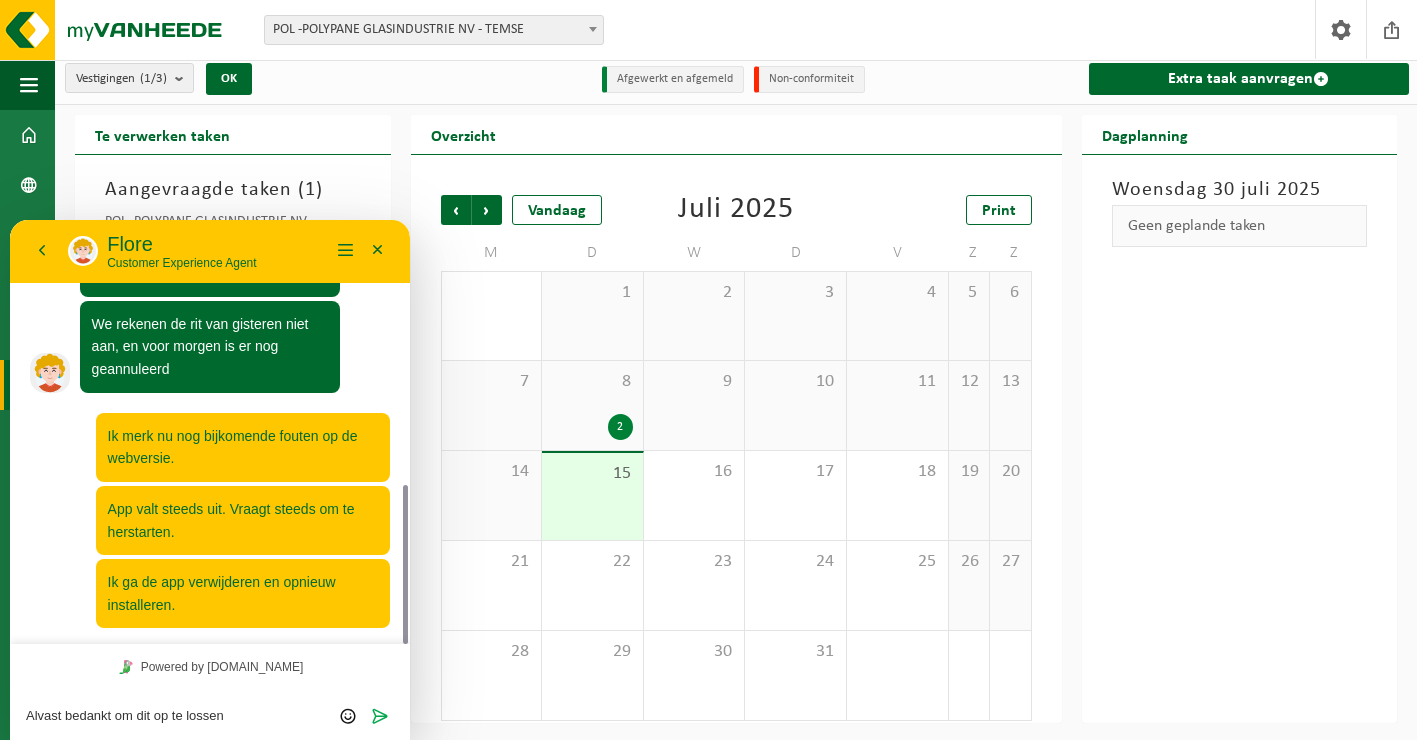 type on "Alvast bedankt om dit op te lossen." 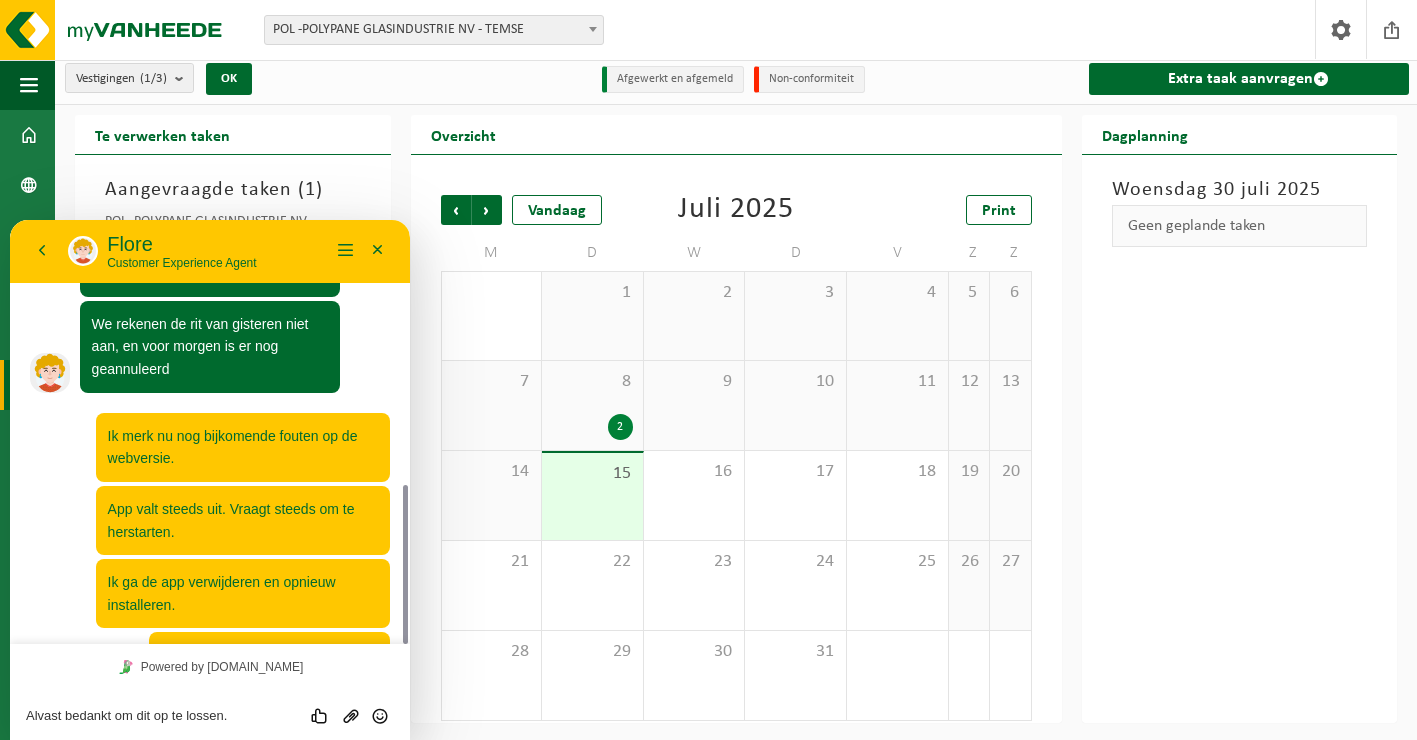 type 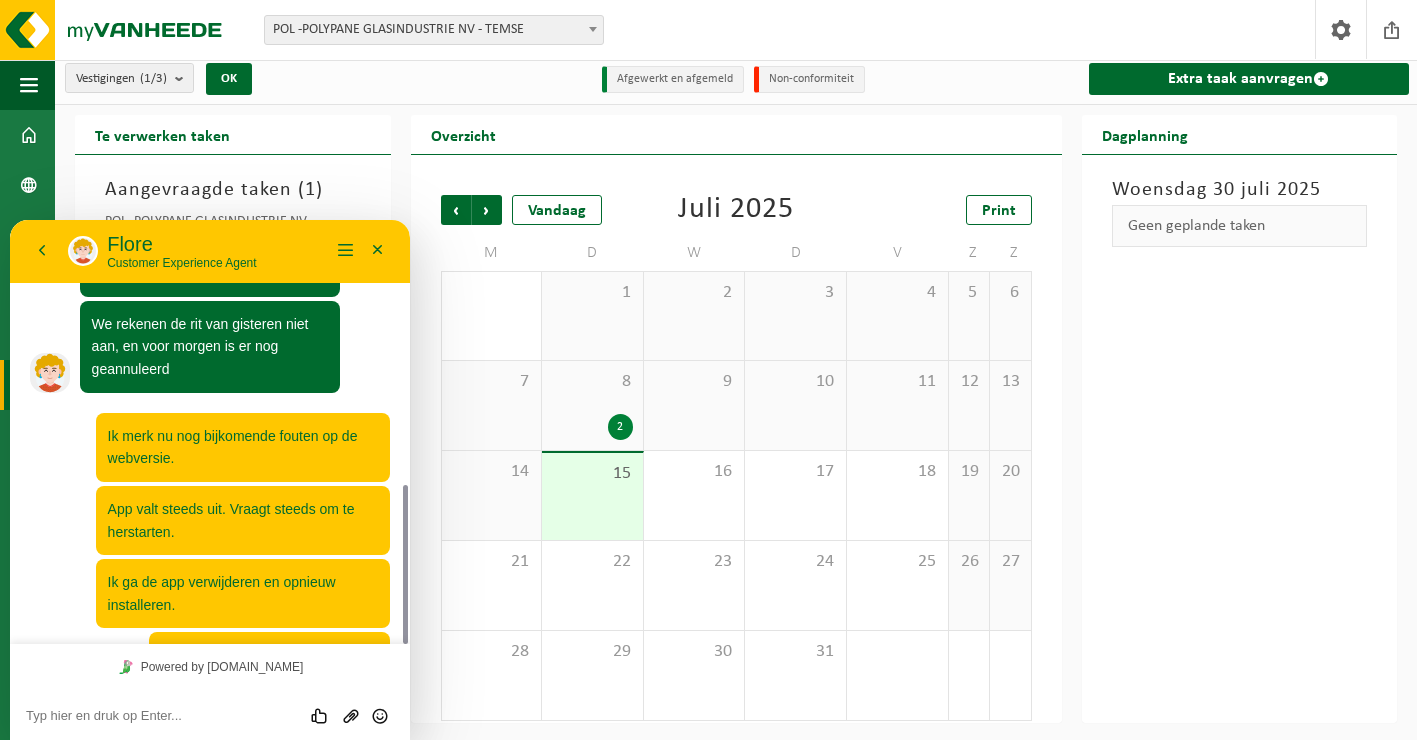 scroll, scrollTop: 754, scrollLeft: 0, axis: vertical 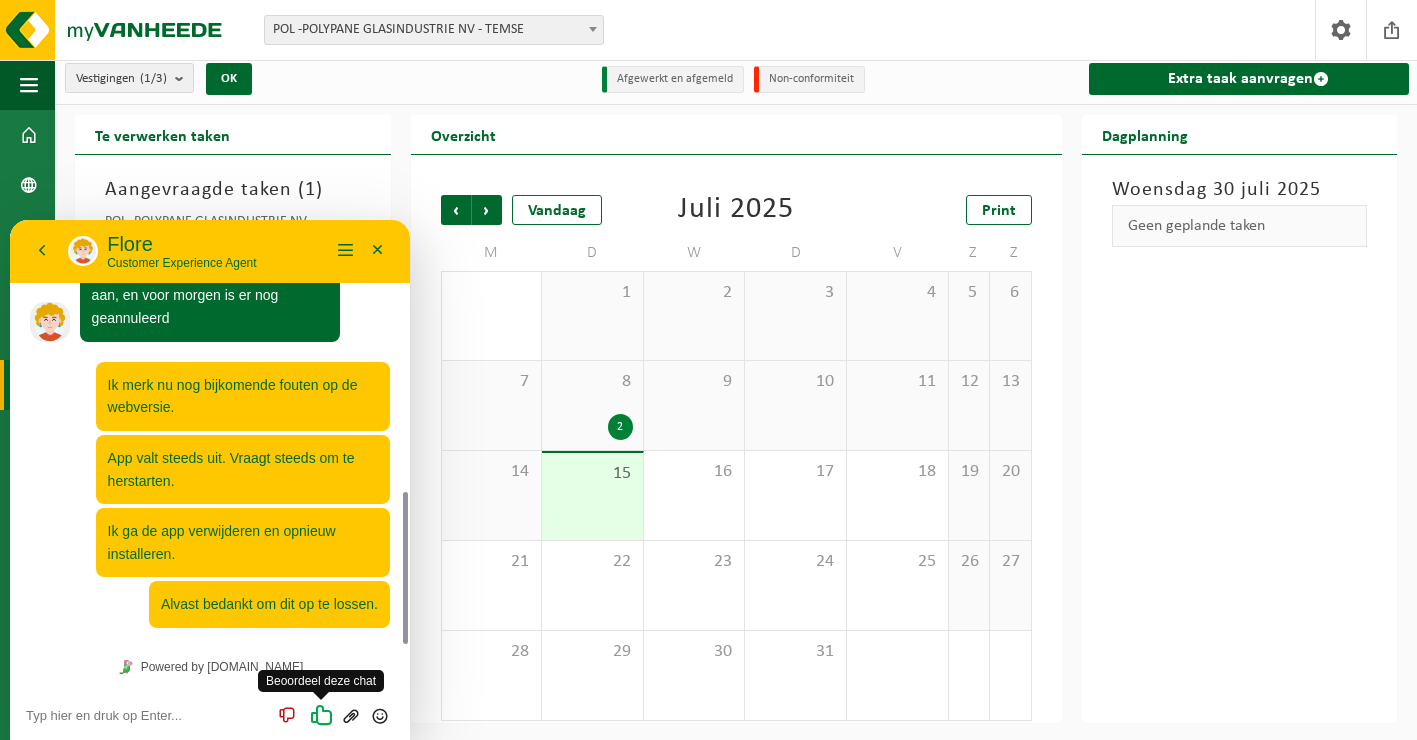 click at bounding box center [321, 714] 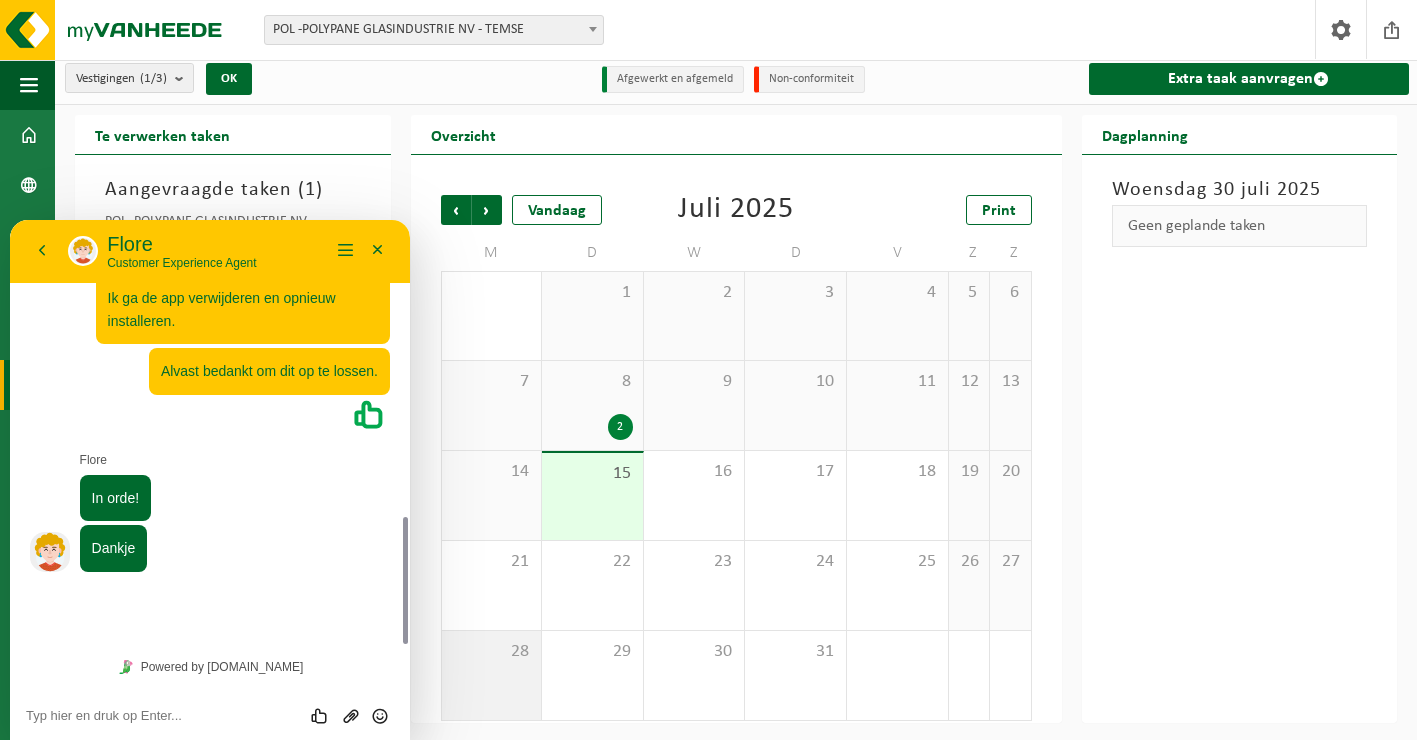 scroll, scrollTop: 931, scrollLeft: 0, axis: vertical 